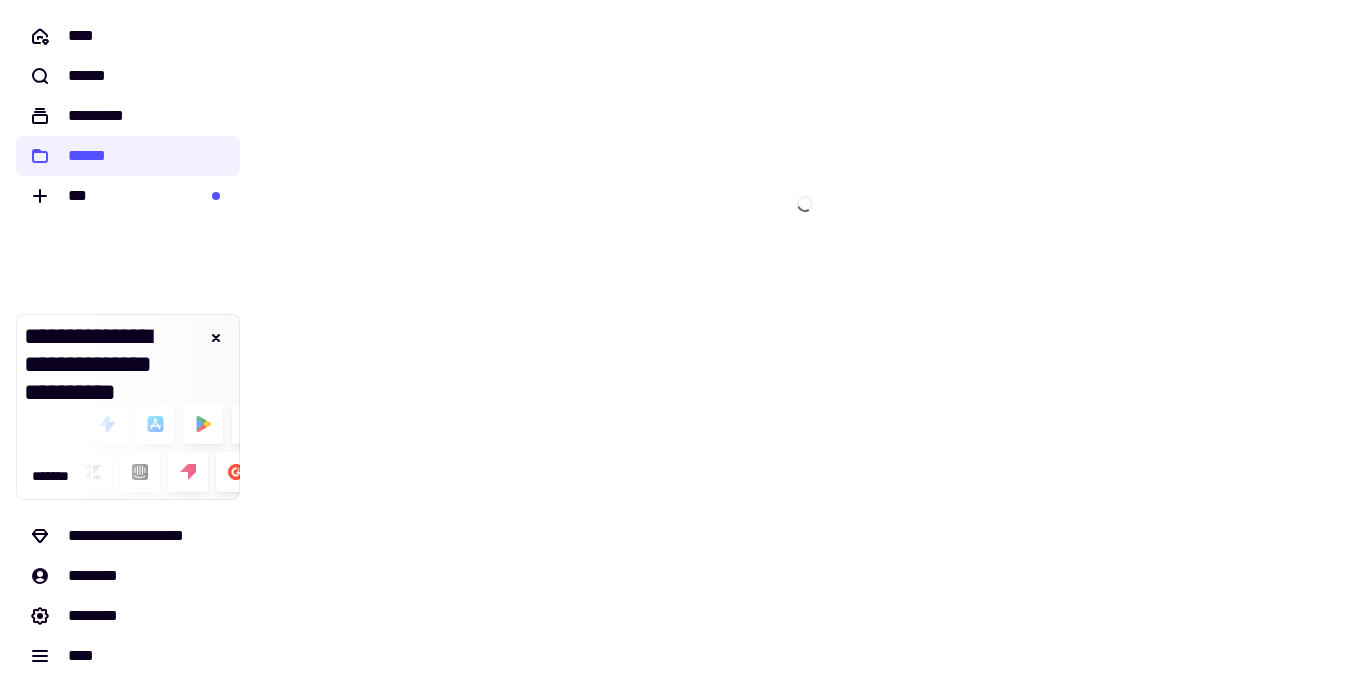 scroll, scrollTop: 0, scrollLeft: 0, axis: both 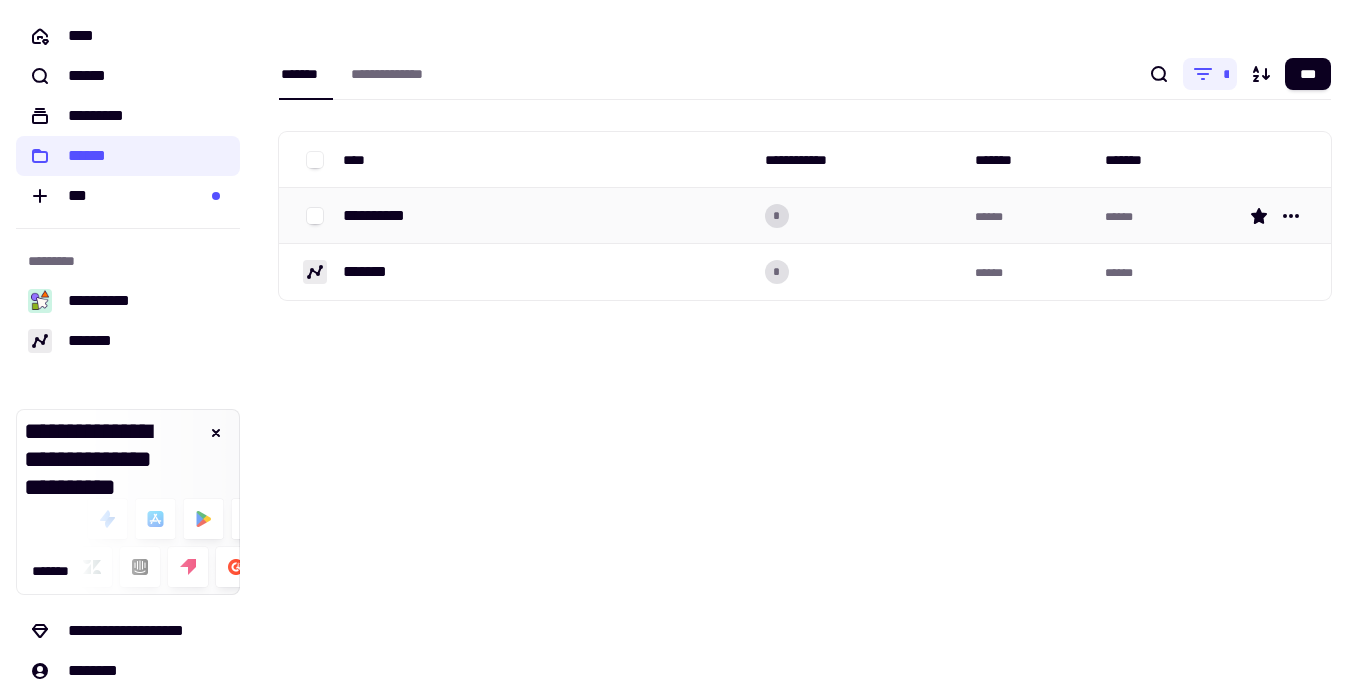 click on "**********" at bounding box center [382, 216] 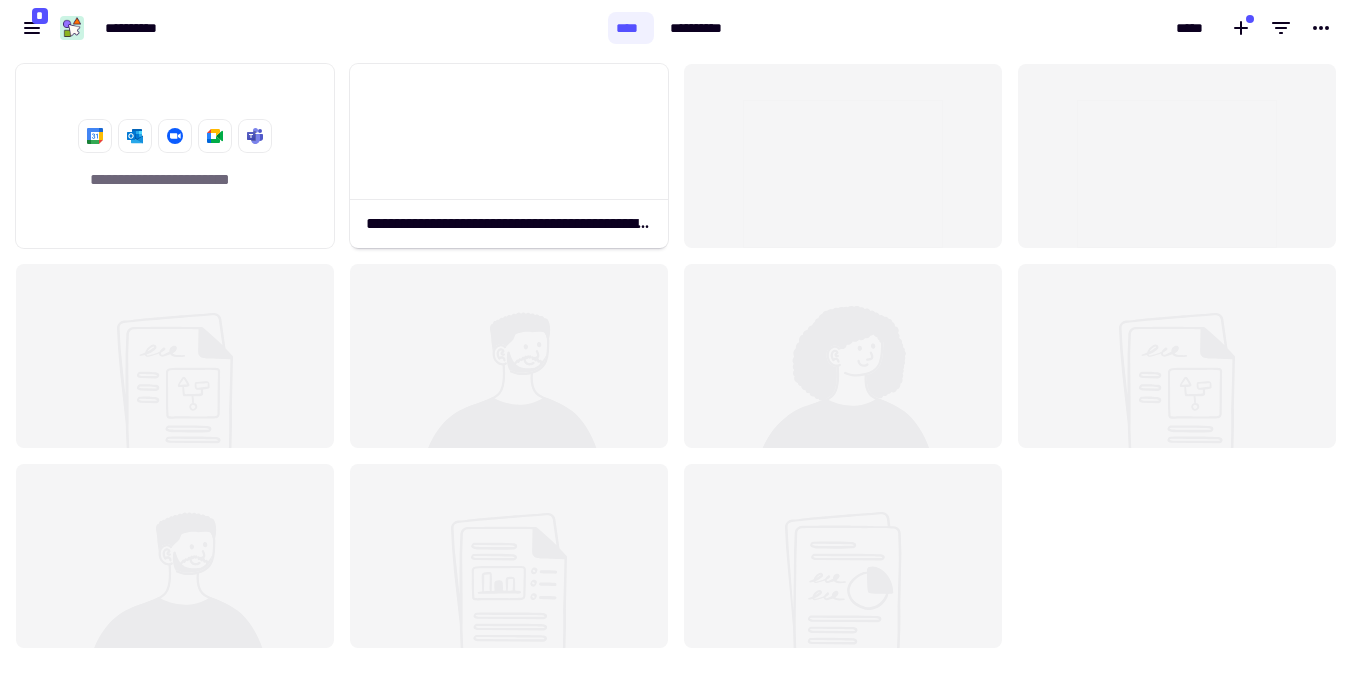 scroll, scrollTop: 1, scrollLeft: 1, axis: both 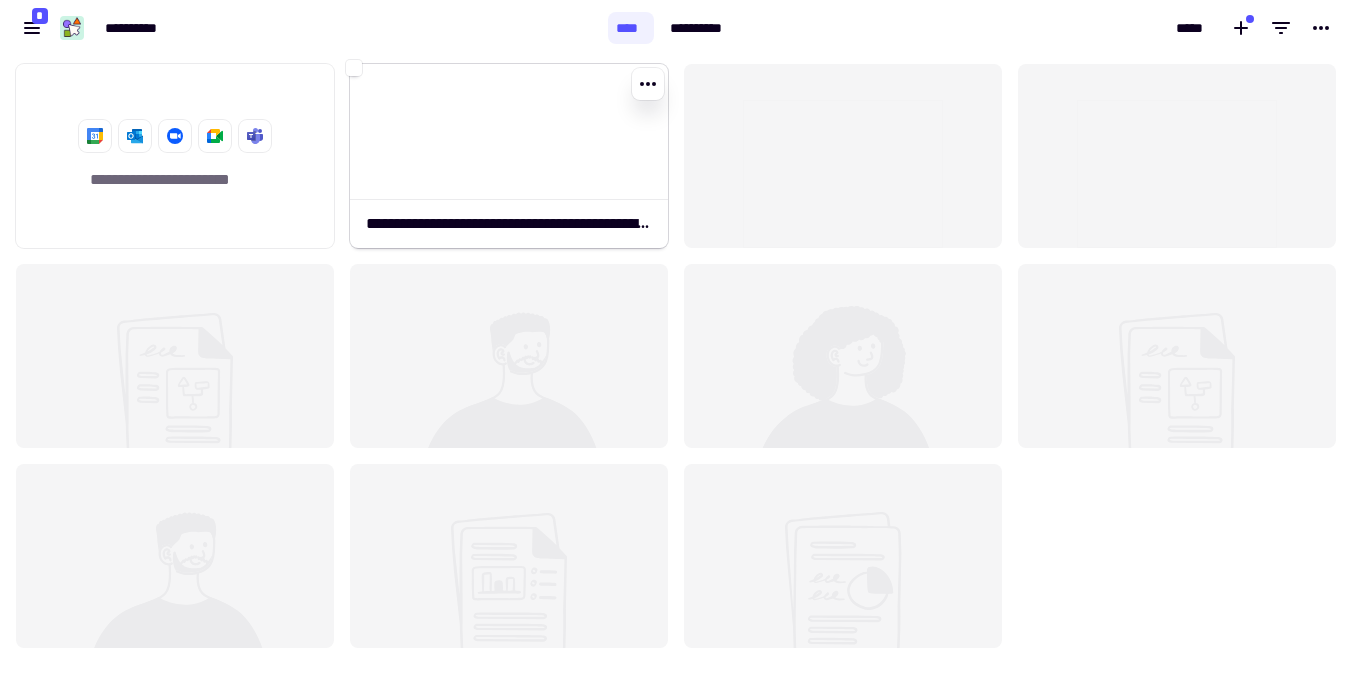 click 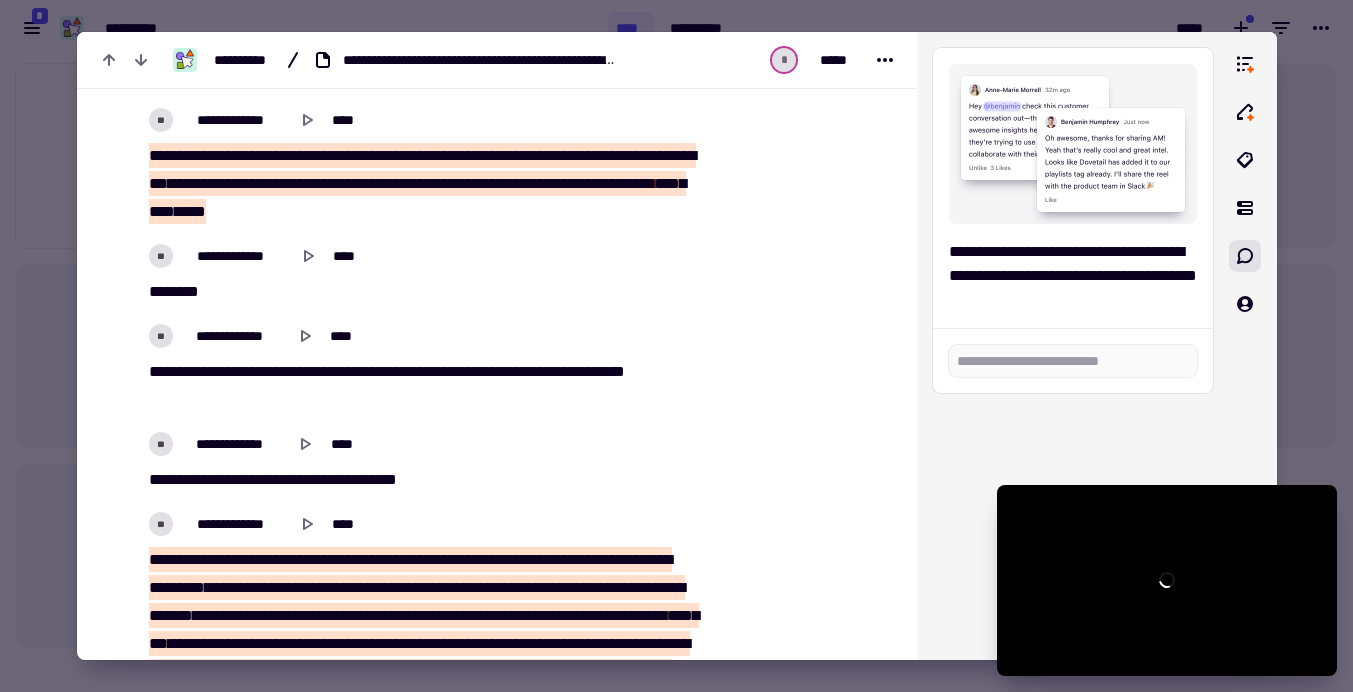 scroll, scrollTop: 3863, scrollLeft: 0, axis: vertical 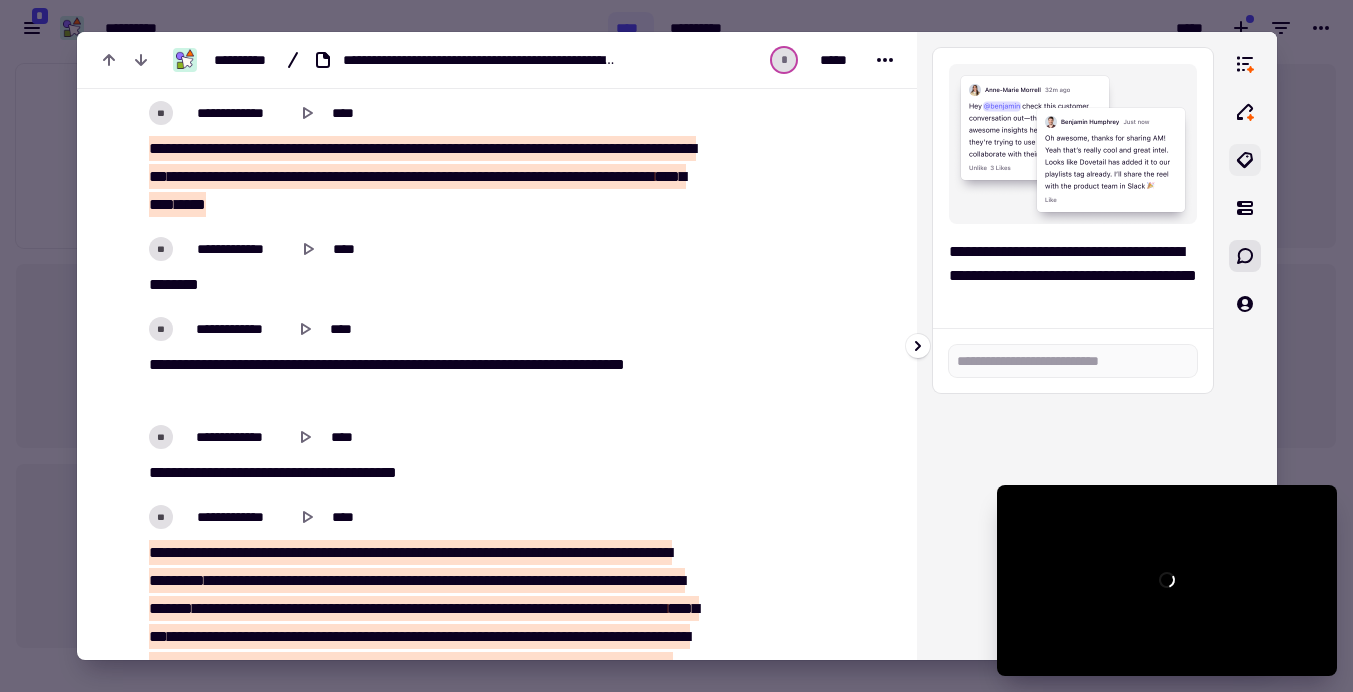 click 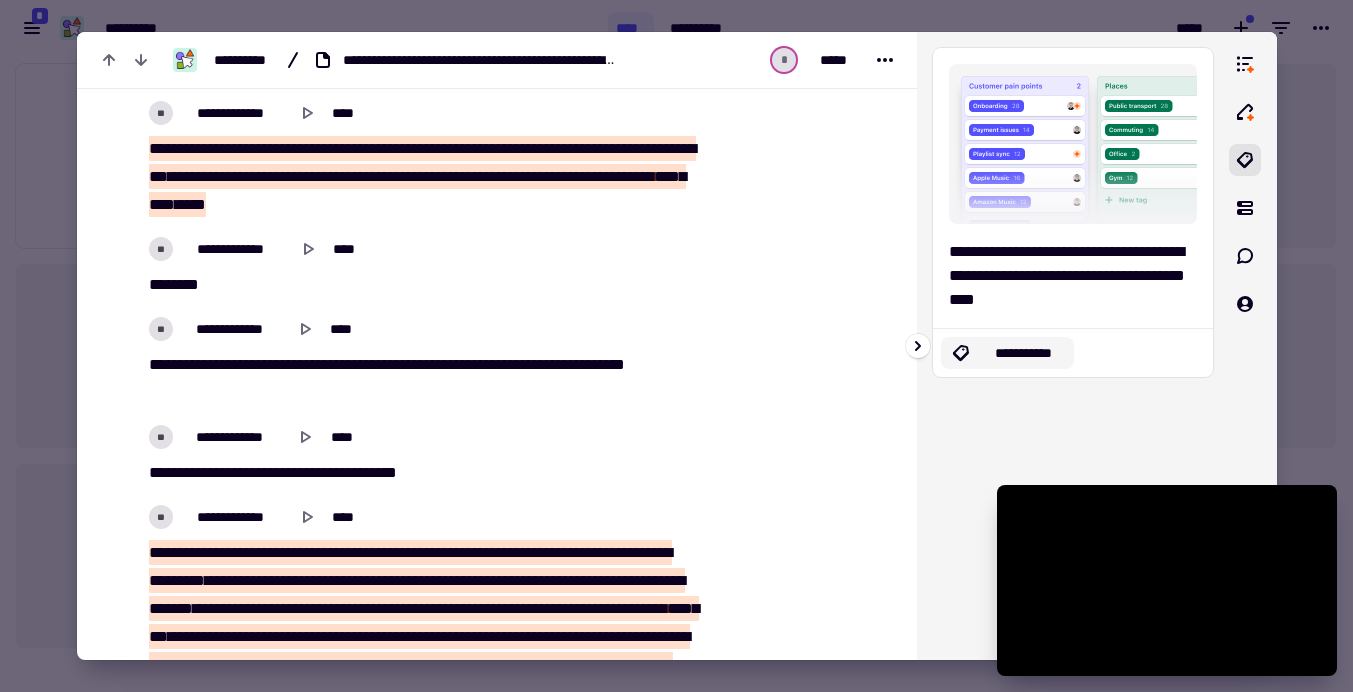 click on "**********" 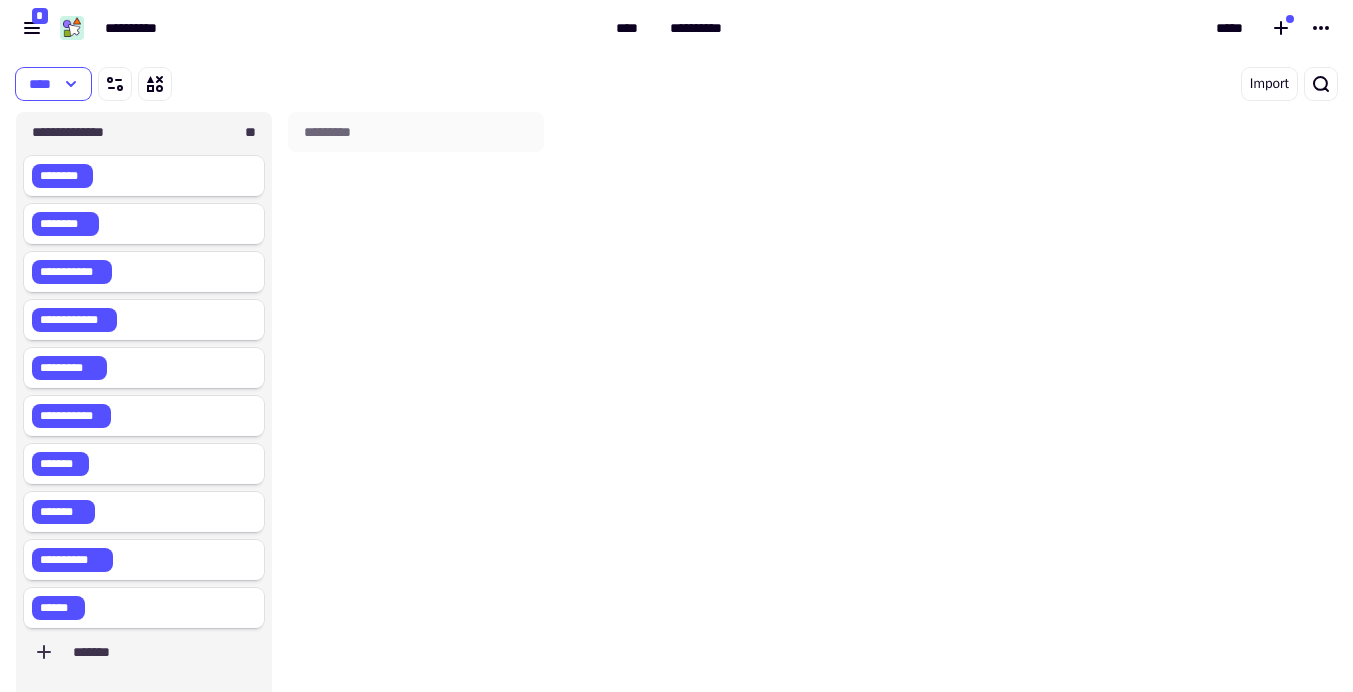 scroll, scrollTop: 1, scrollLeft: 1, axis: both 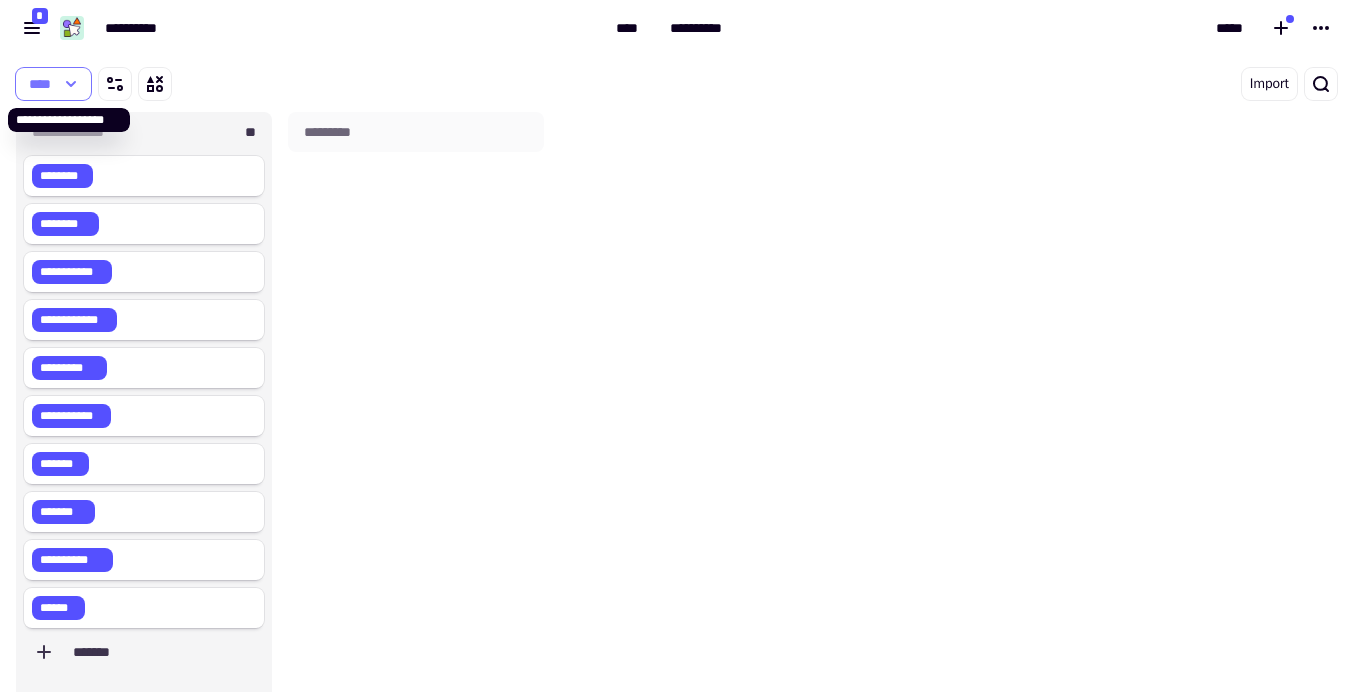 click 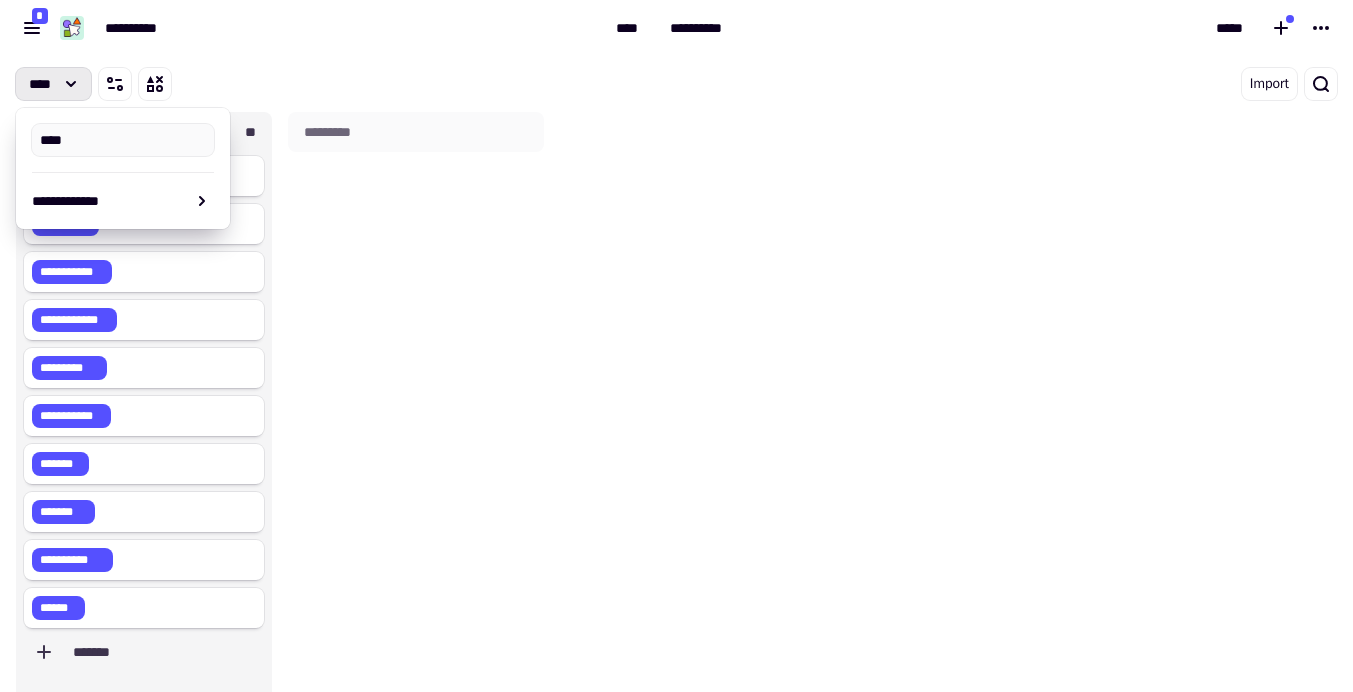 click on "****" at bounding box center (362, 84) 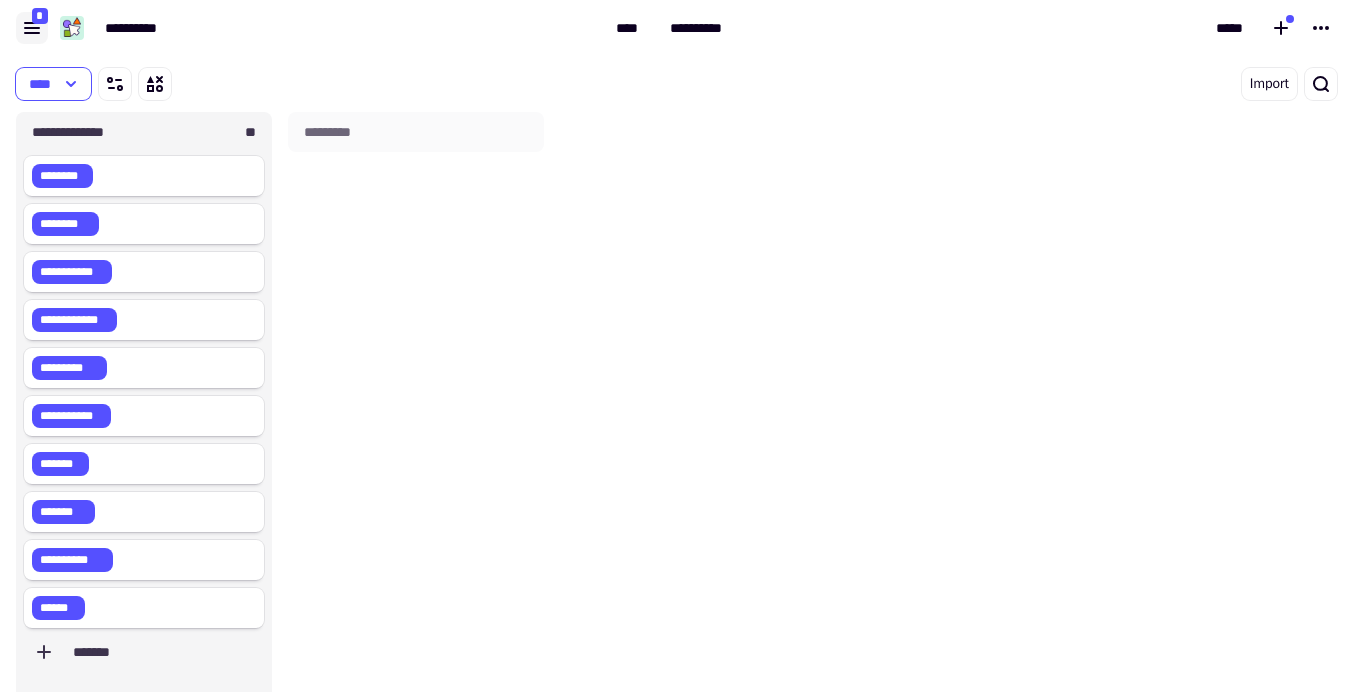 click 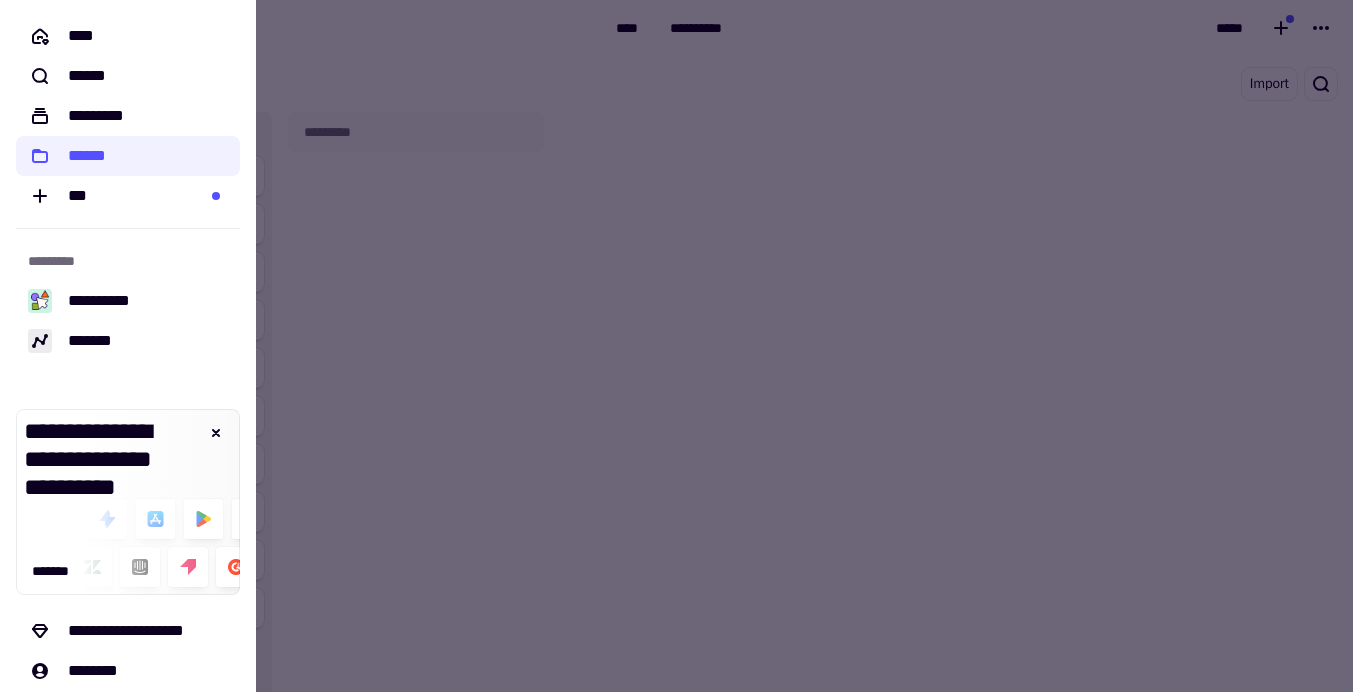 click at bounding box center [676, 346] 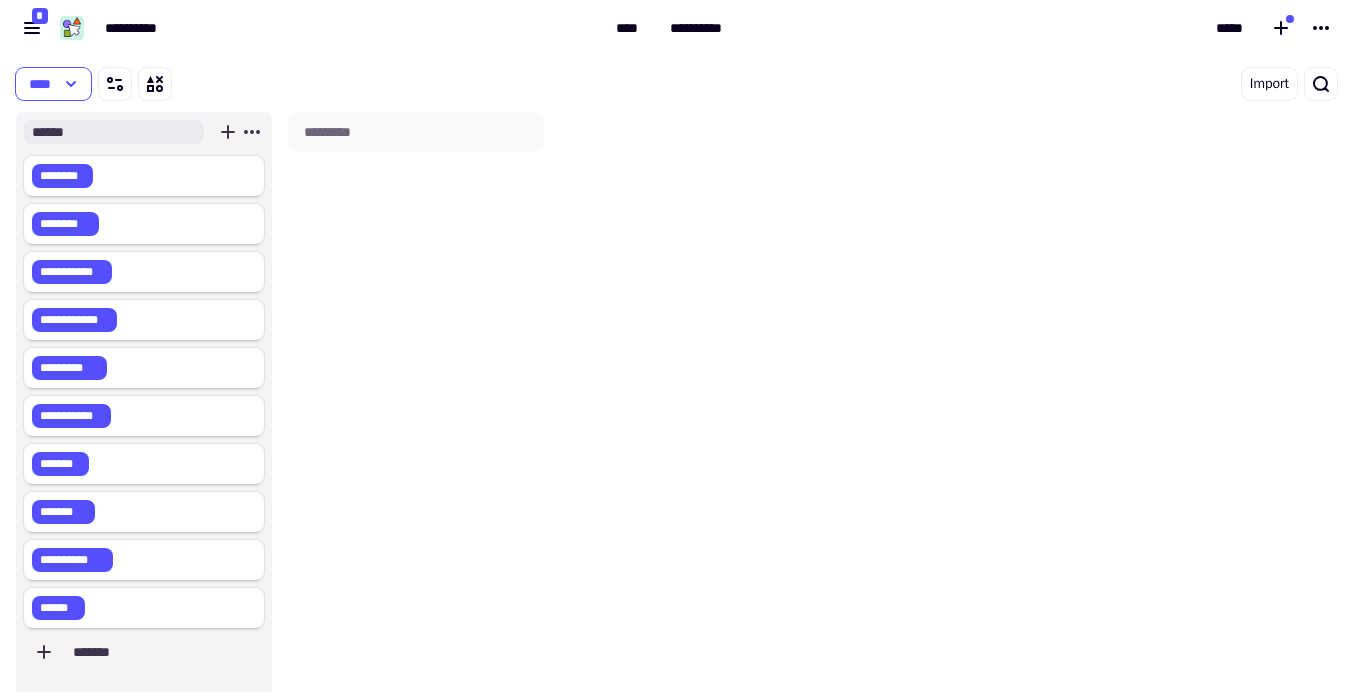 type on "*******" 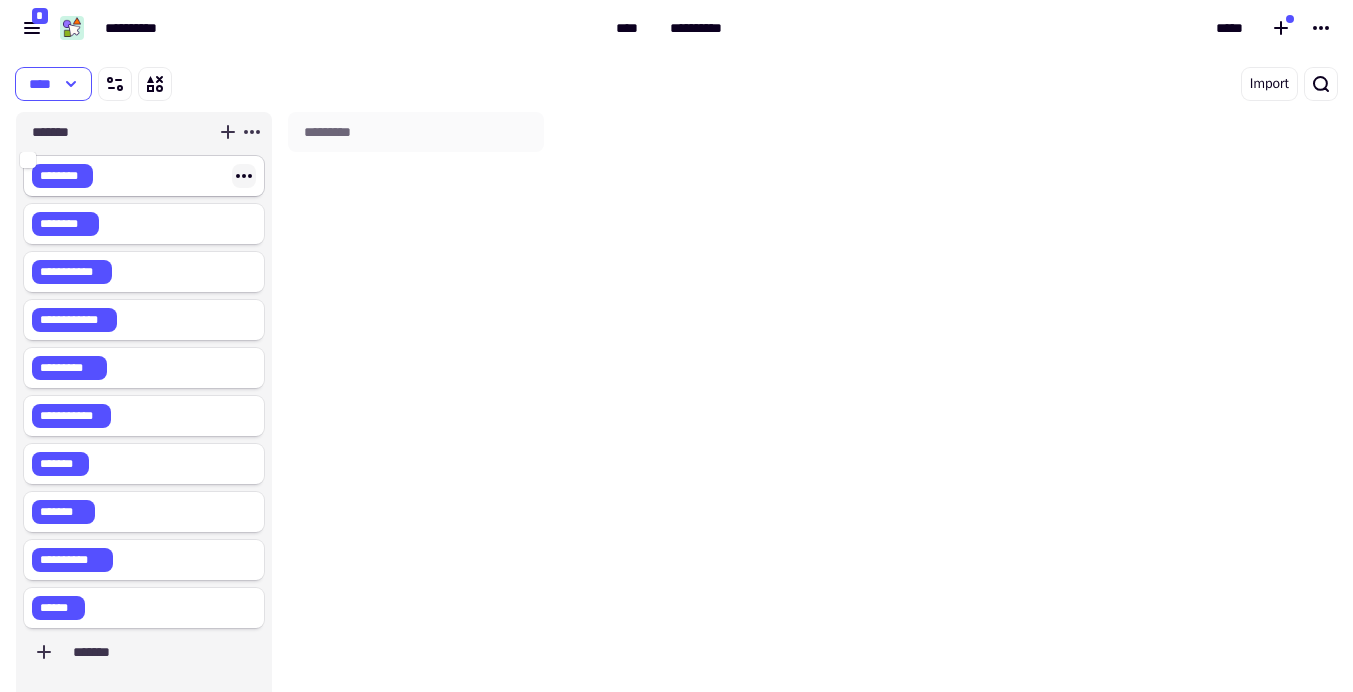 click 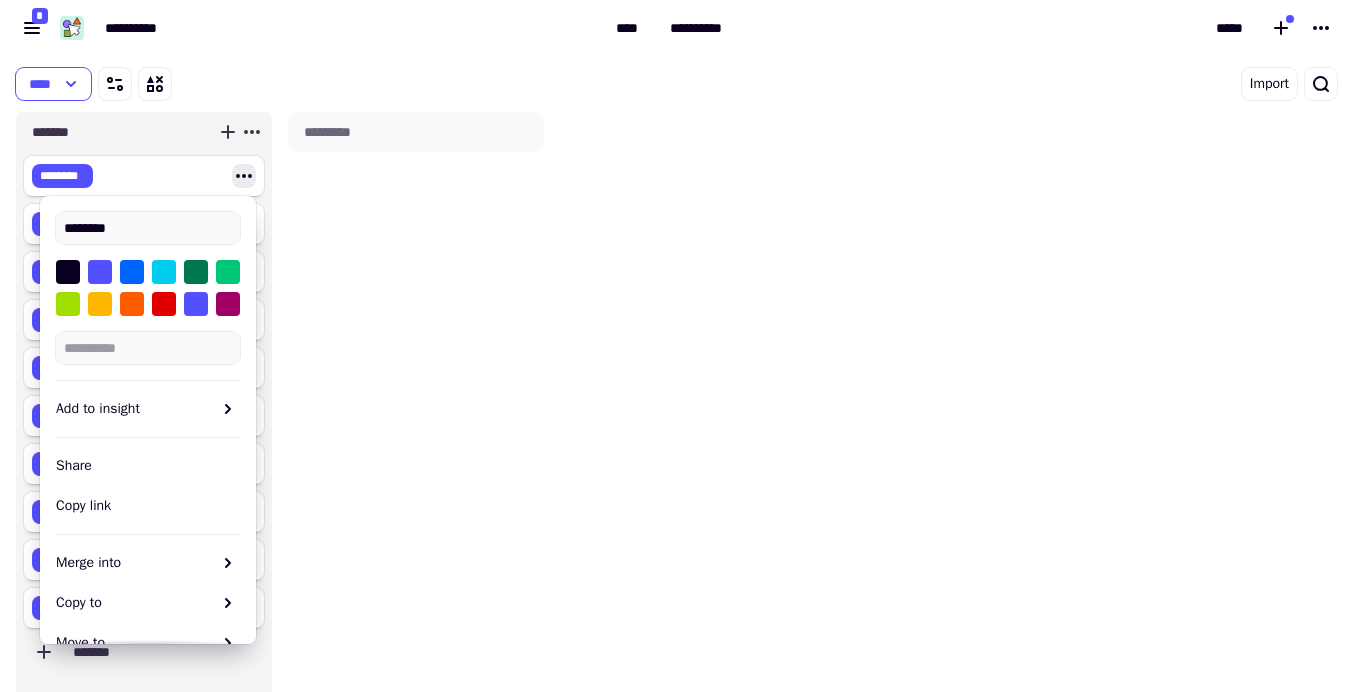click on "********" at bounding box center (148, 228) 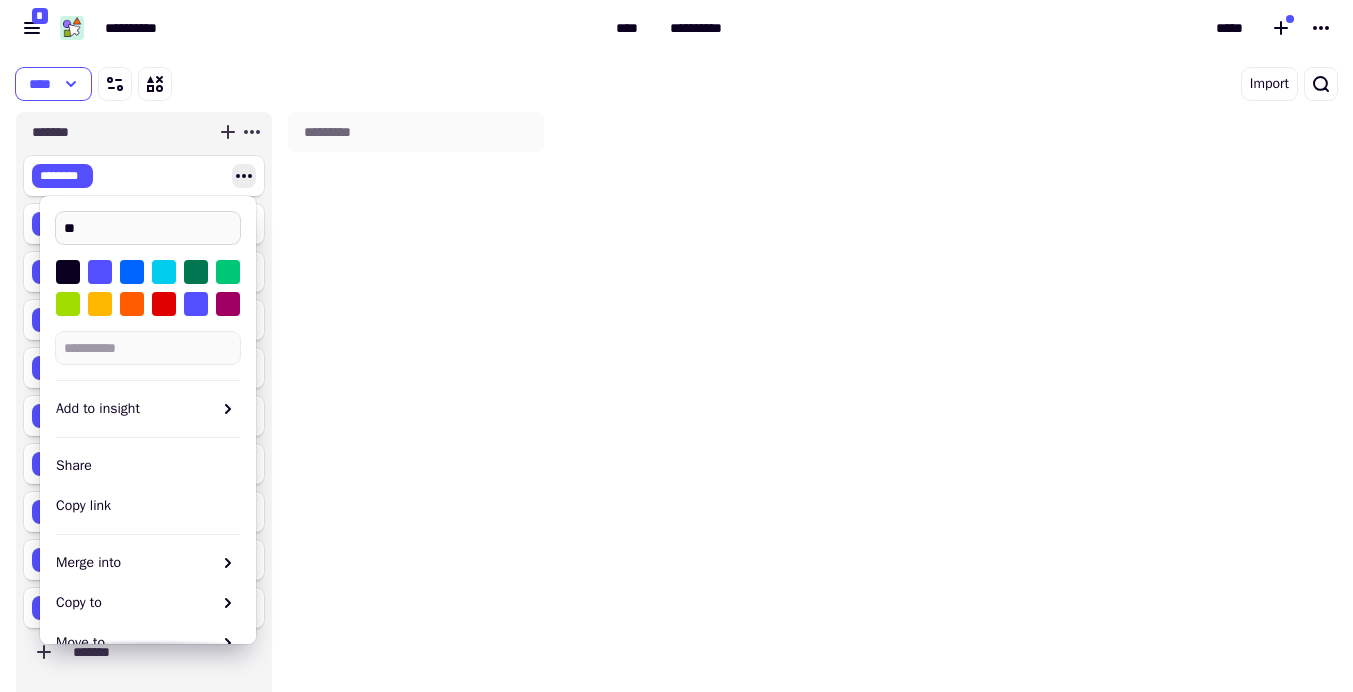 type on "*" 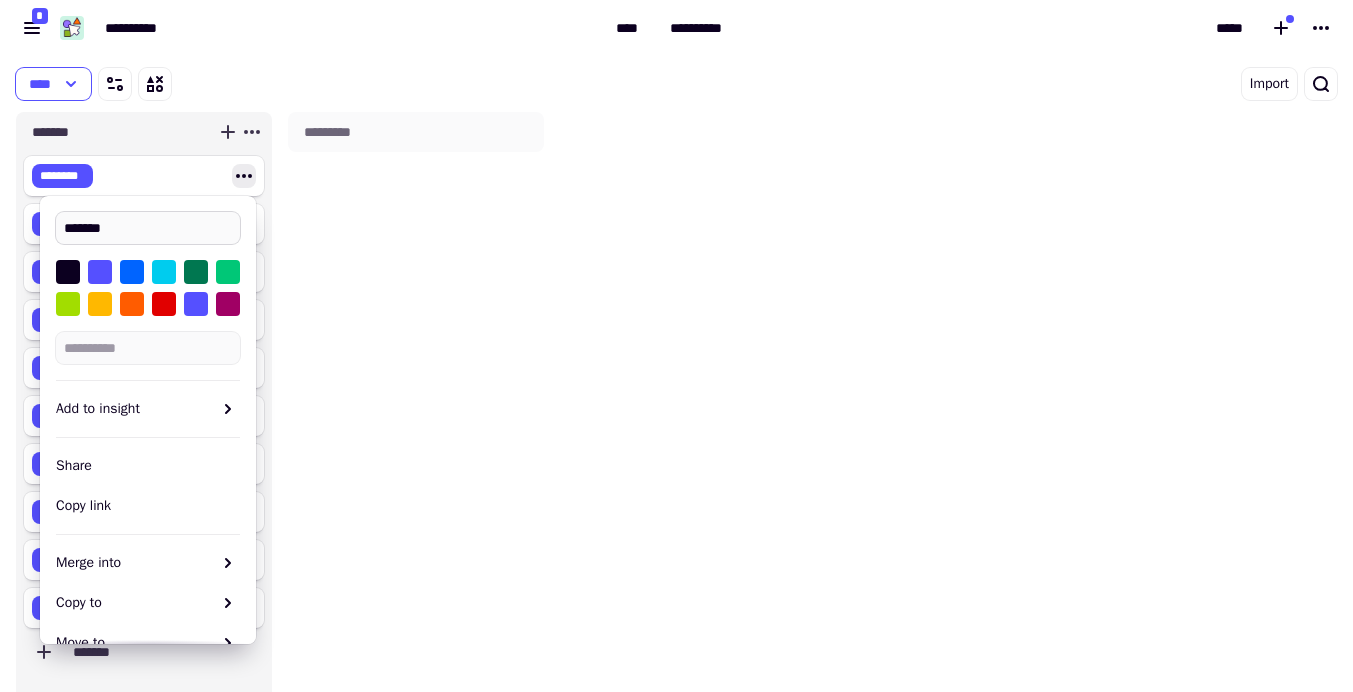 type on "********" 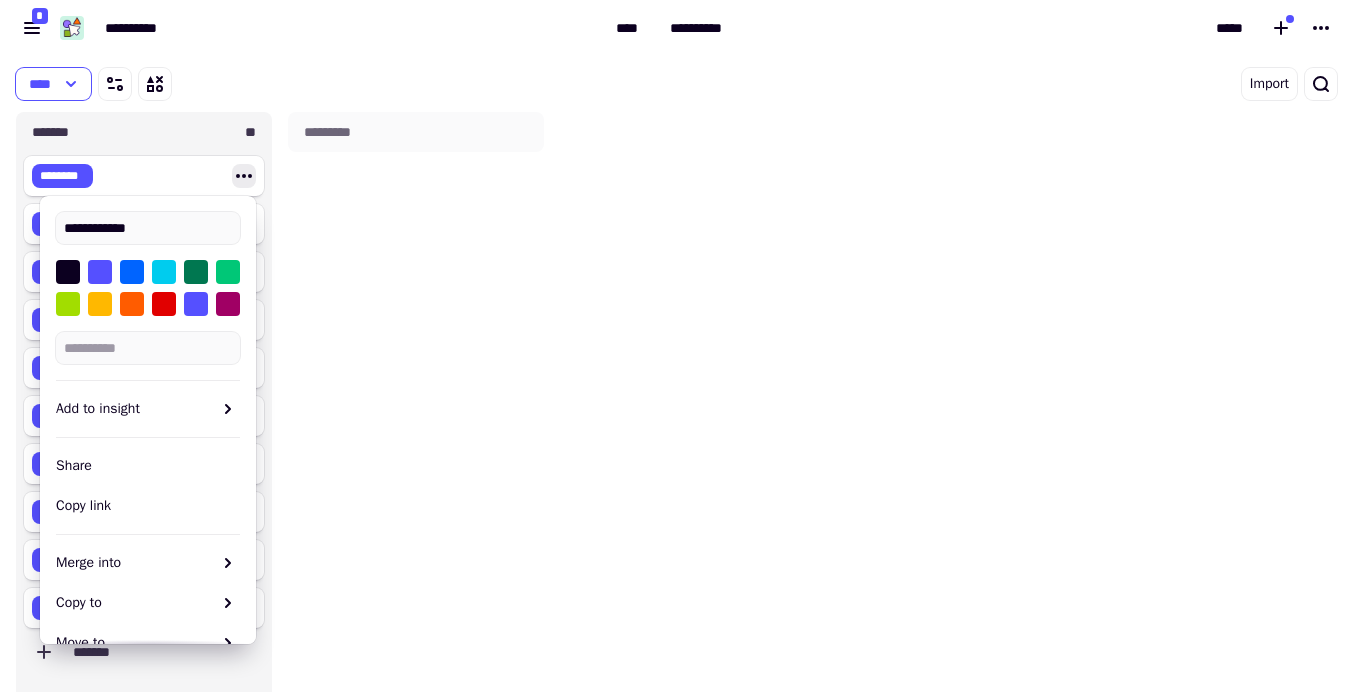 type on "**********" 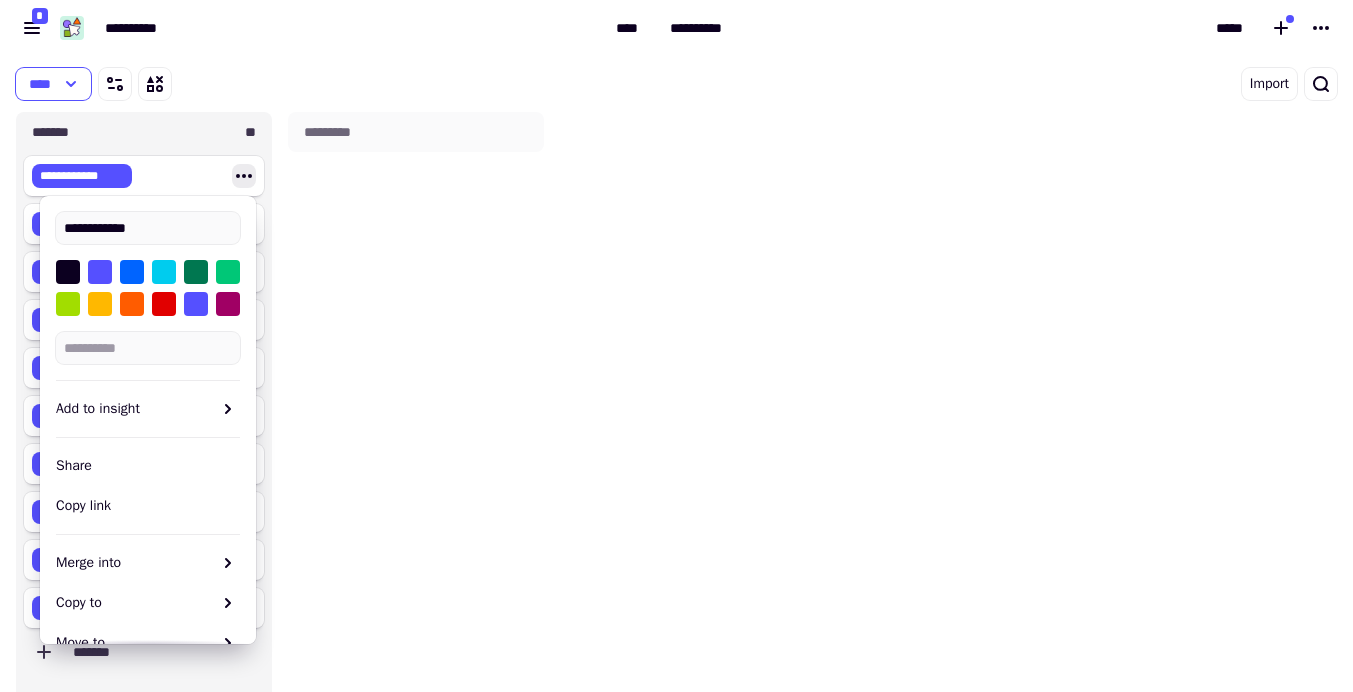 click on "*********" at bounding box center (416, 422) 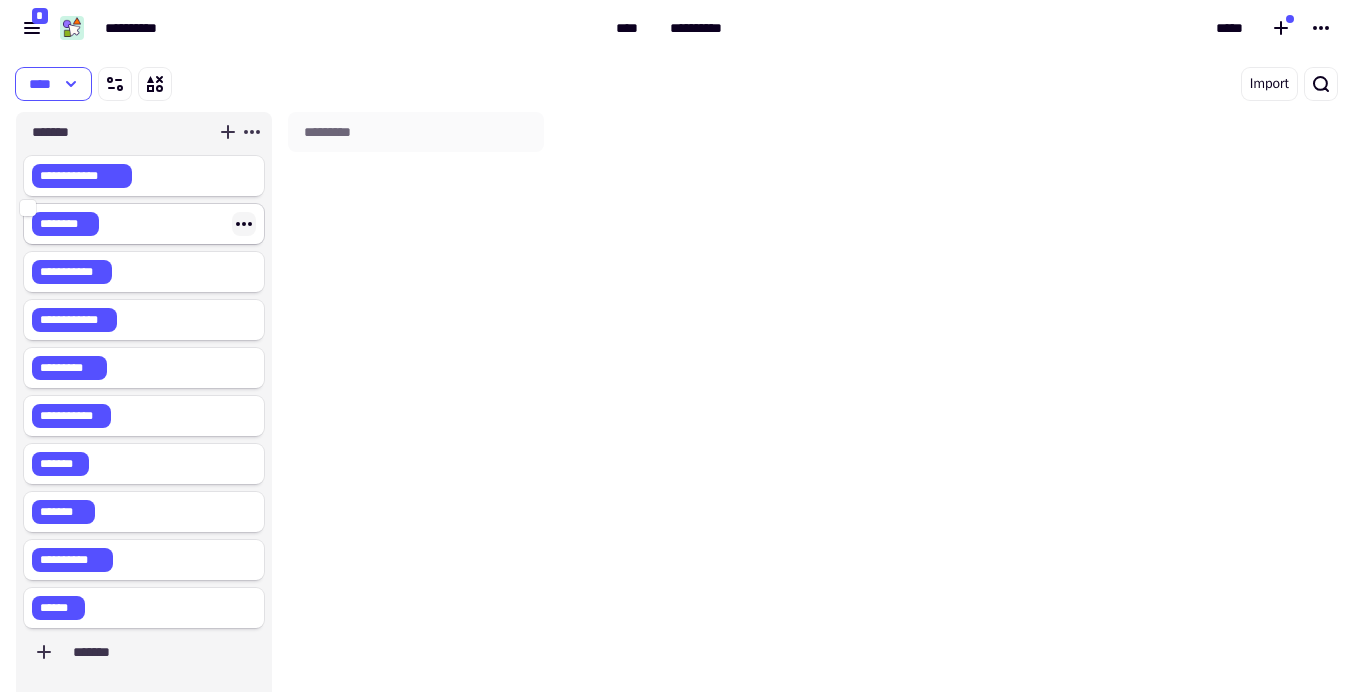 click 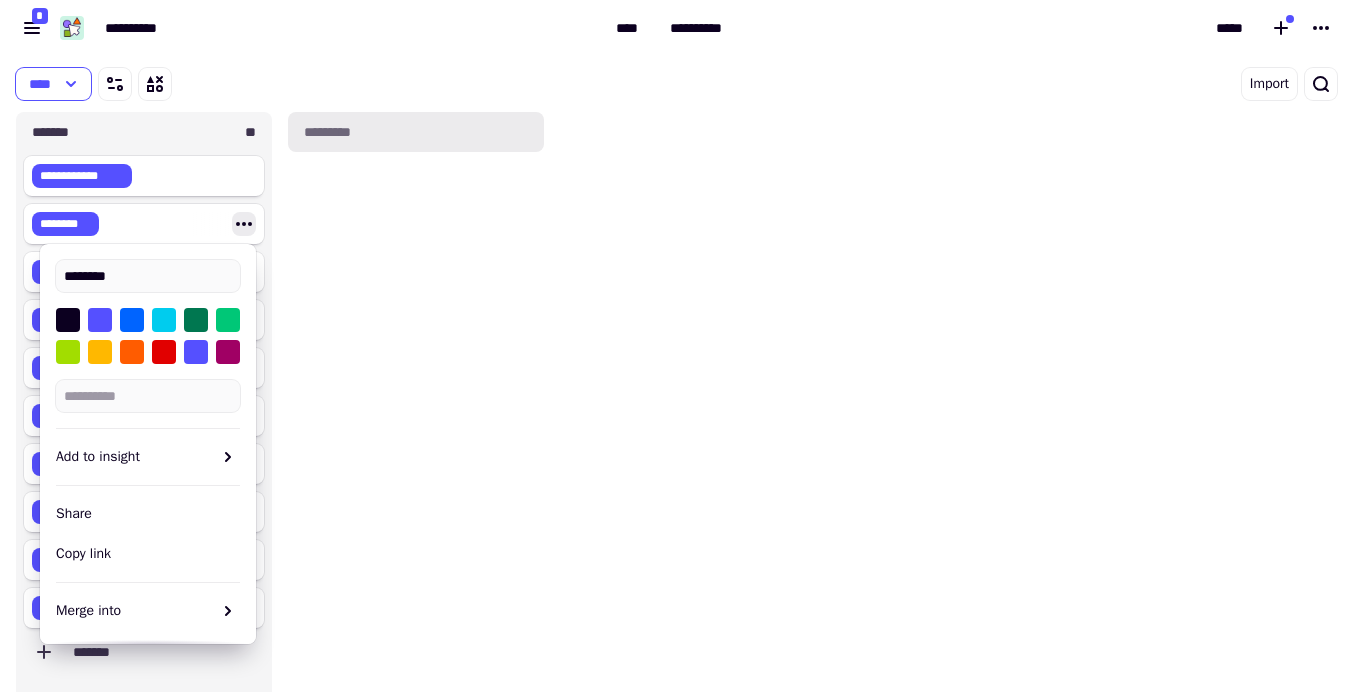 click on "*********" at bounding box center (416, 132) 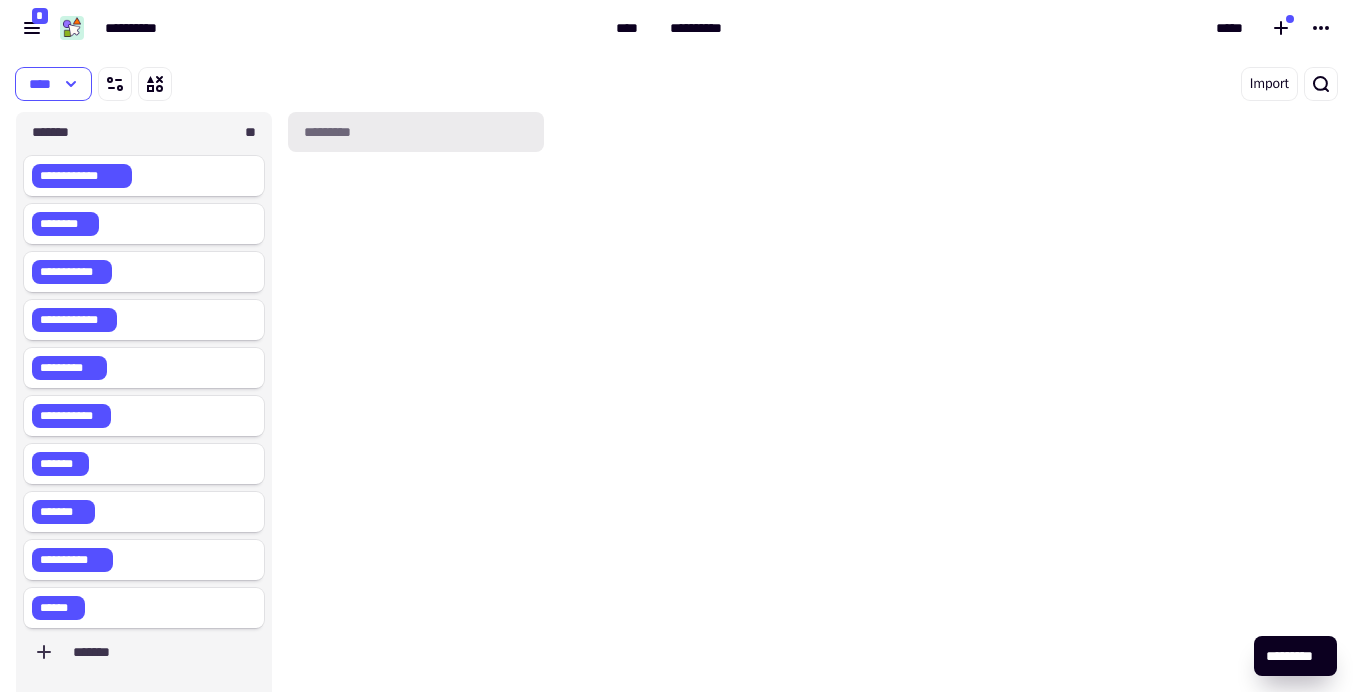 click on "*********" at bounding box center (416, 132) 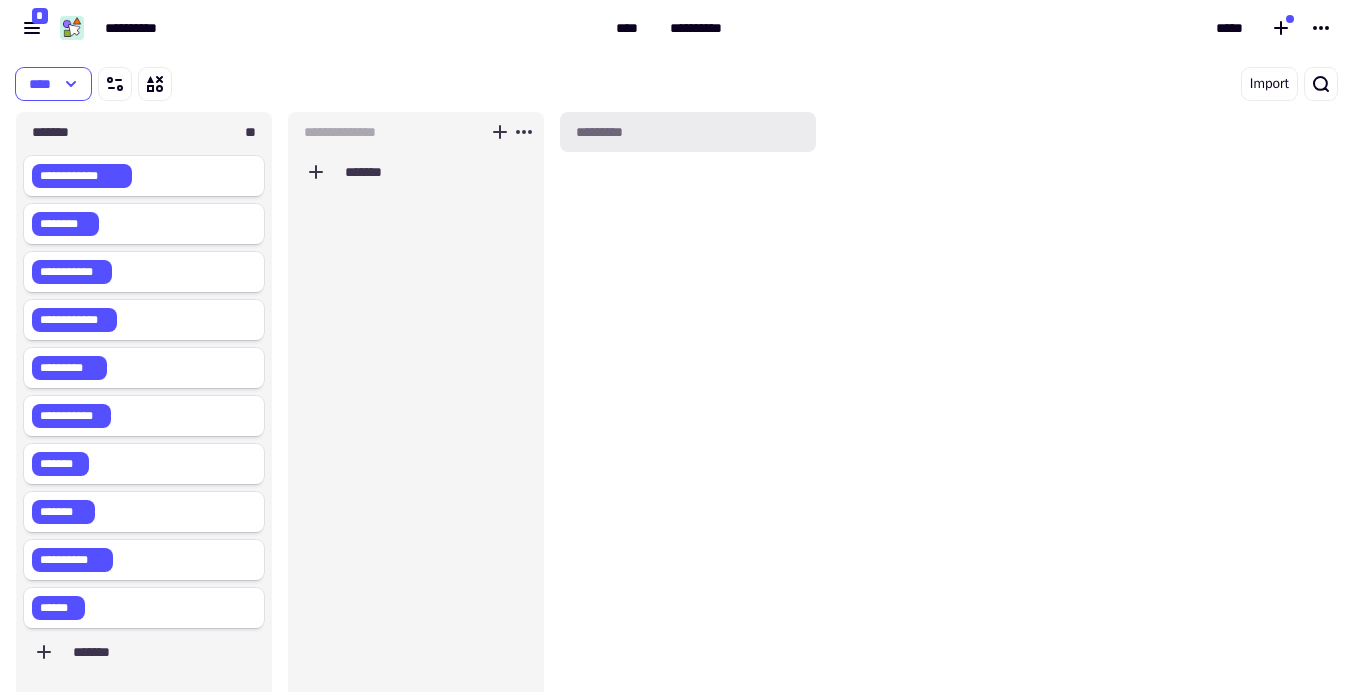 scroll, scrollTop: 1, scrollLeft: 1, axis: both 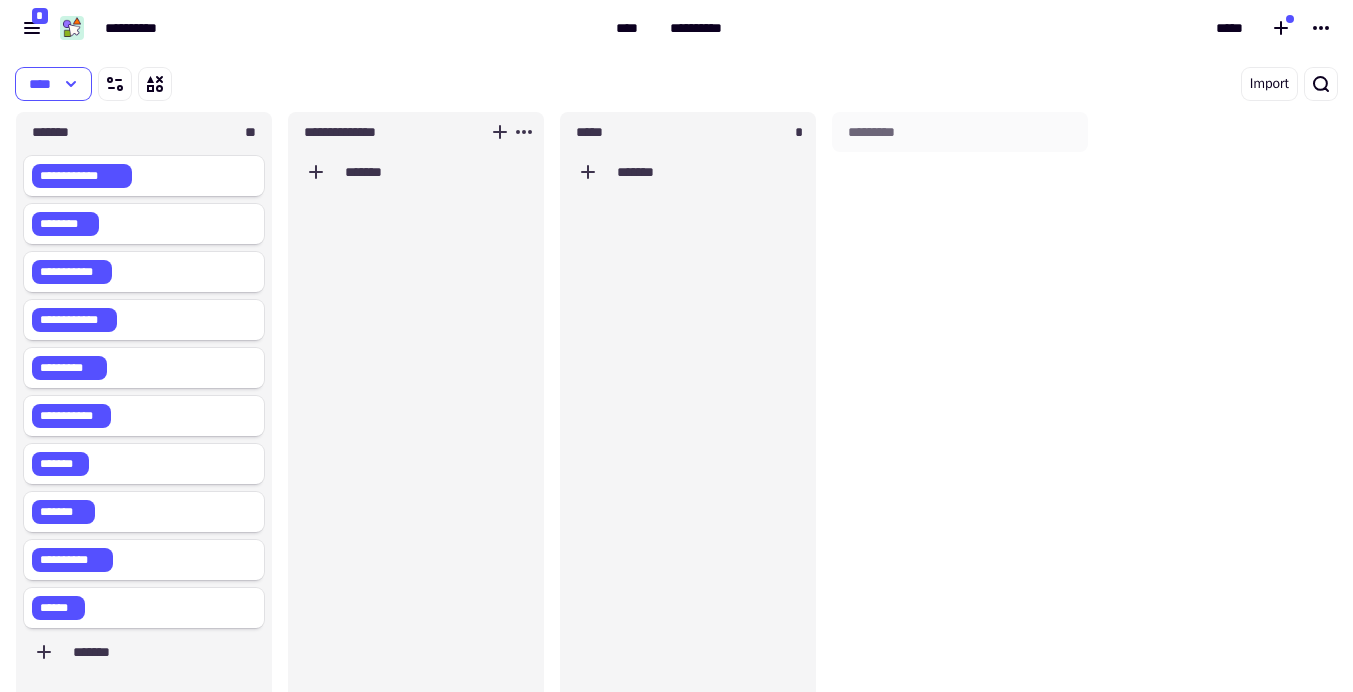 type on "******" 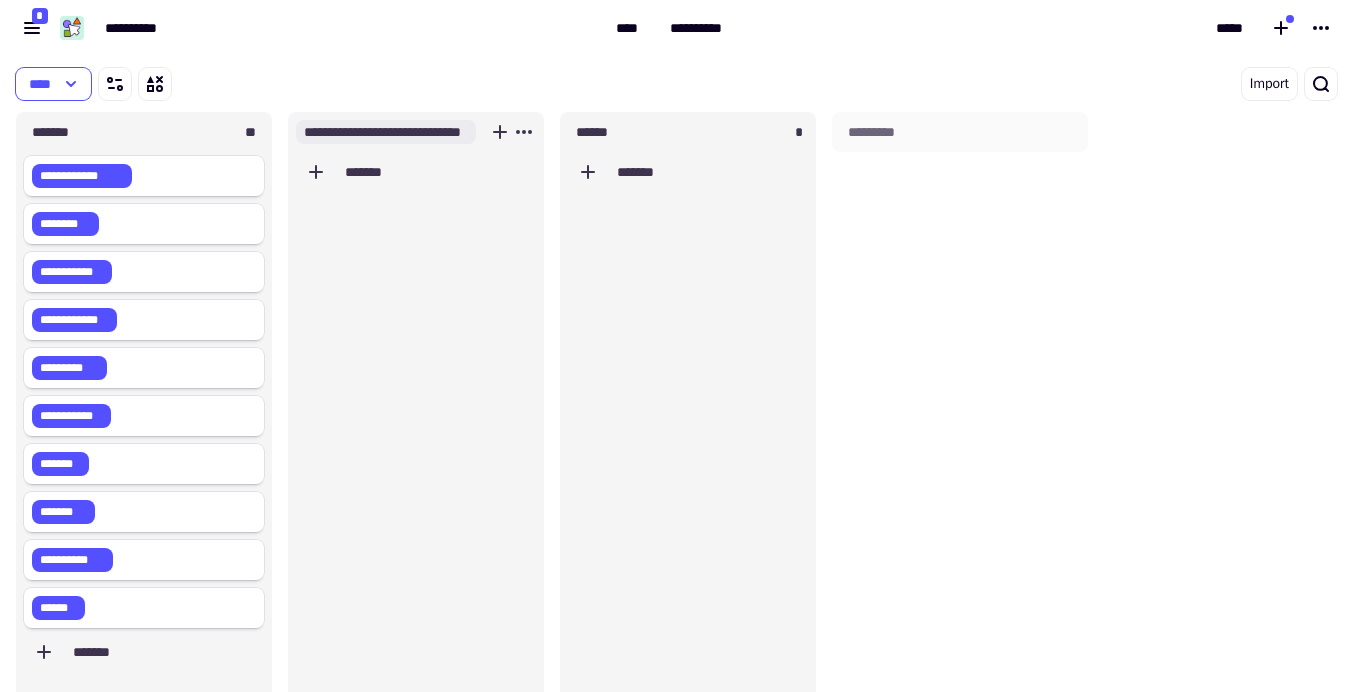 type on "**********" 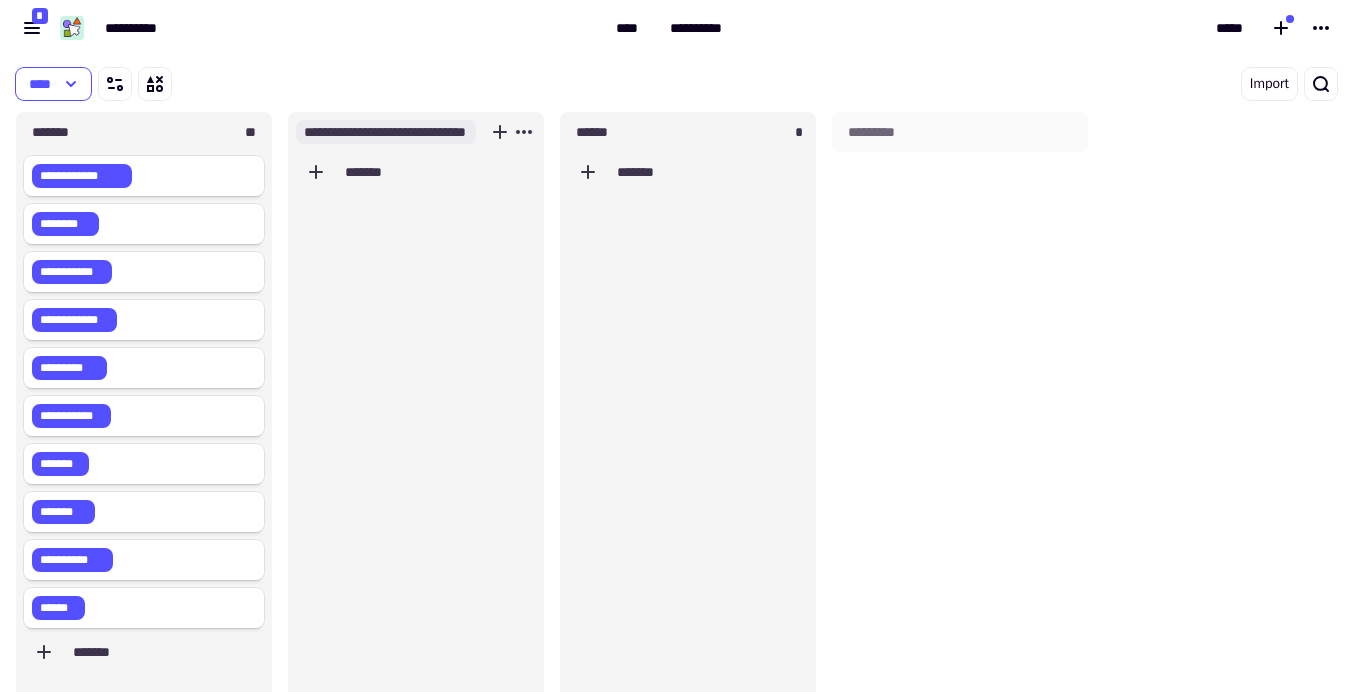 scroll, scrollTop: 0, scrollLeft: 54, axis: horizontal 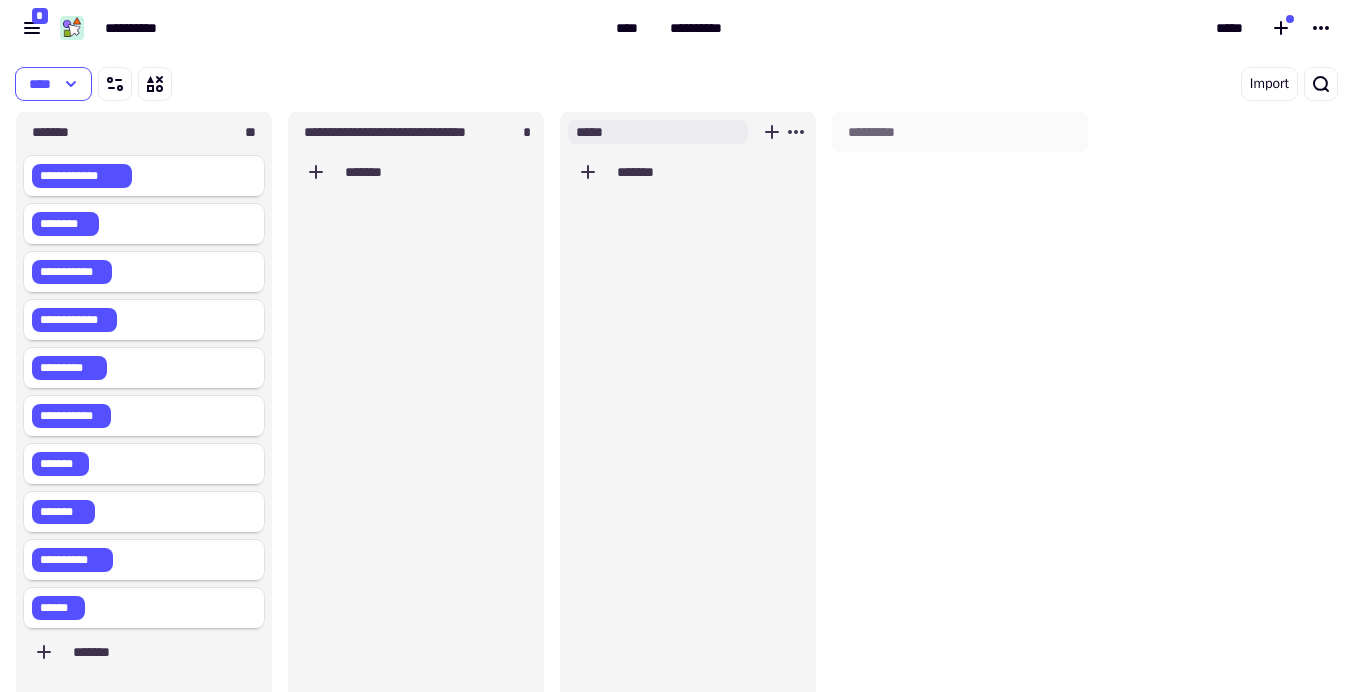 type on "*****" 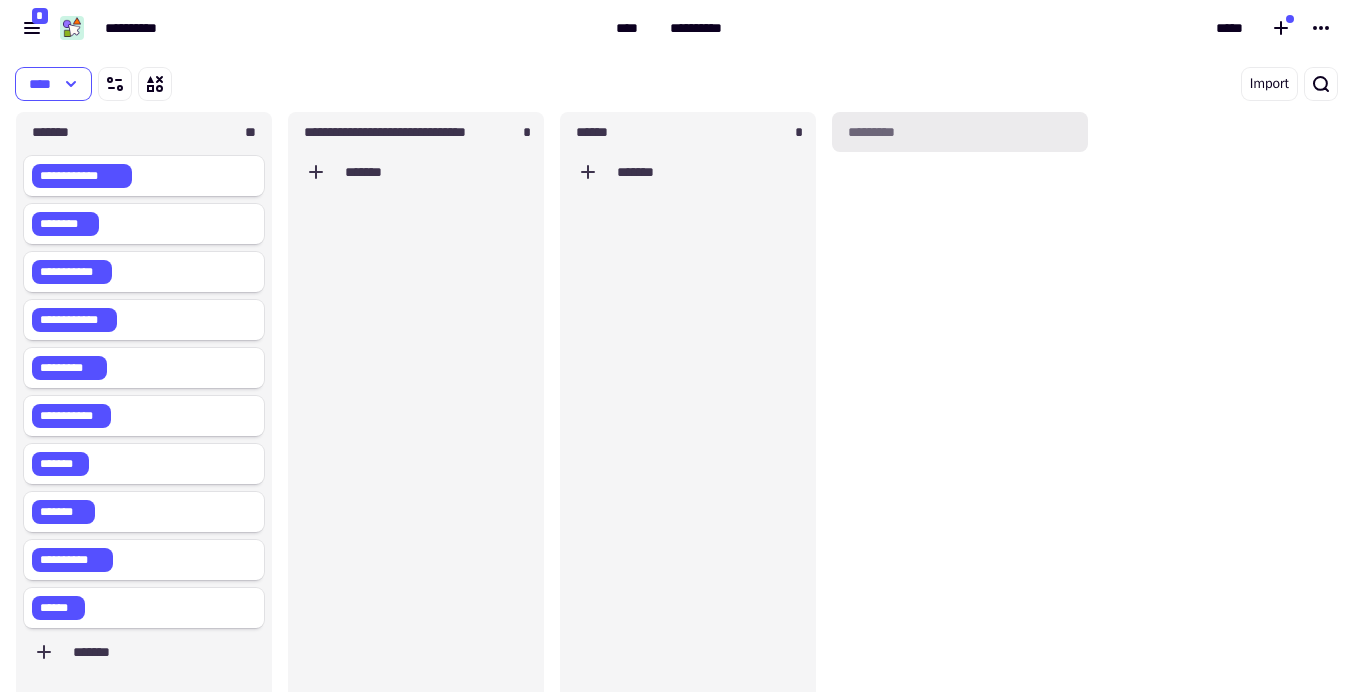 click on "*********" at bounding box center [960, 132] 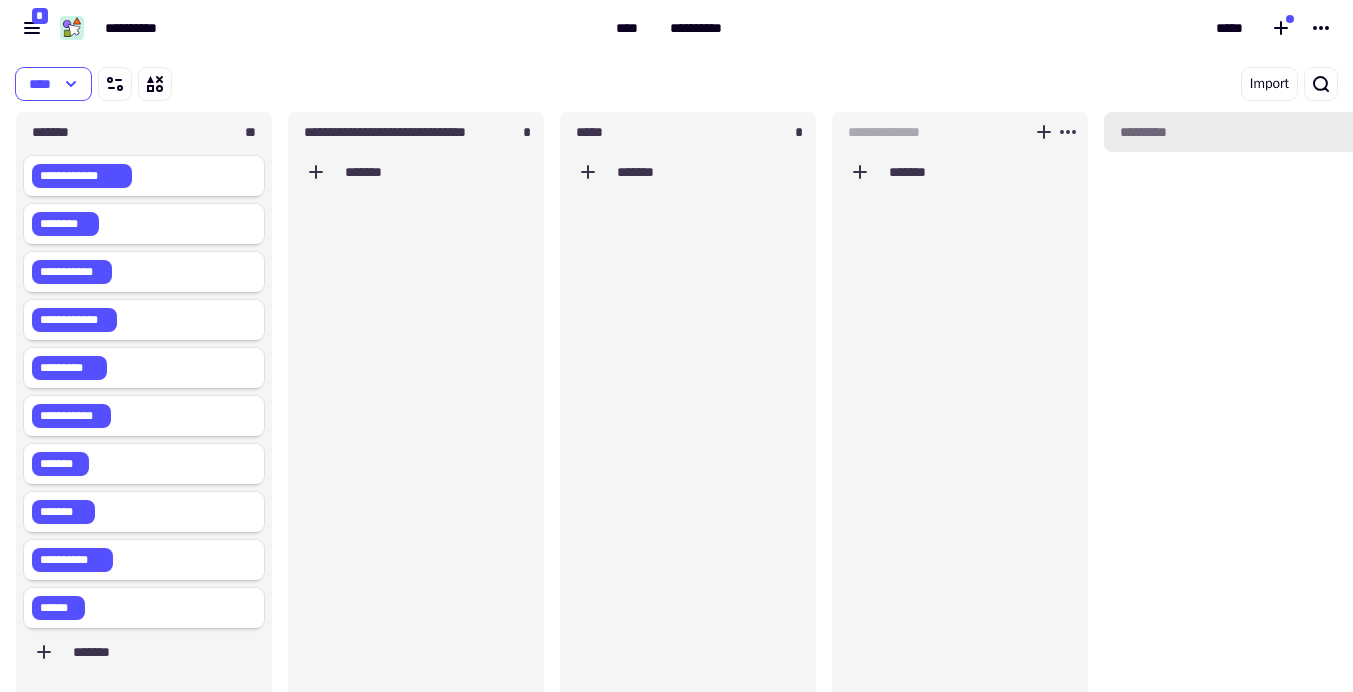 scroll, scrollTop: 1, scrollLeft: 1, axis: both 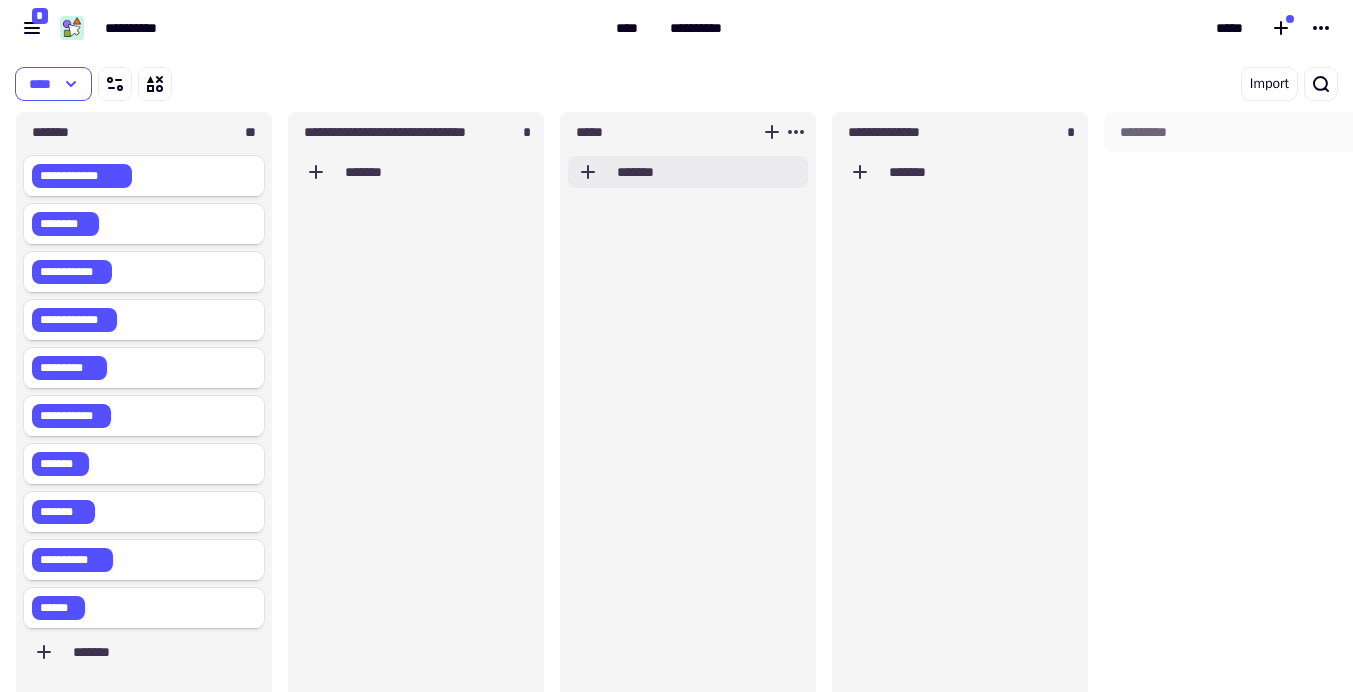 click on "*******" 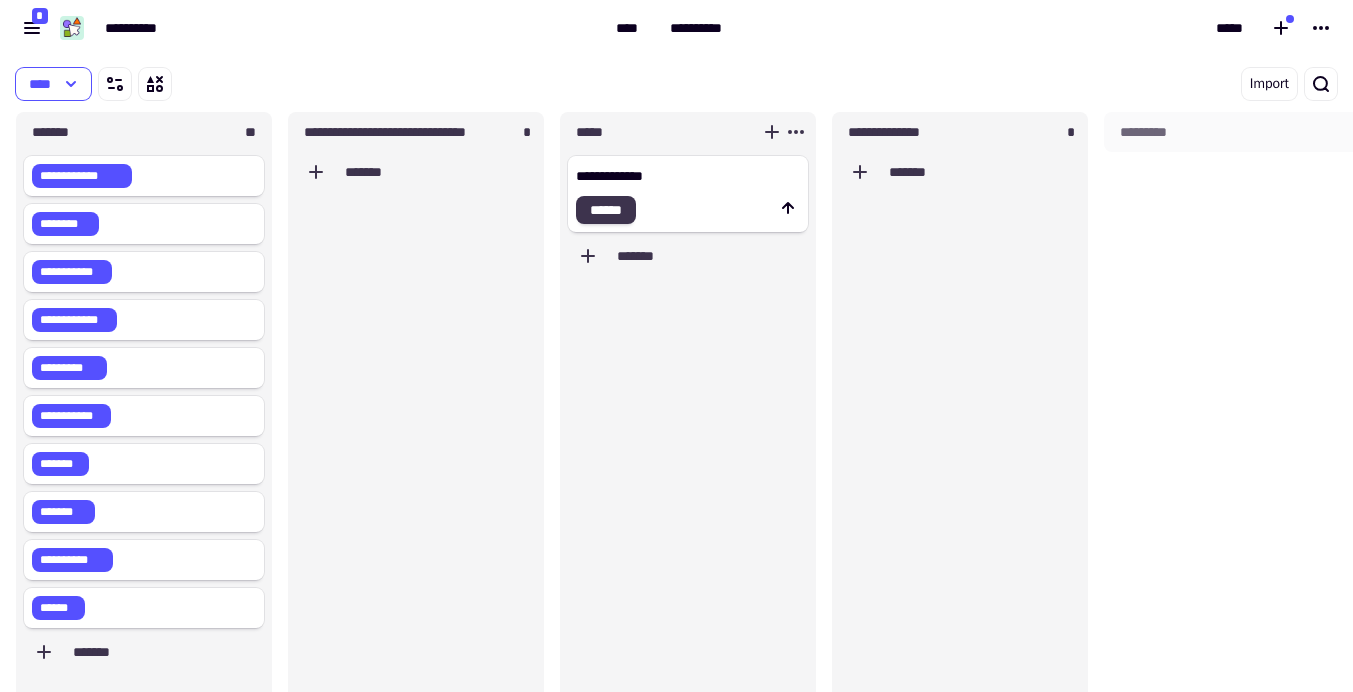 type on "**********" 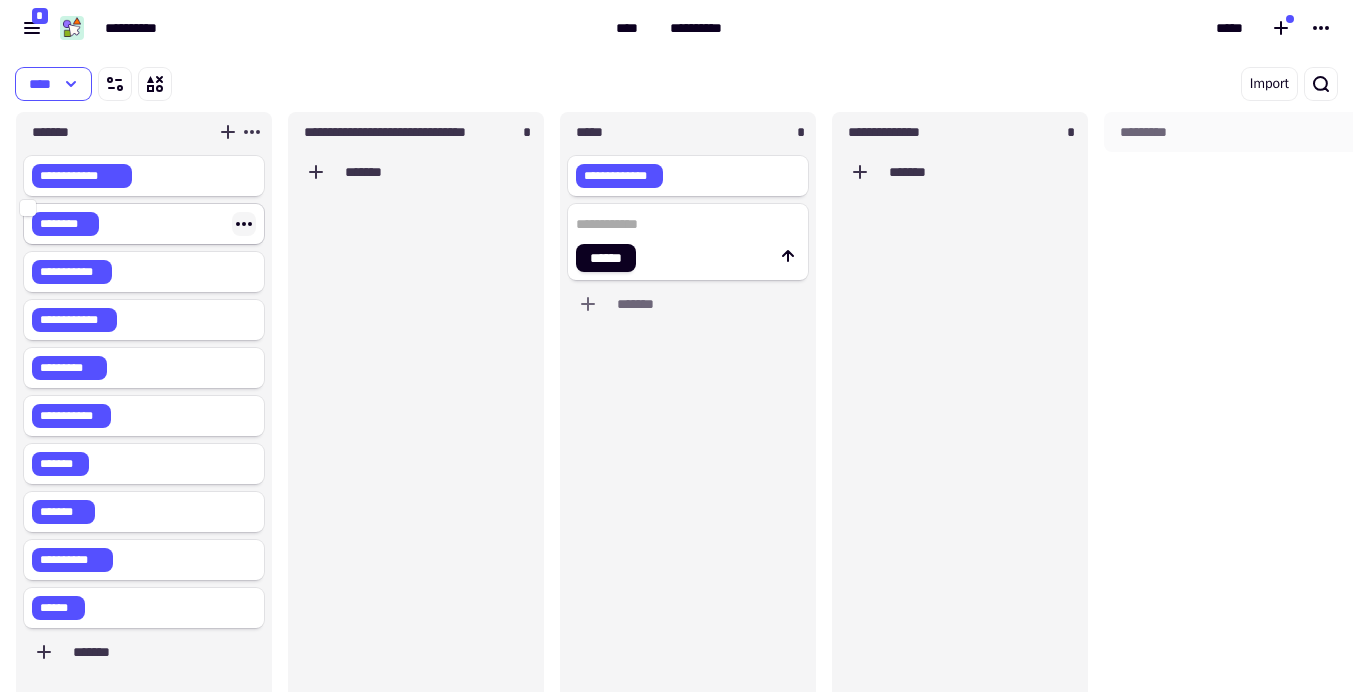 click 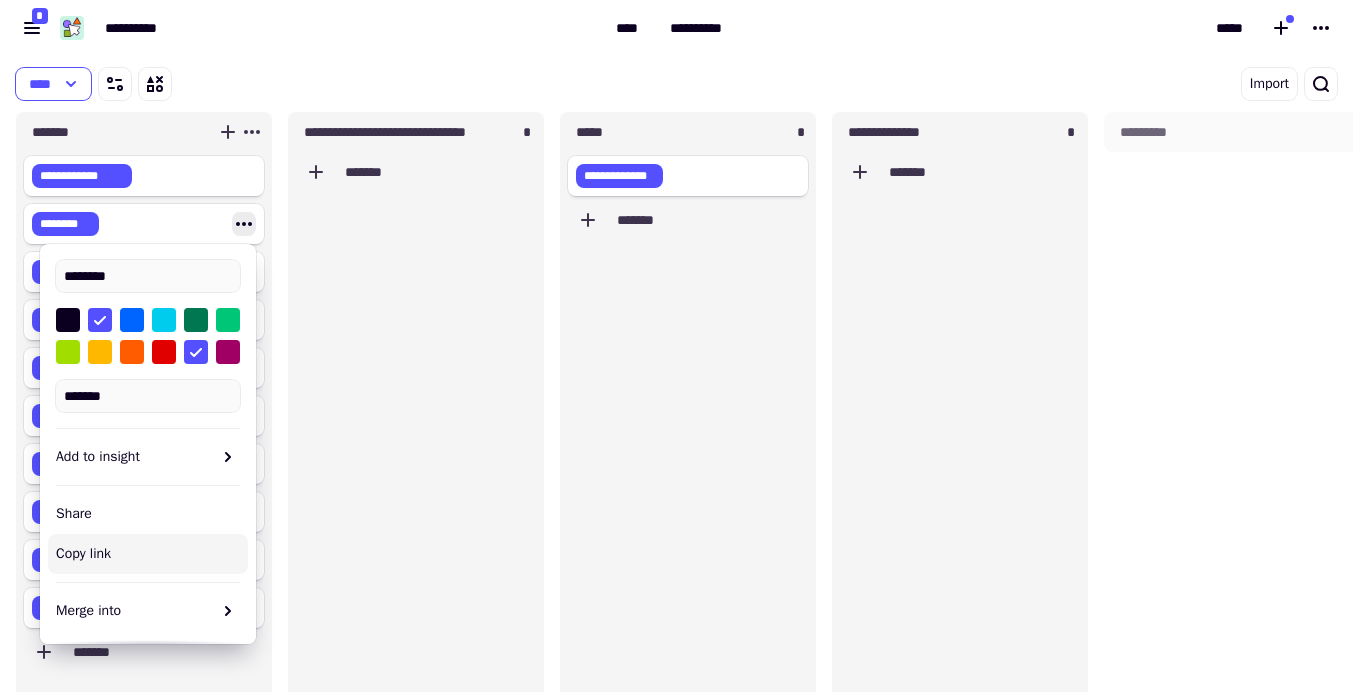 scroll, scrollTop: 132, scrollLeft: 0, axis: vertical 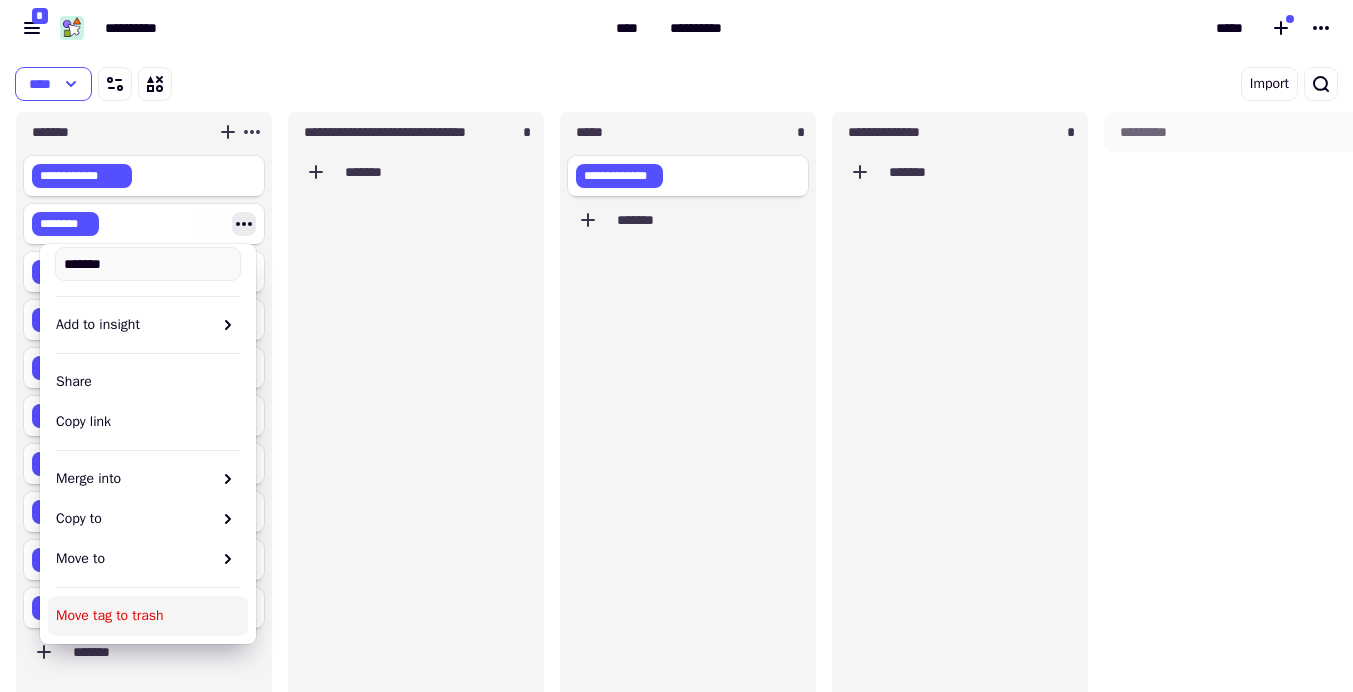 click on "Move tag to trash" at bounding box center (148, 616) 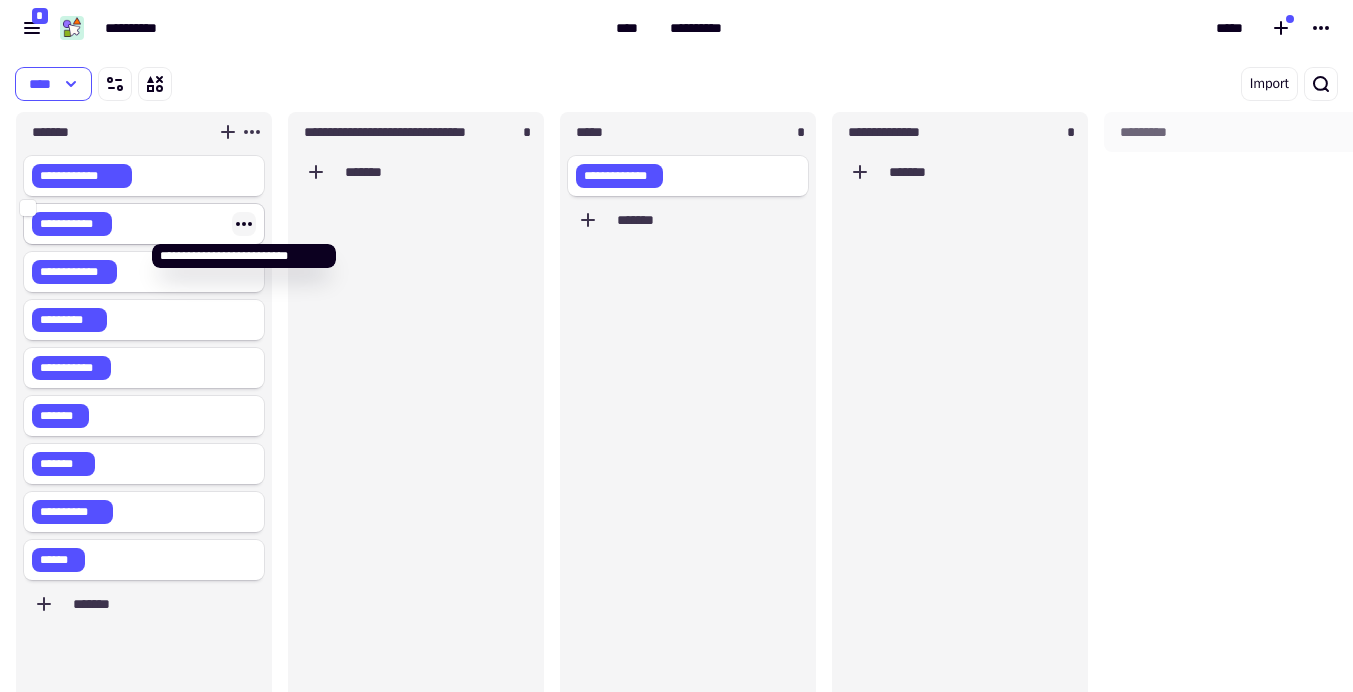 click 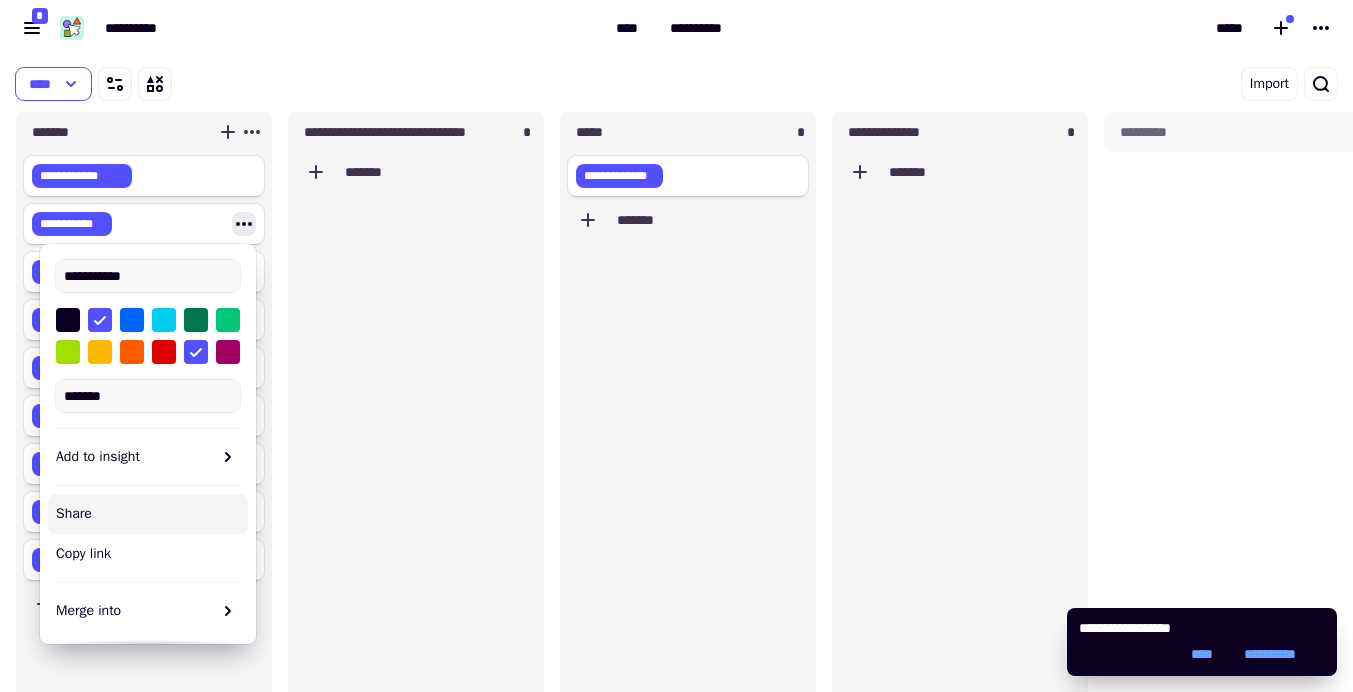 scroll, scrollTop: 61, scrollLeft: 0, axis: vertical 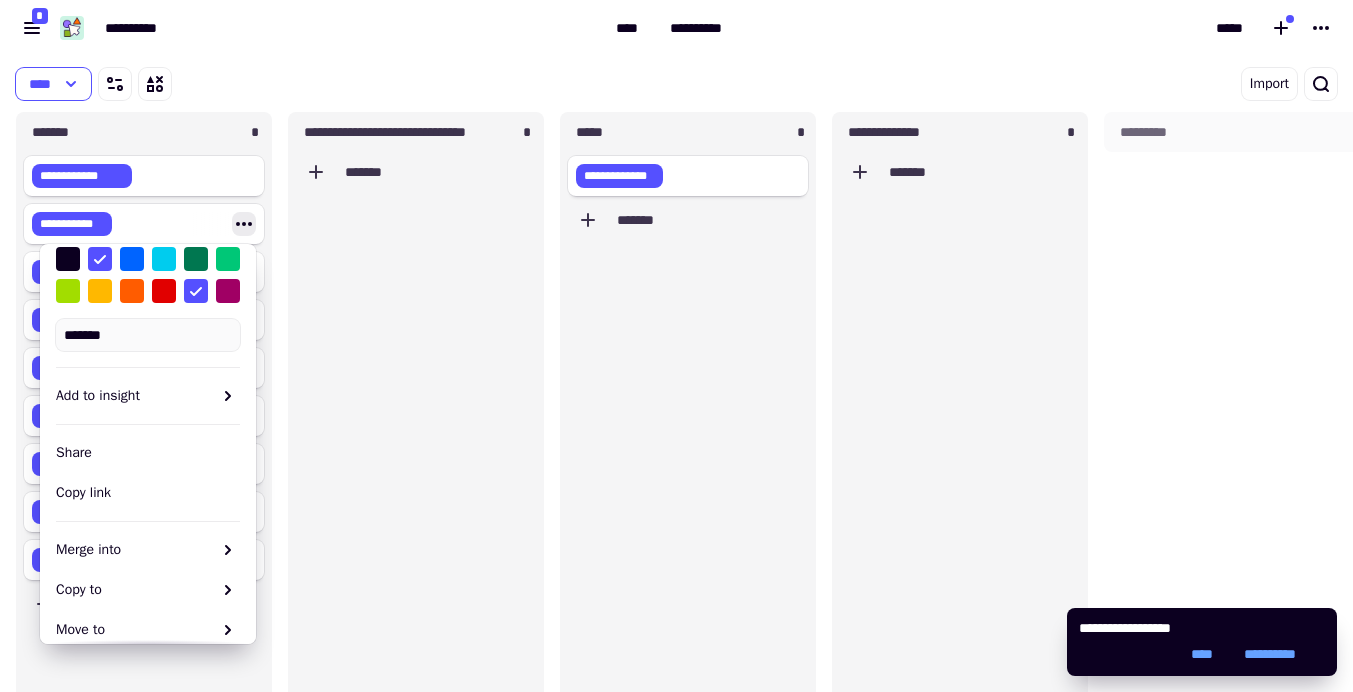 click on "****" at bounding box center (362, 84) 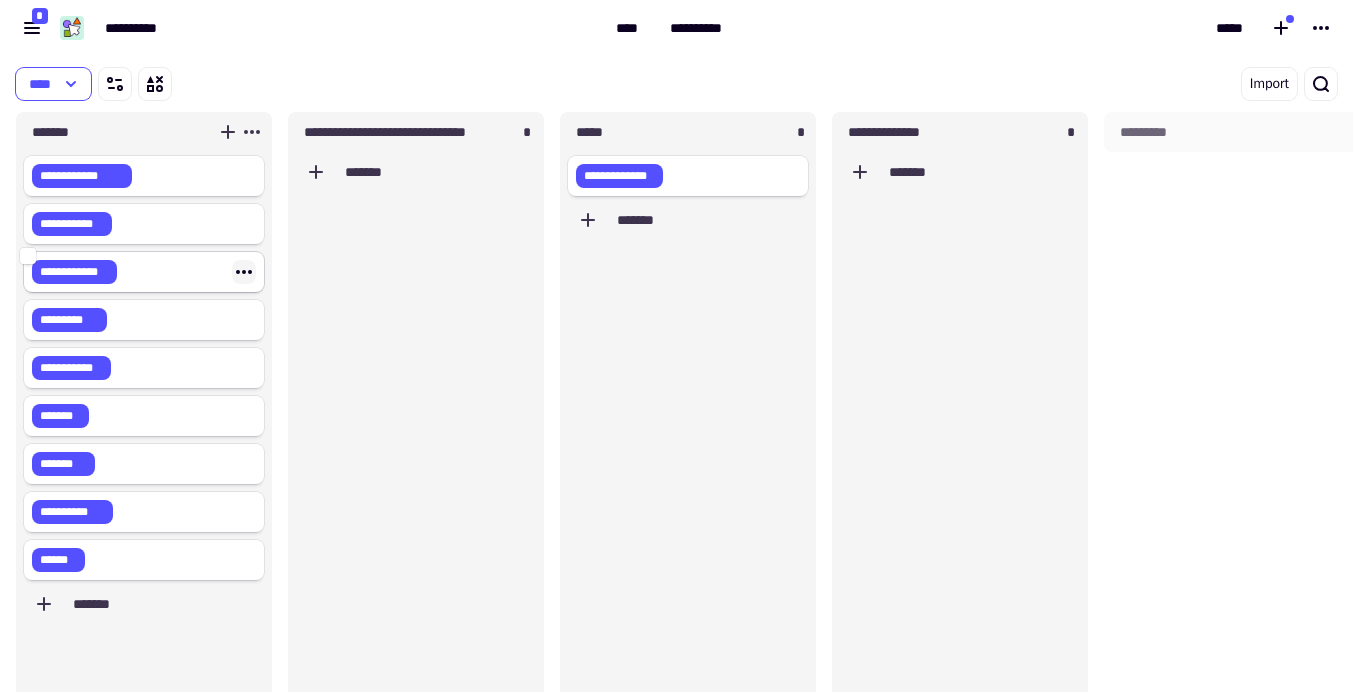 click 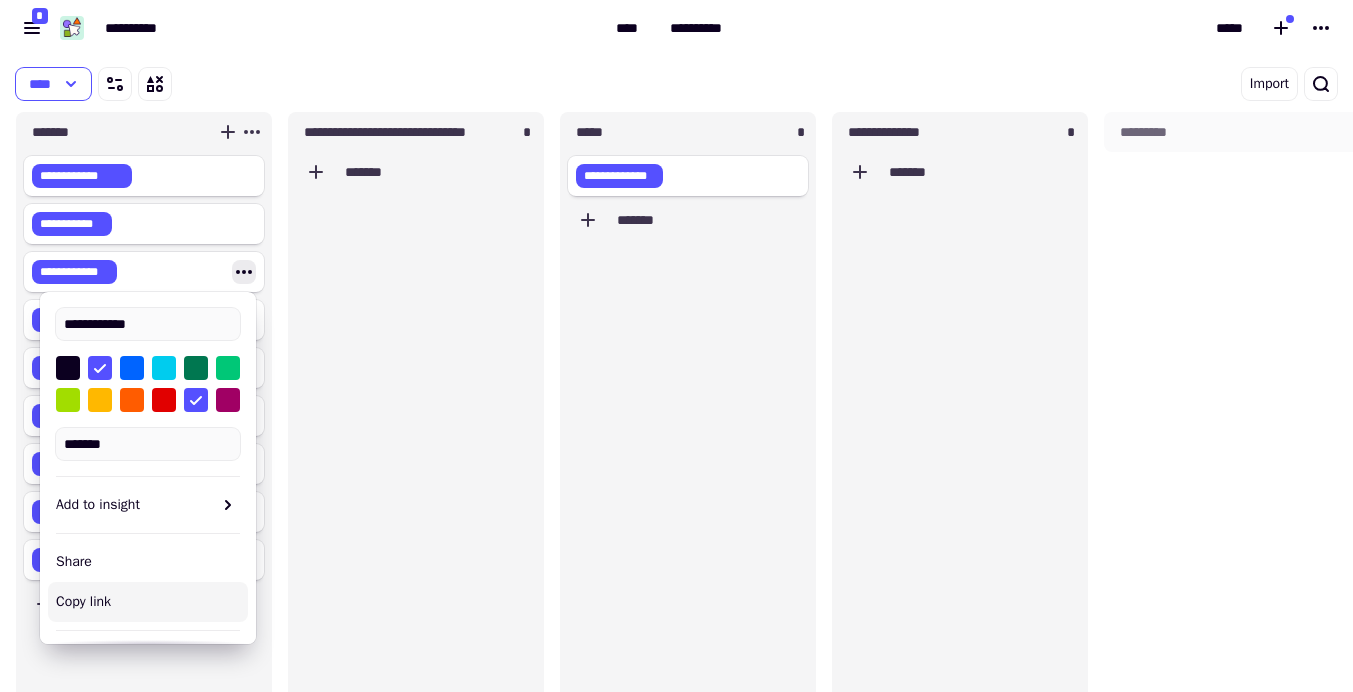 scroll, scrollTop: 180, scrollLeft: 0, axis: vertical 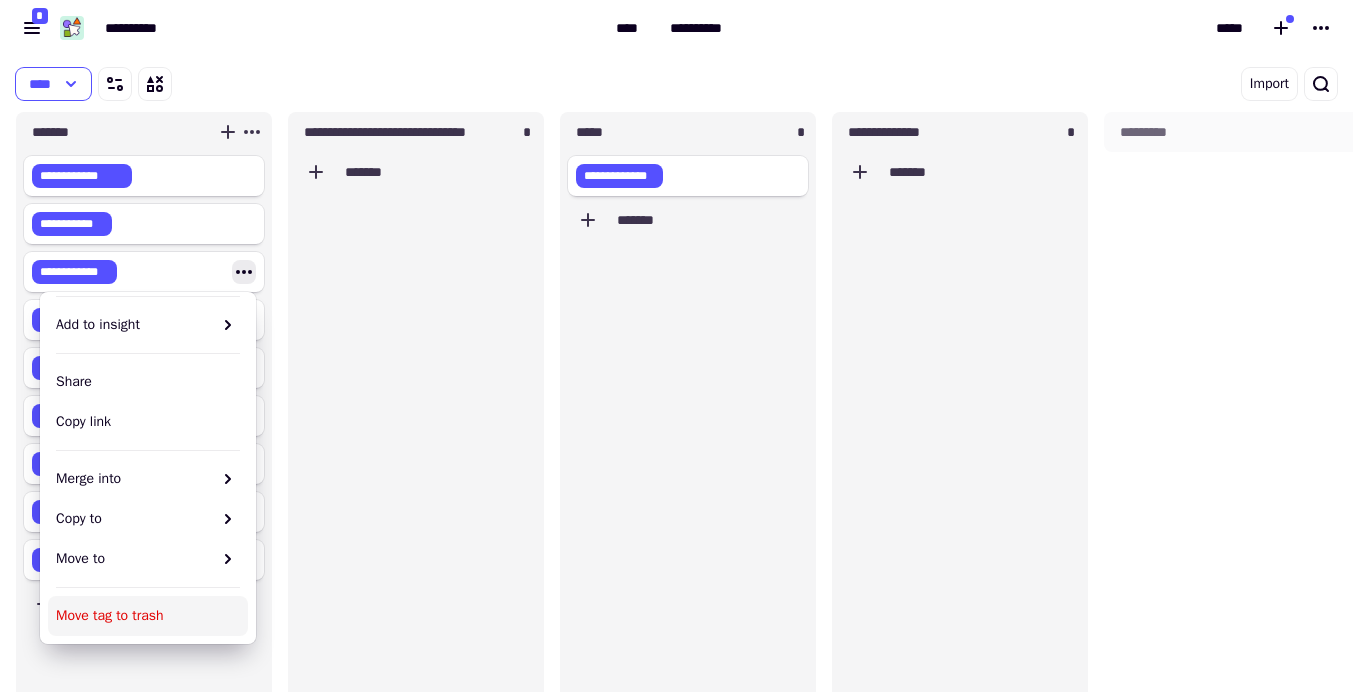 click on "Move tag to trash" at bounding box center (148, 616) 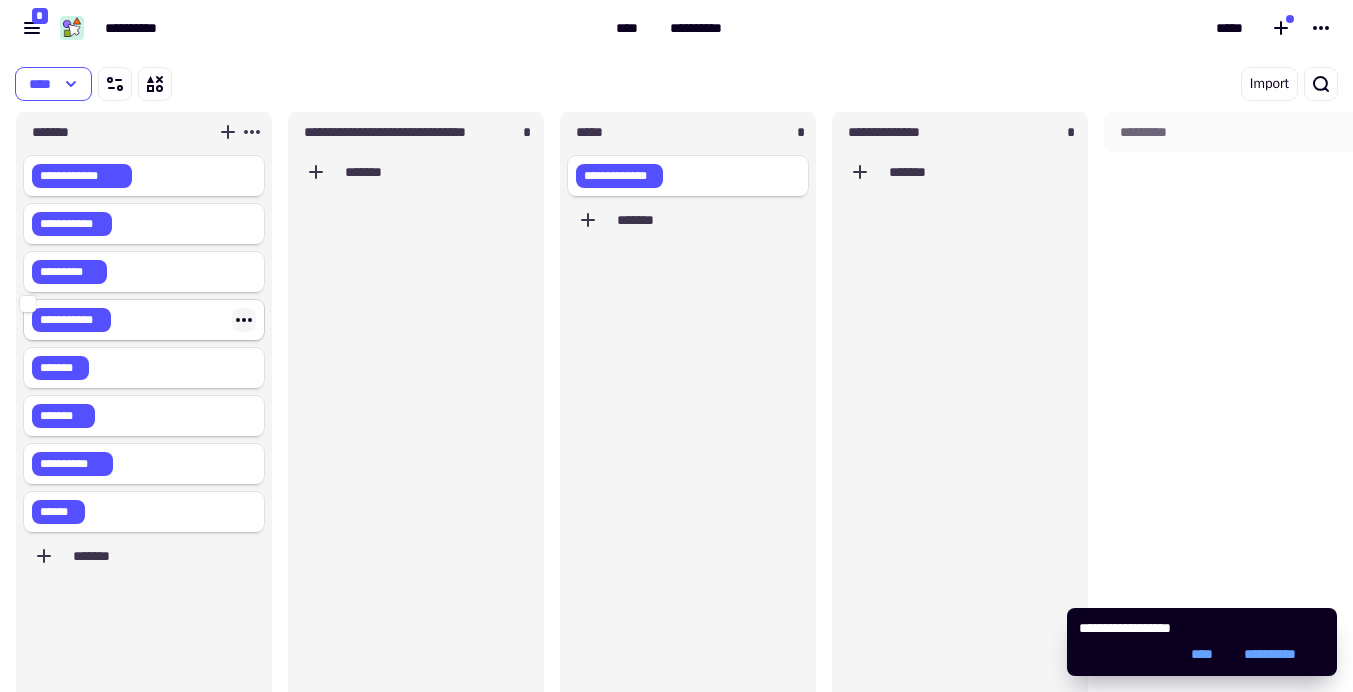 click 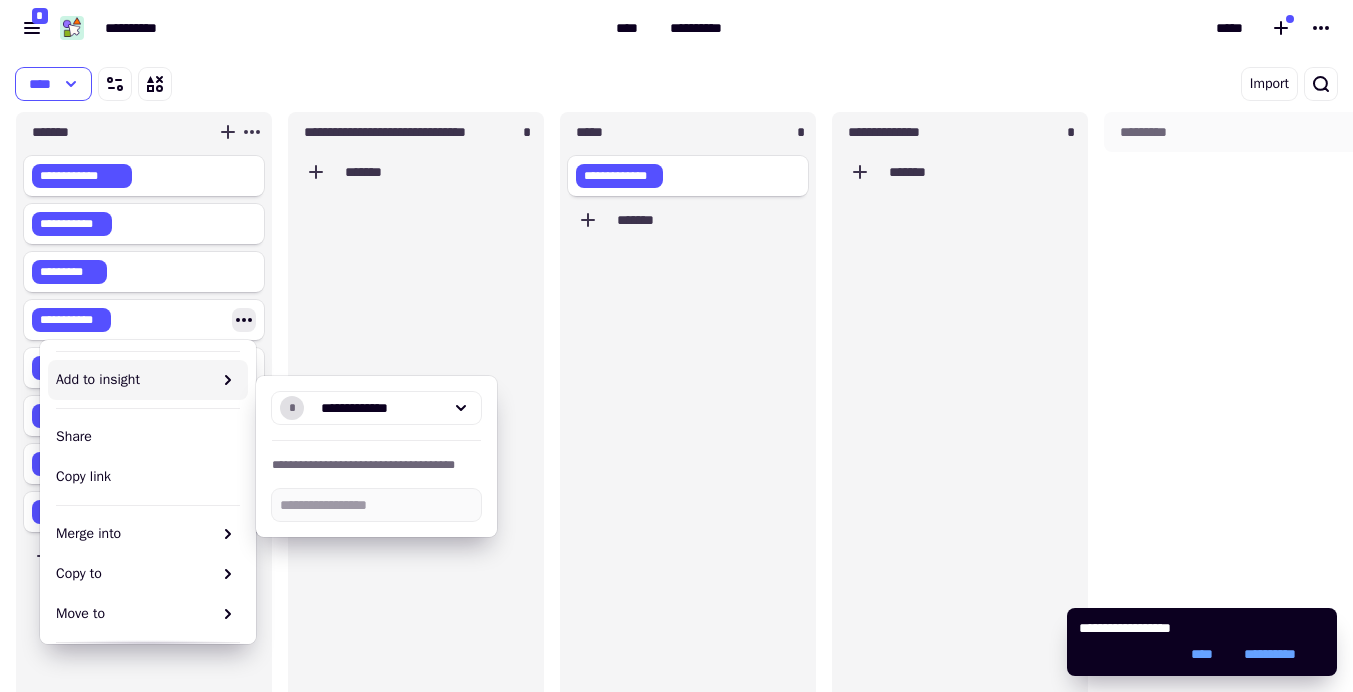 scroll, scrollTop: 228, scrollLeft: 0, axis: vertical 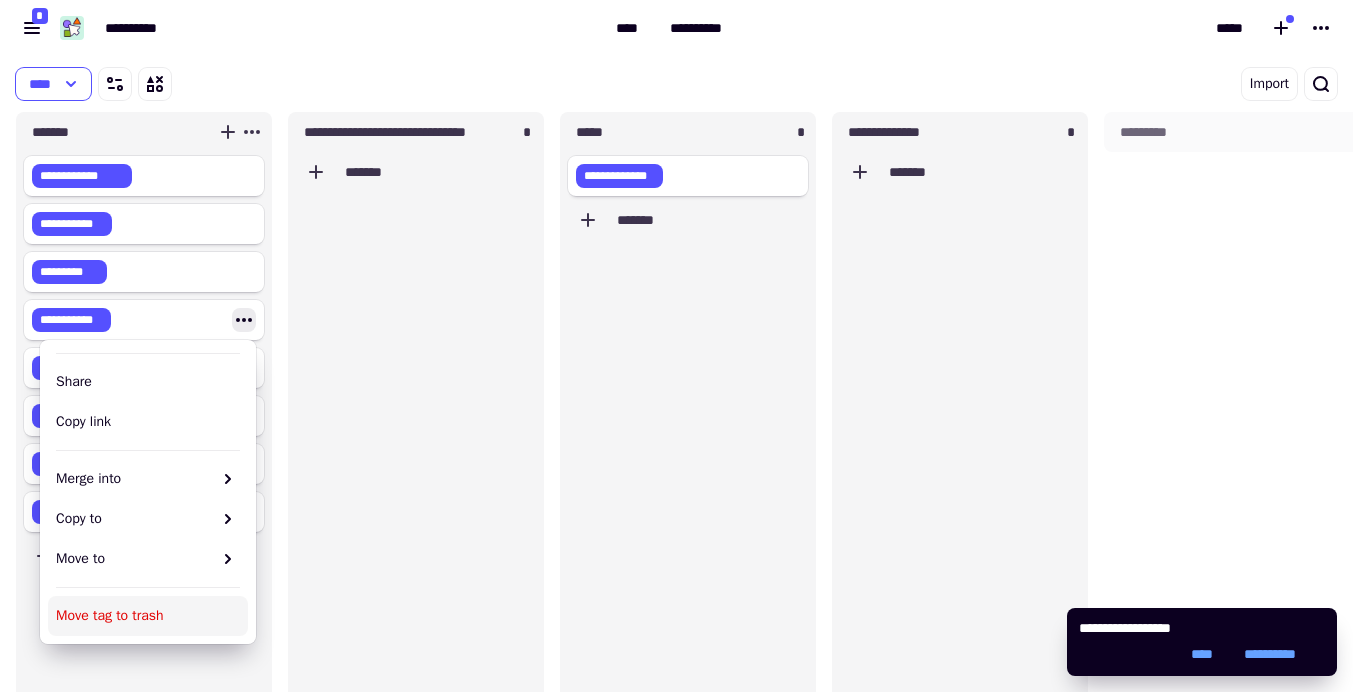 click on "Move tag to trash" at bounding box center [148, 616] 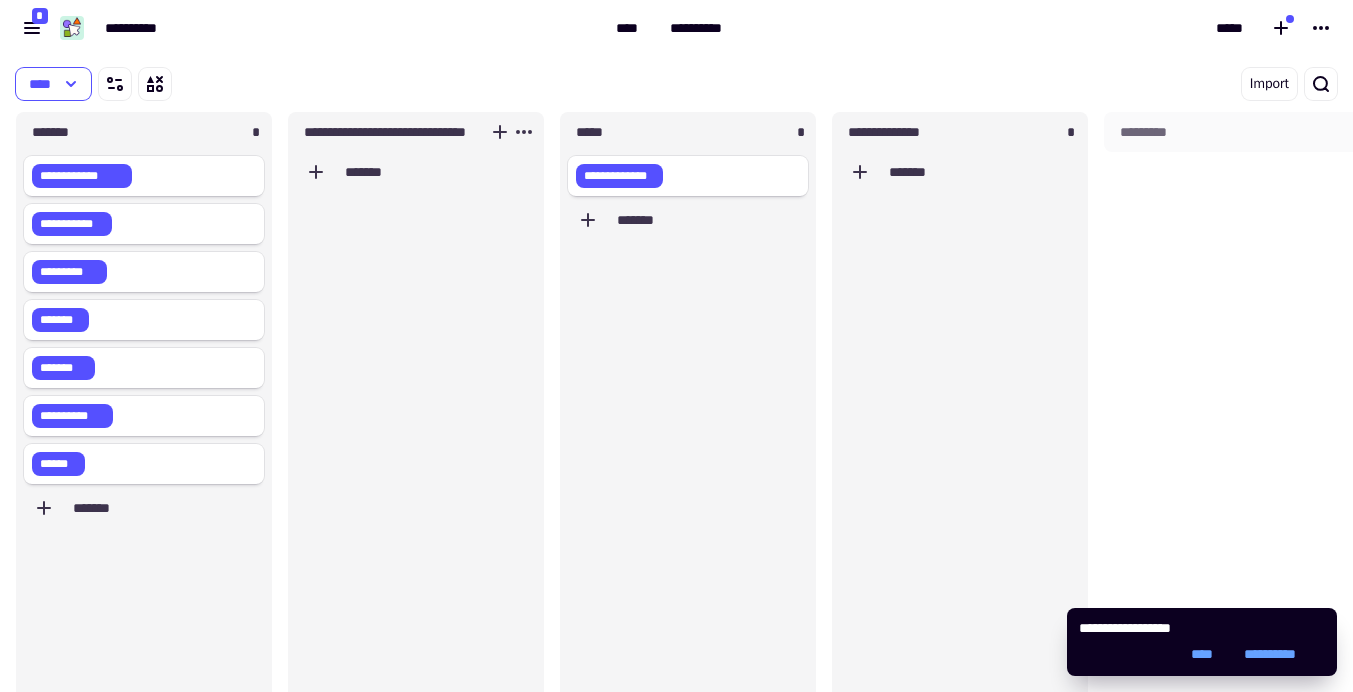 scroll, scrollTop: 0, scrollLeft: 55, axis: horizontal 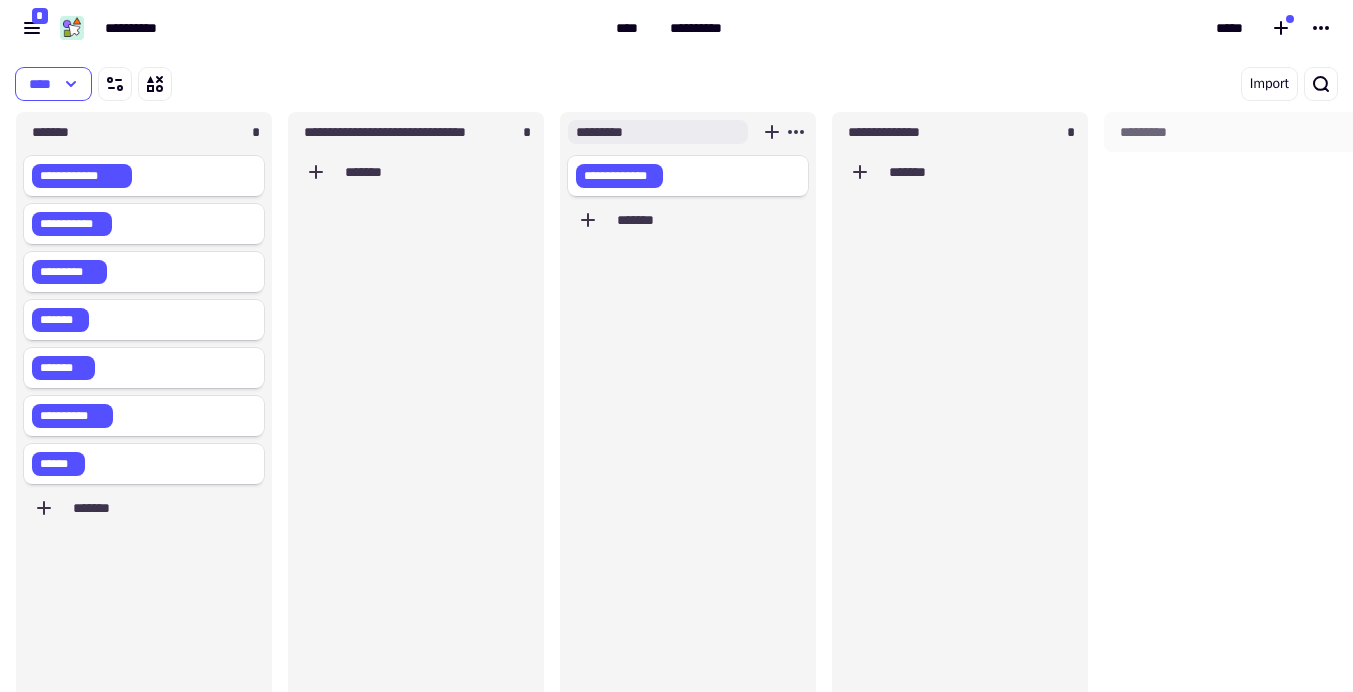 type on "**********" 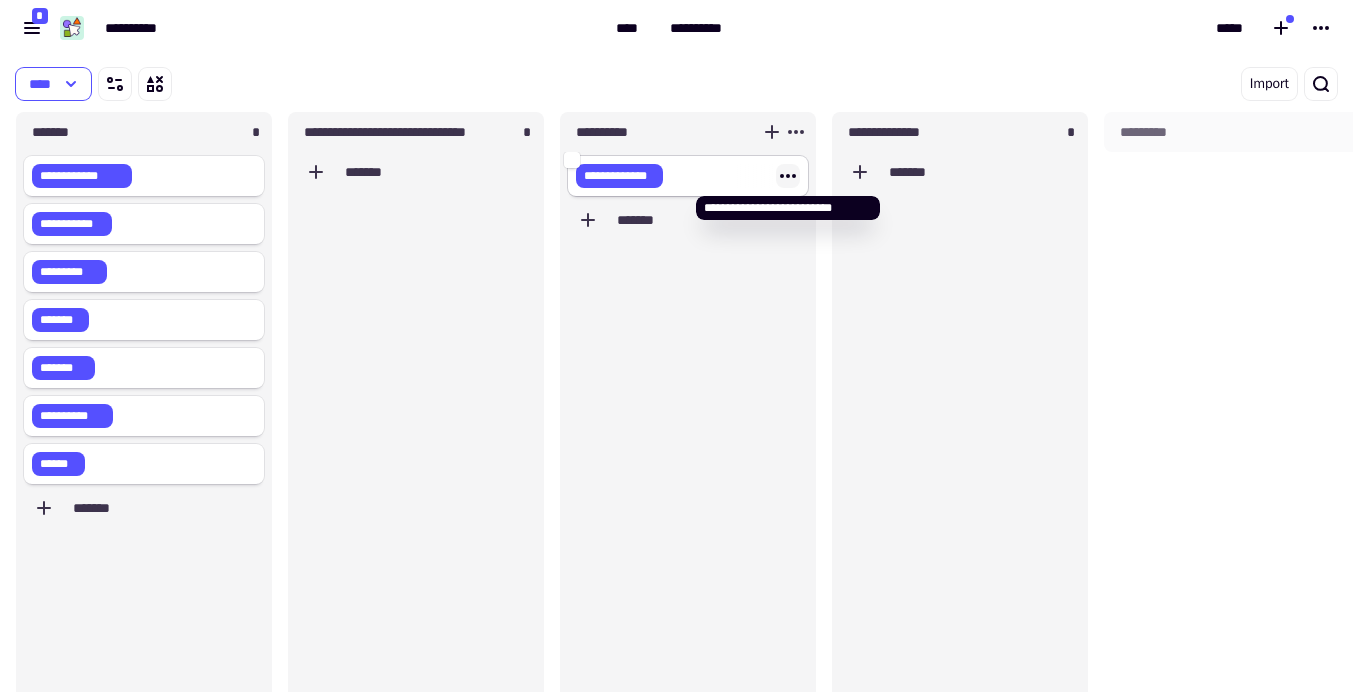 click 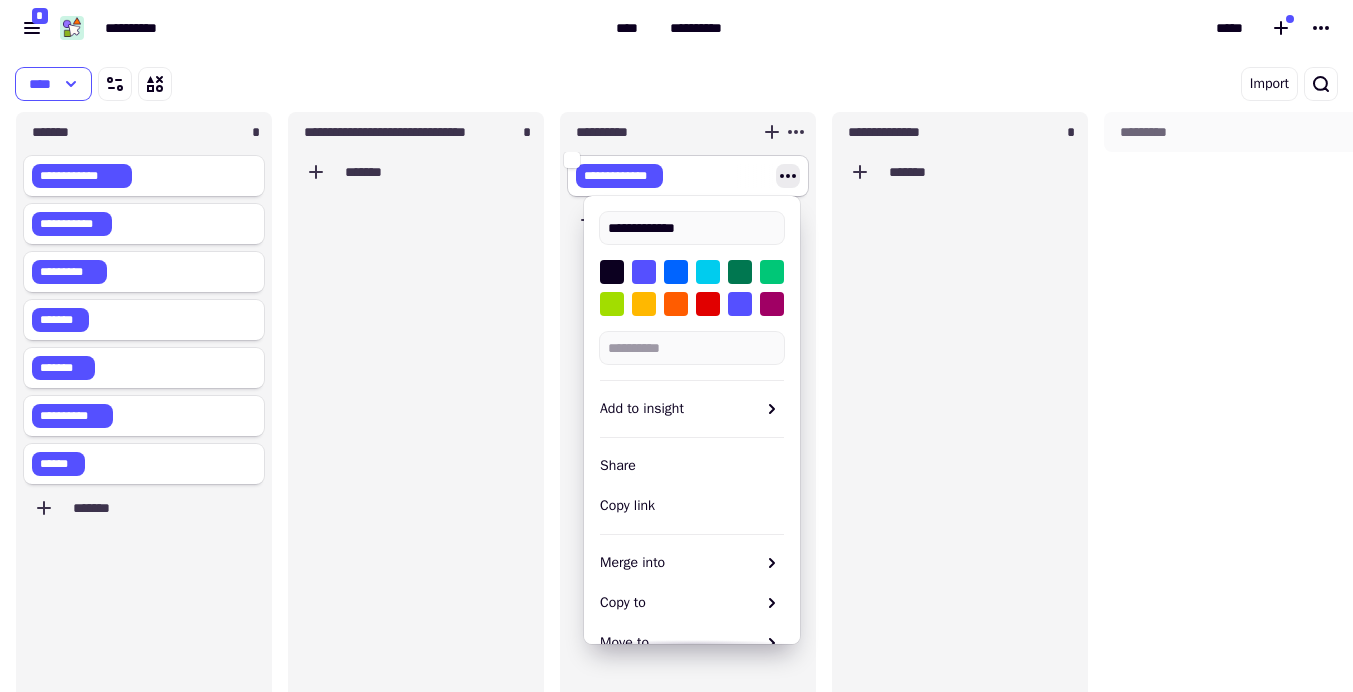 click on "**********" 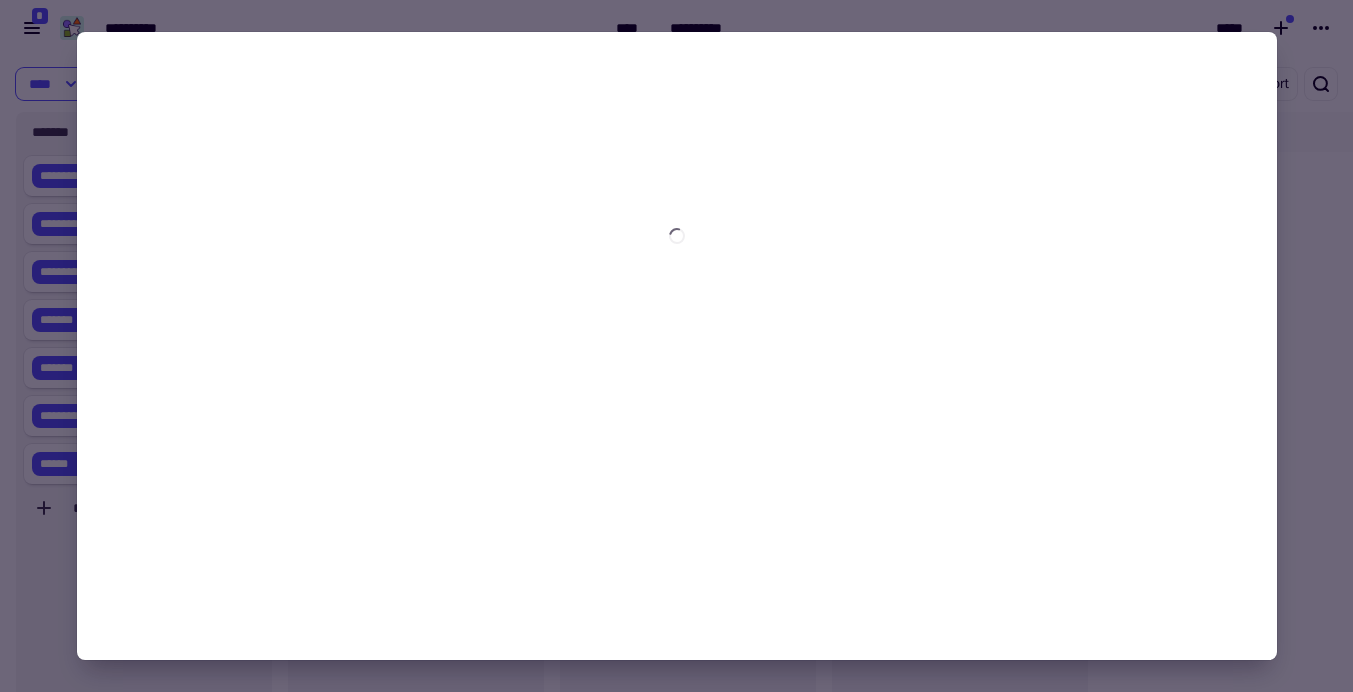 click at bounding box center (676, 346) 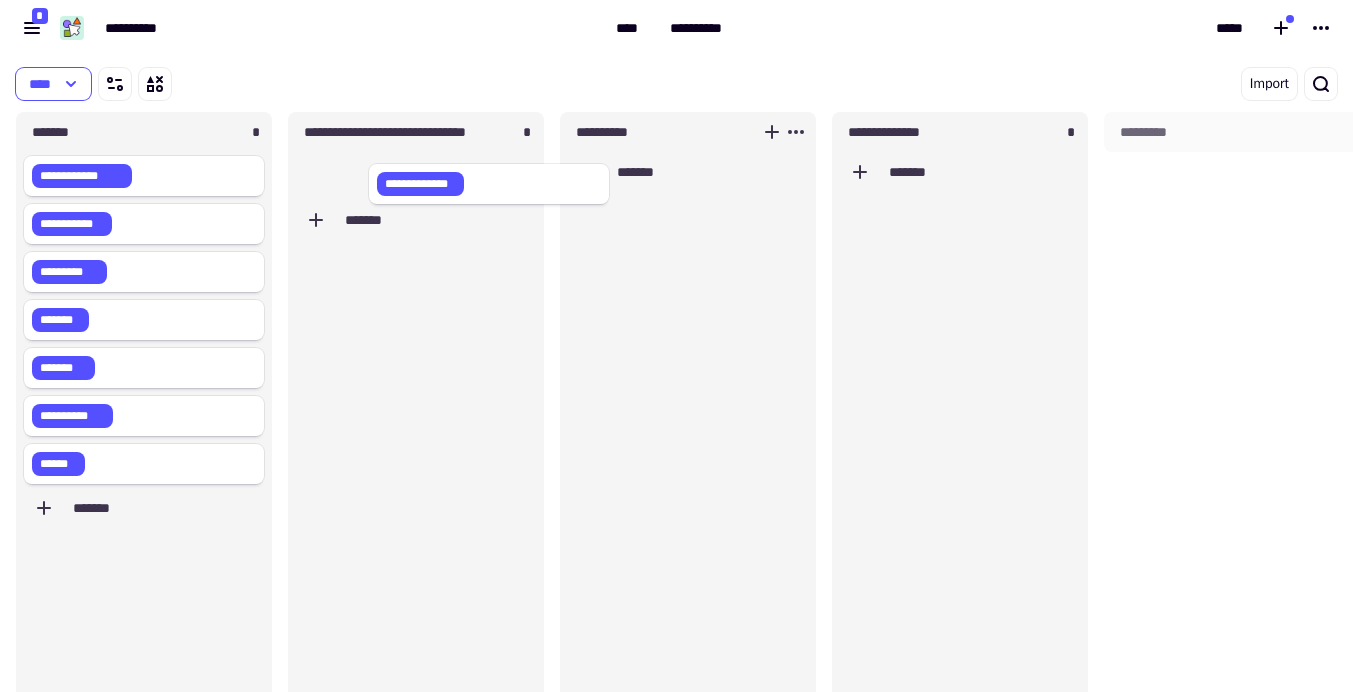 drag, startPoint x: 609, startPoint y: 178, endPoint x: 374, endPoint y: 183, distance: 235.05319 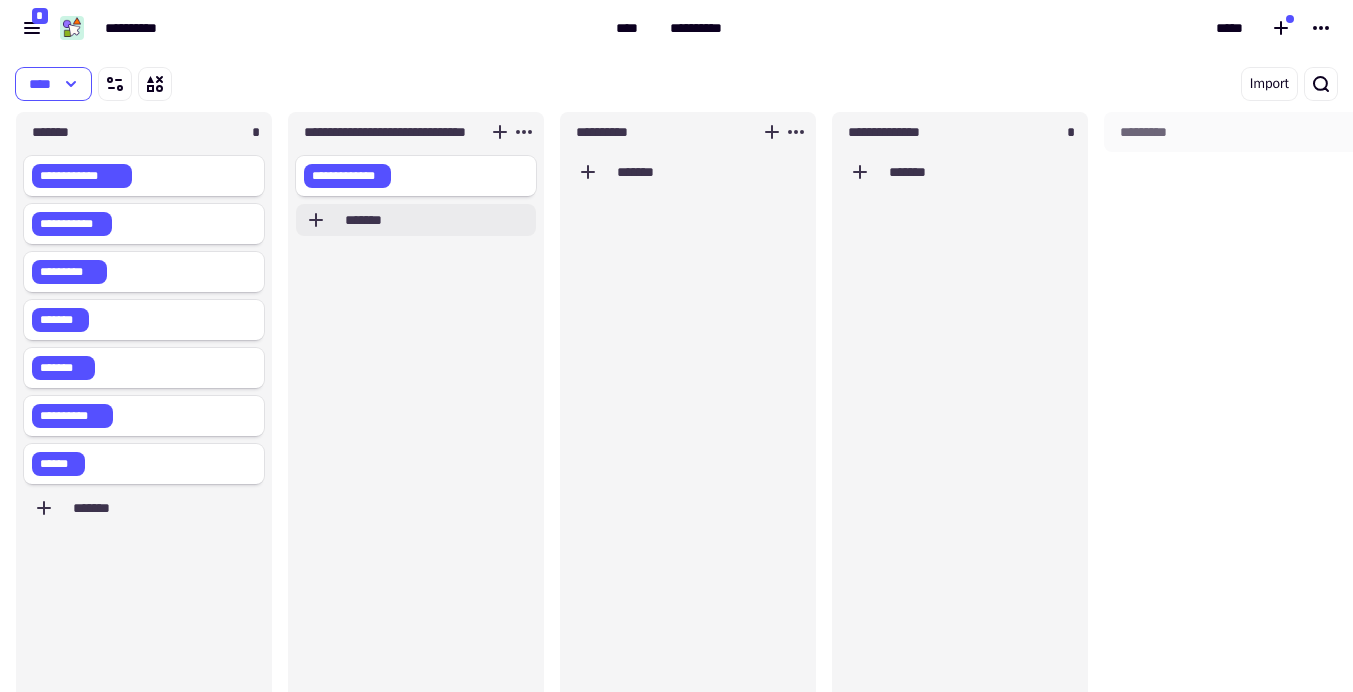 click on "*******" 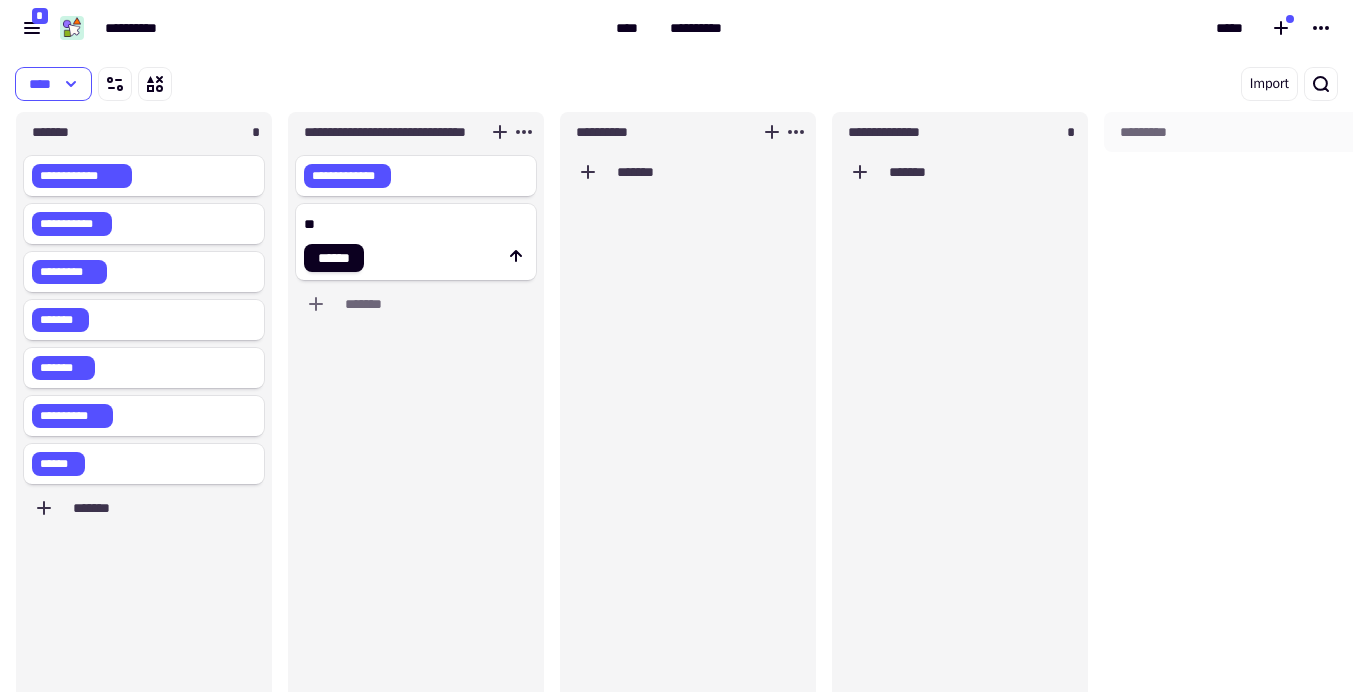 type on "*" 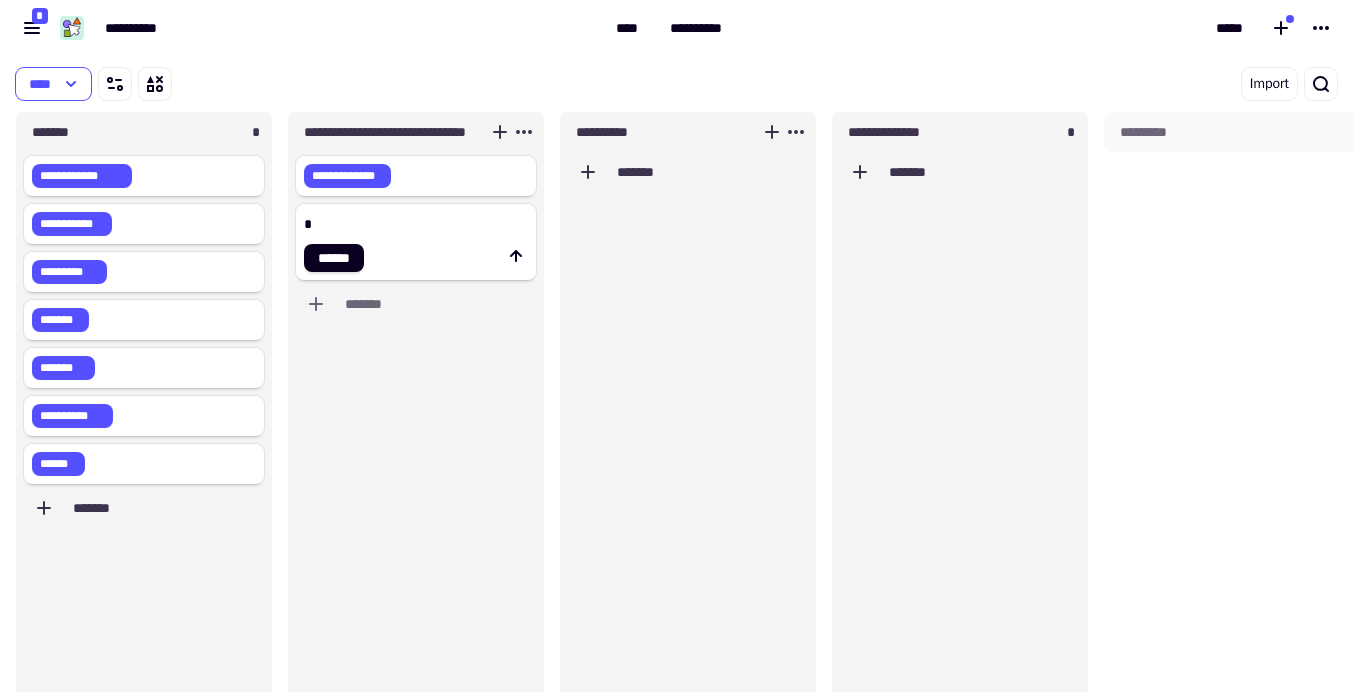 type 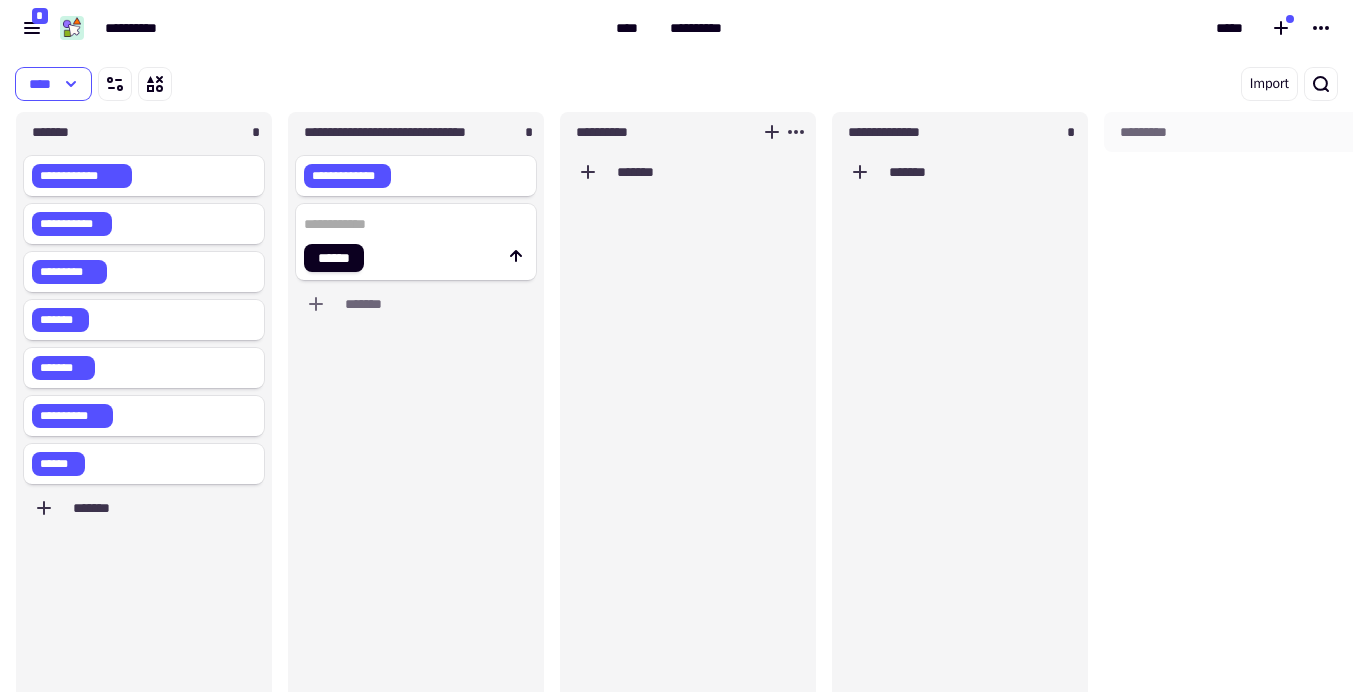 click on "**********" at bounding box center [304, 28] 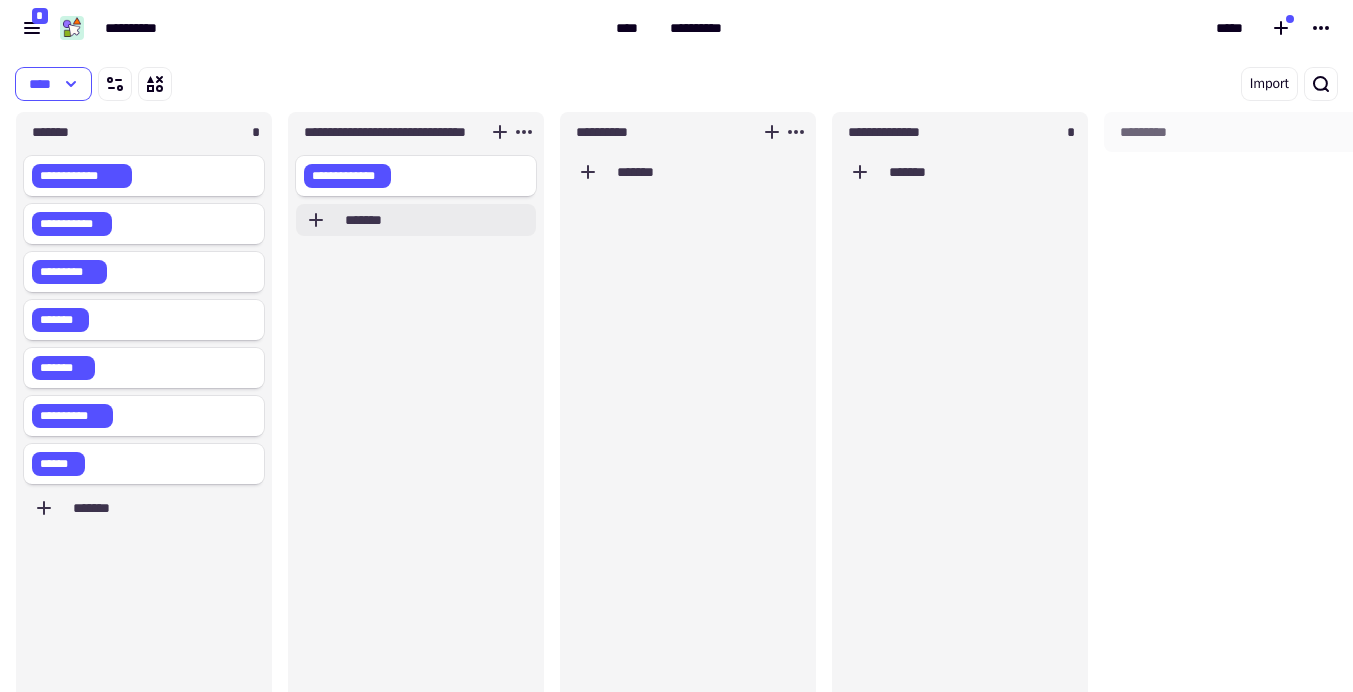click on "*******" 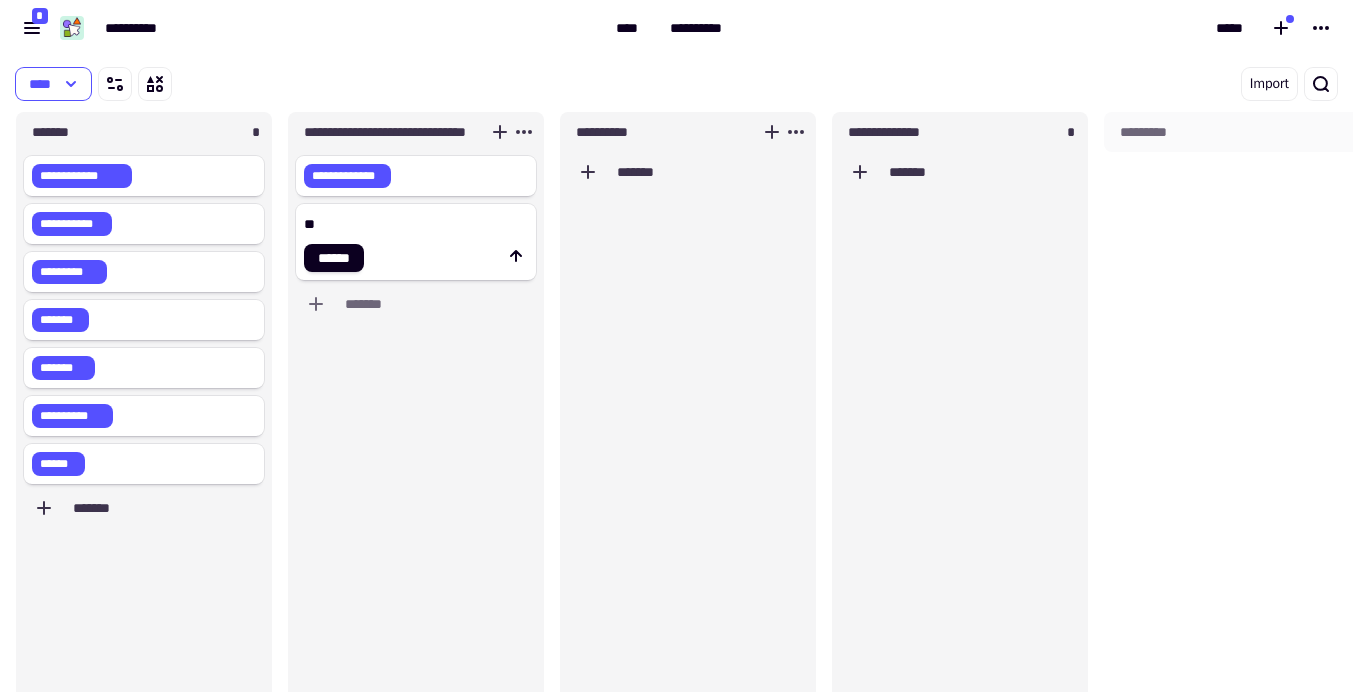 type on "*" 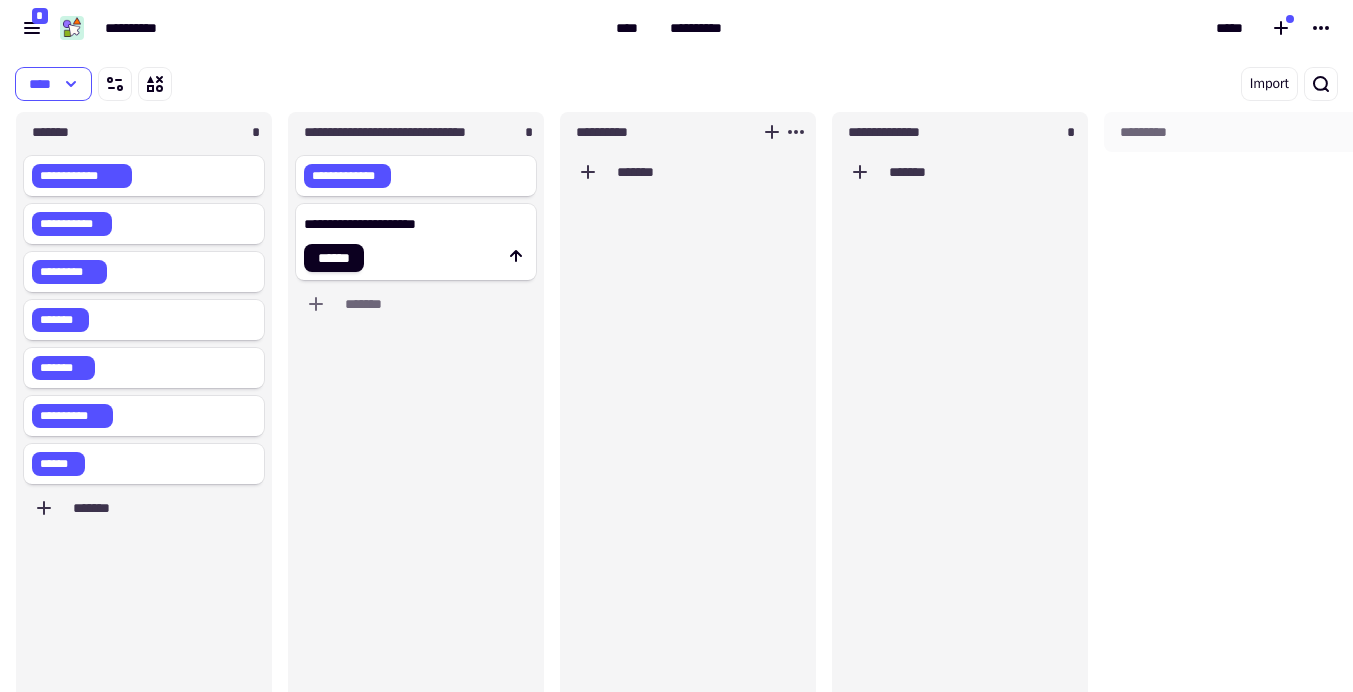 type on "**********" 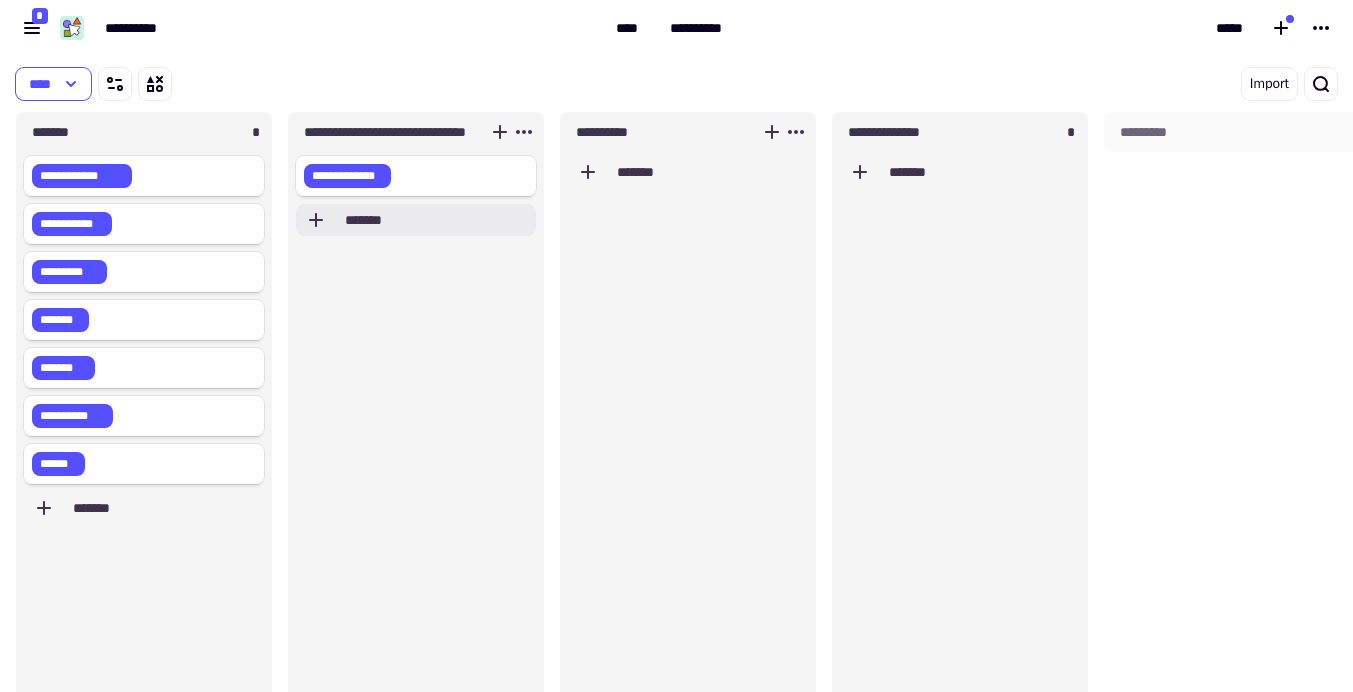 click on "*******" 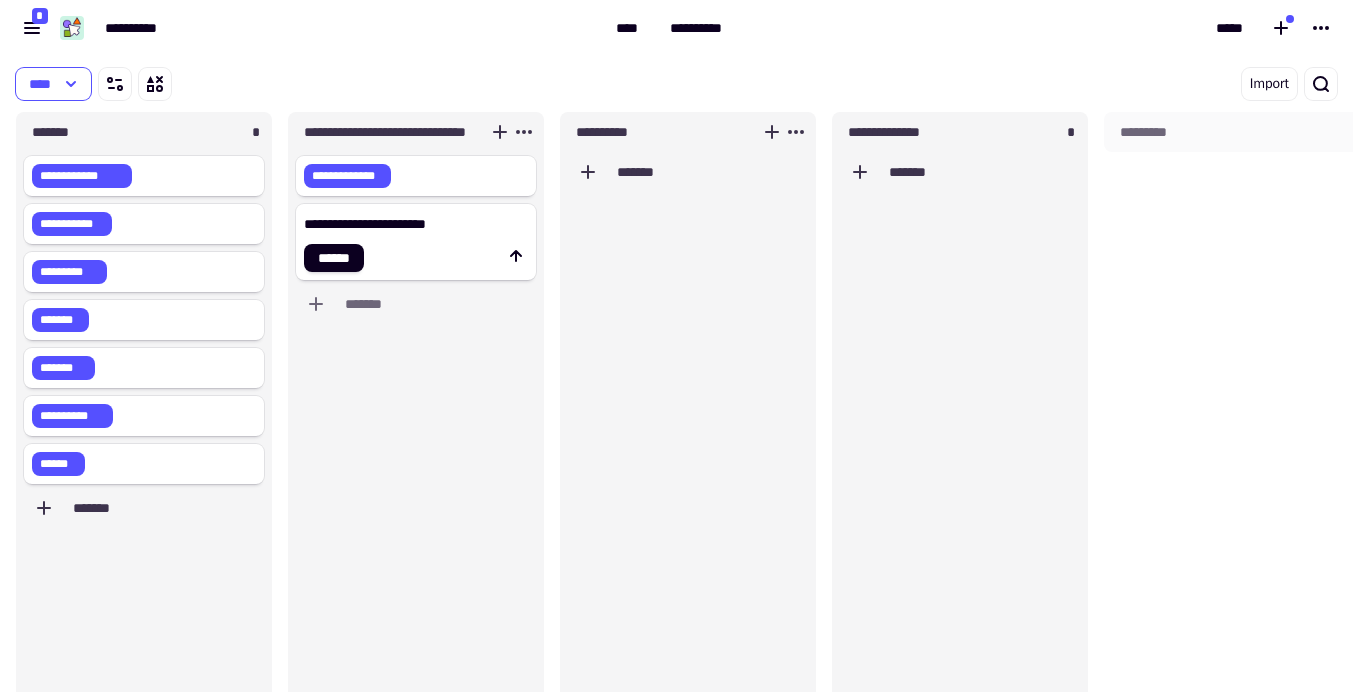 type on "**********" 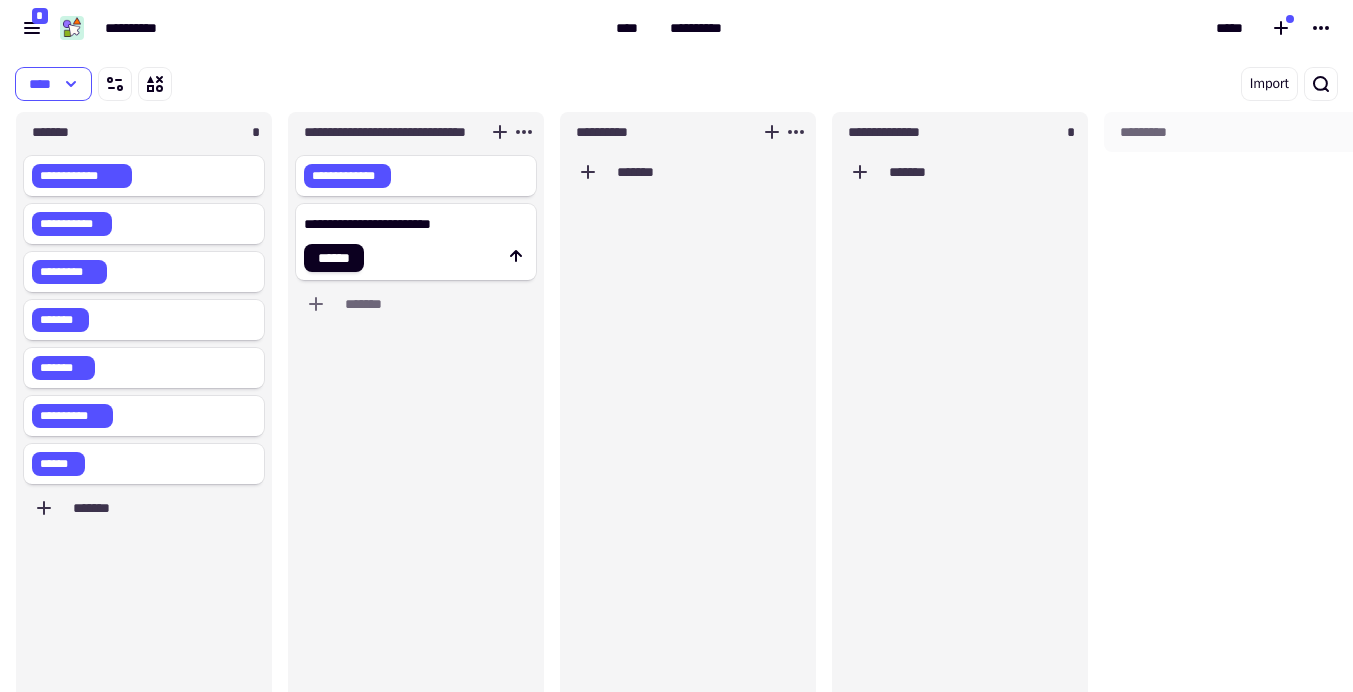 type 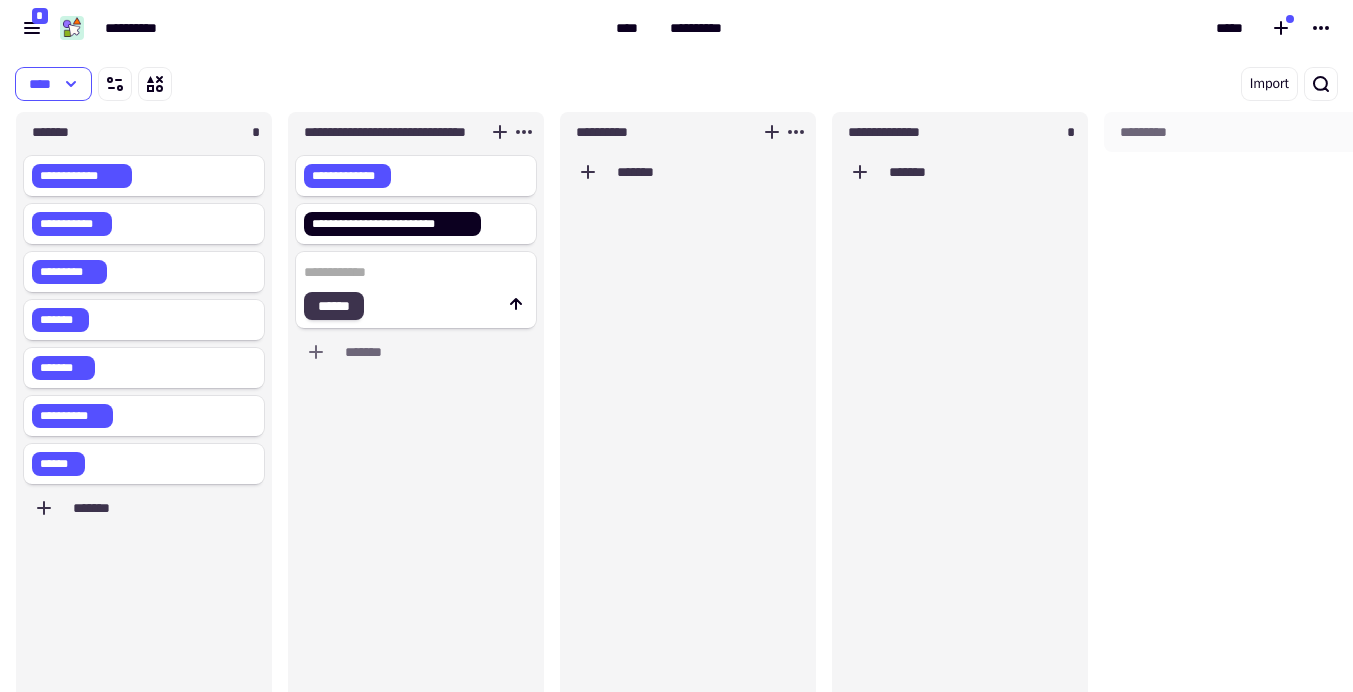 click on "******" 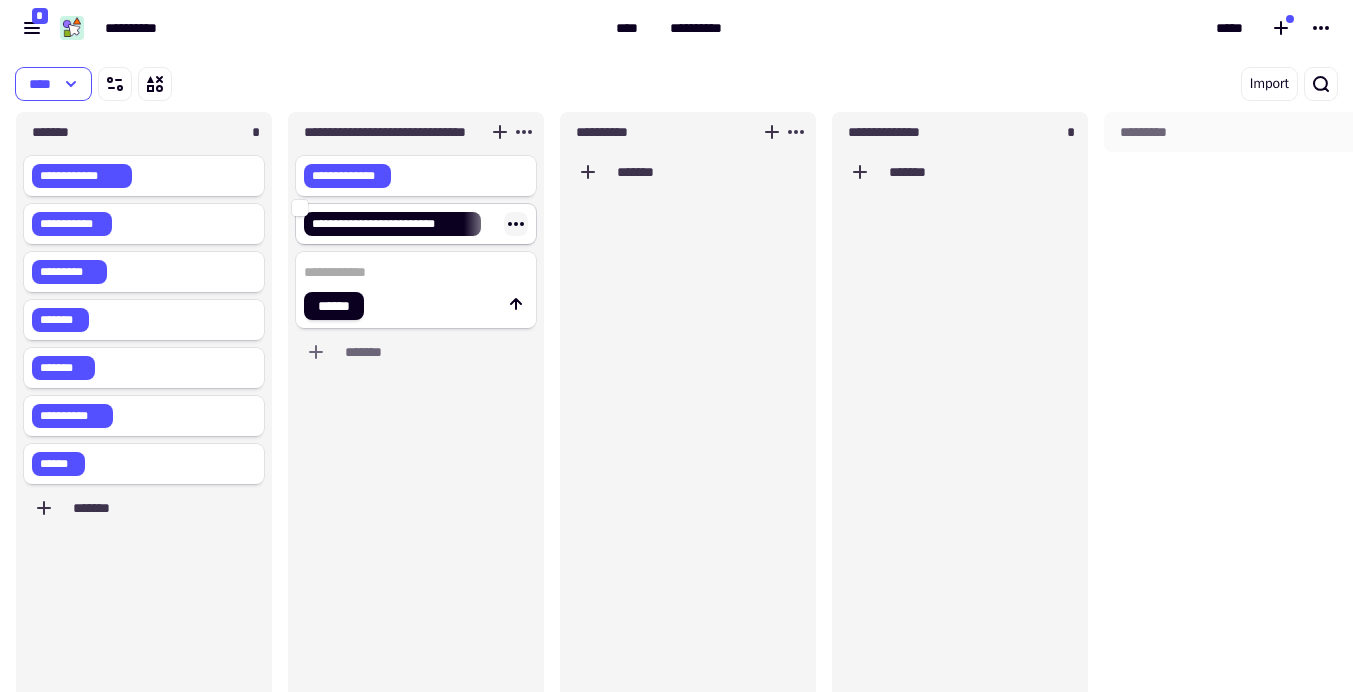 click 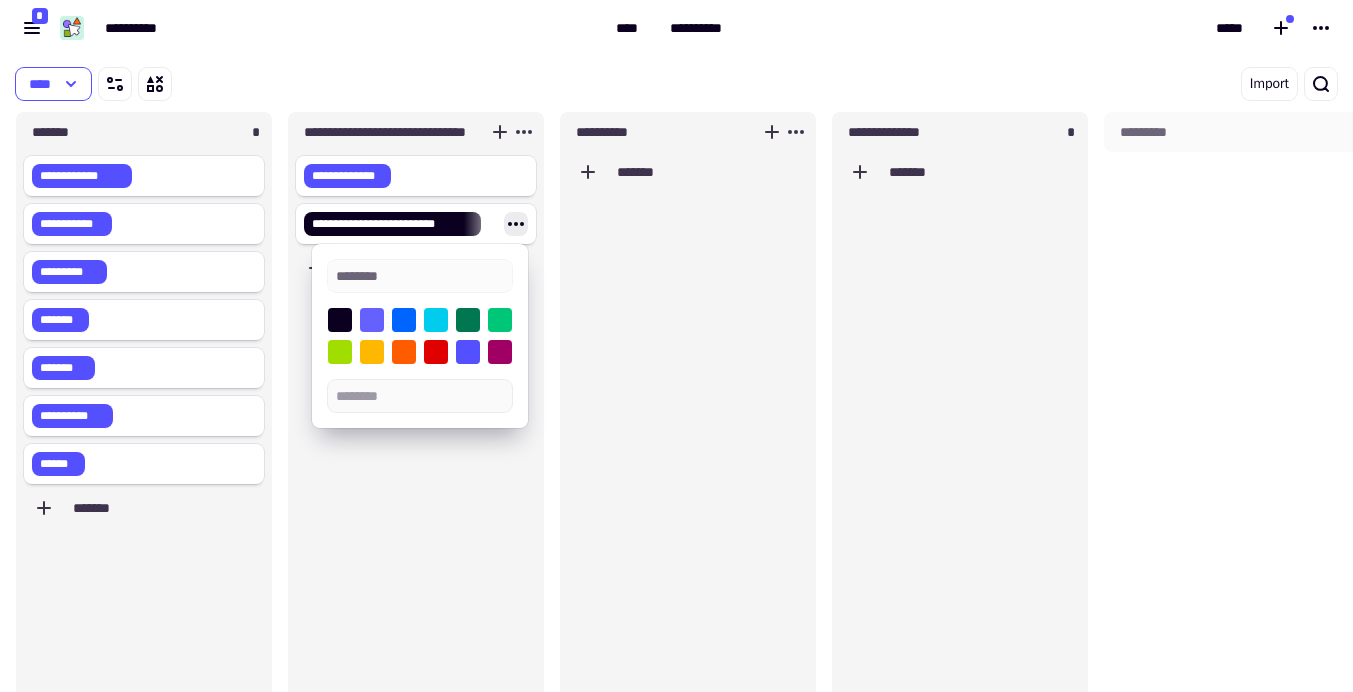 click at bounding box center [372, 320] 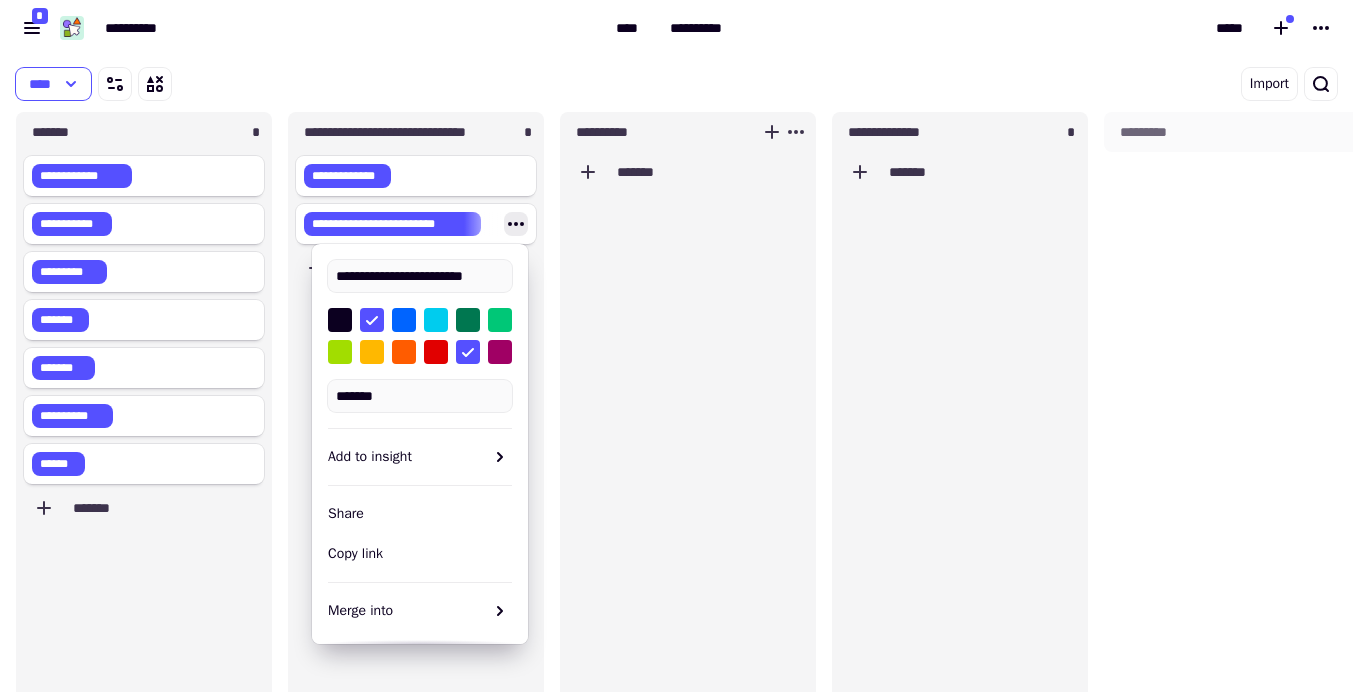 click on "****" at bounding box center [362, 84] 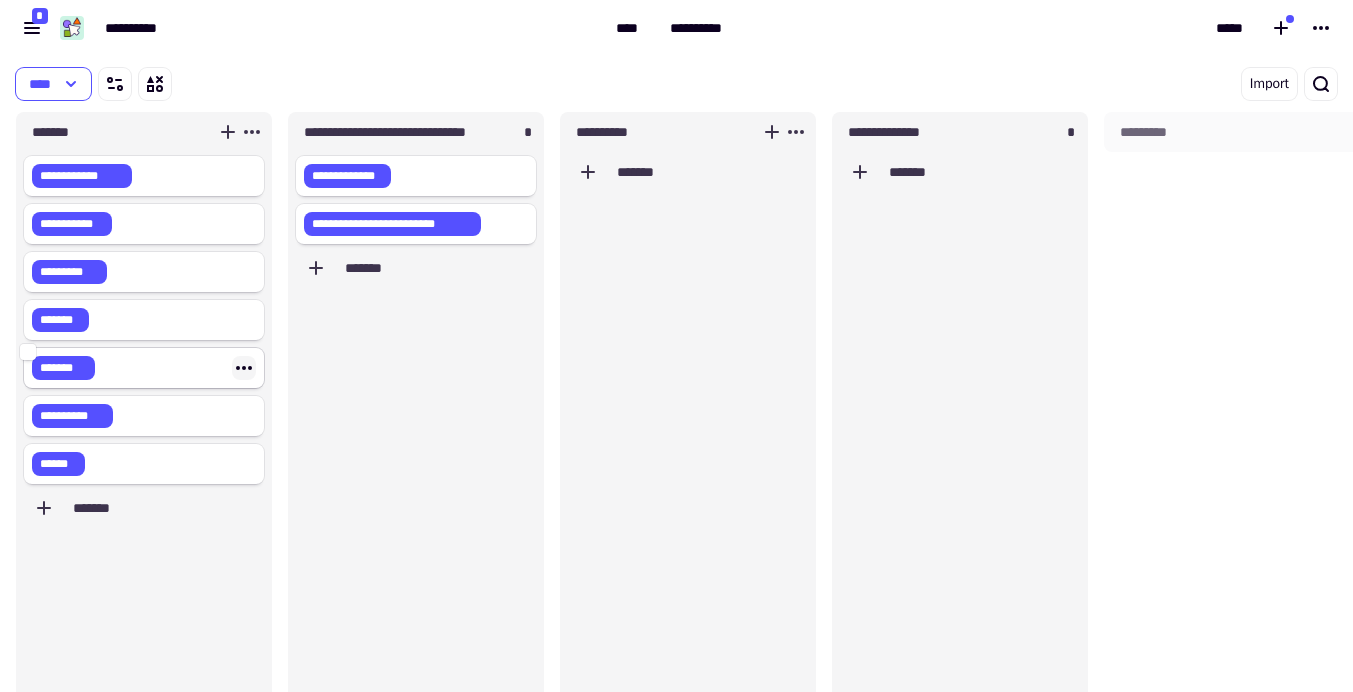 click 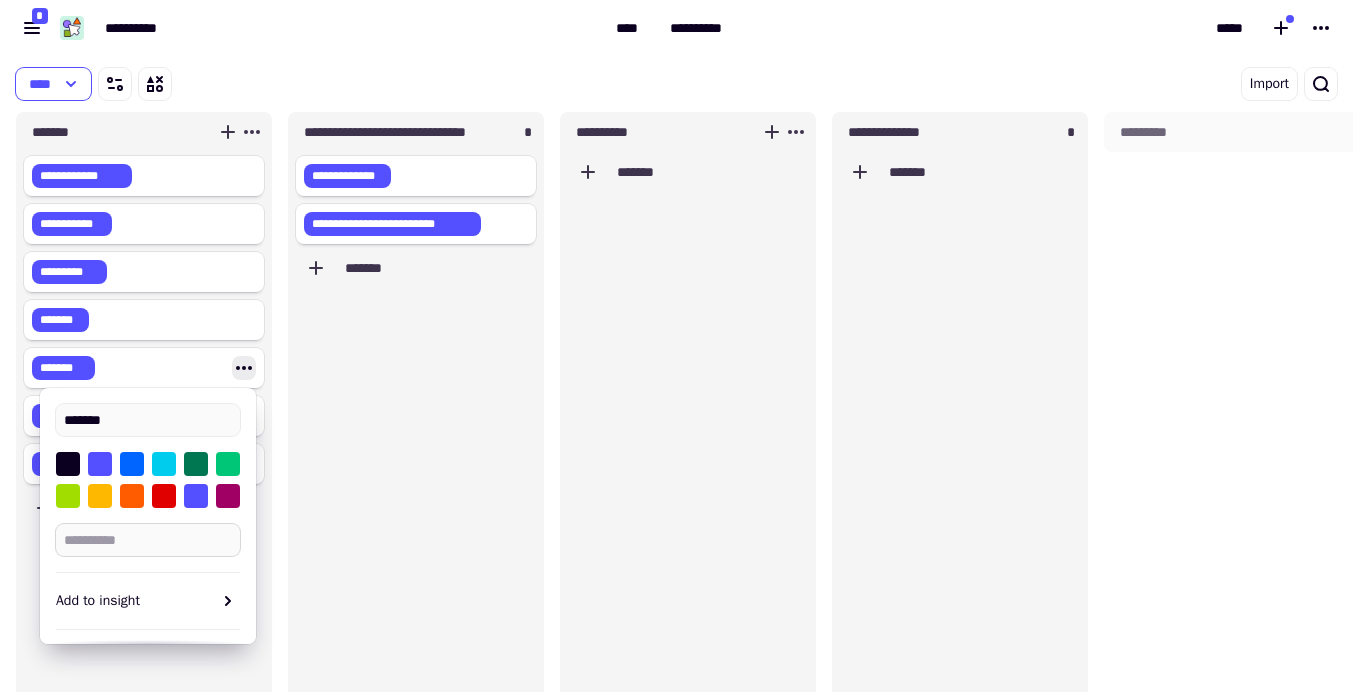 scroll, scrollTop: 276, scrollLeft: 0, axis: vertical 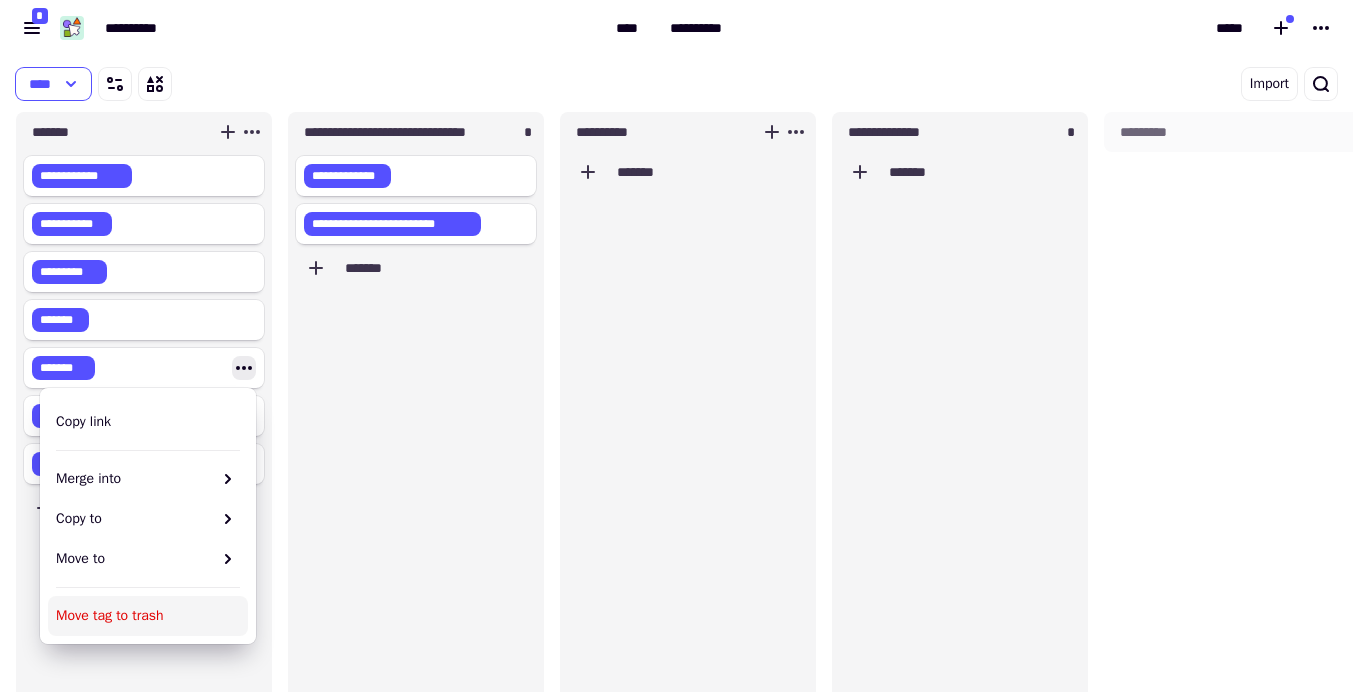 click on "Move tag to trash" at bounding box center (148, 616) 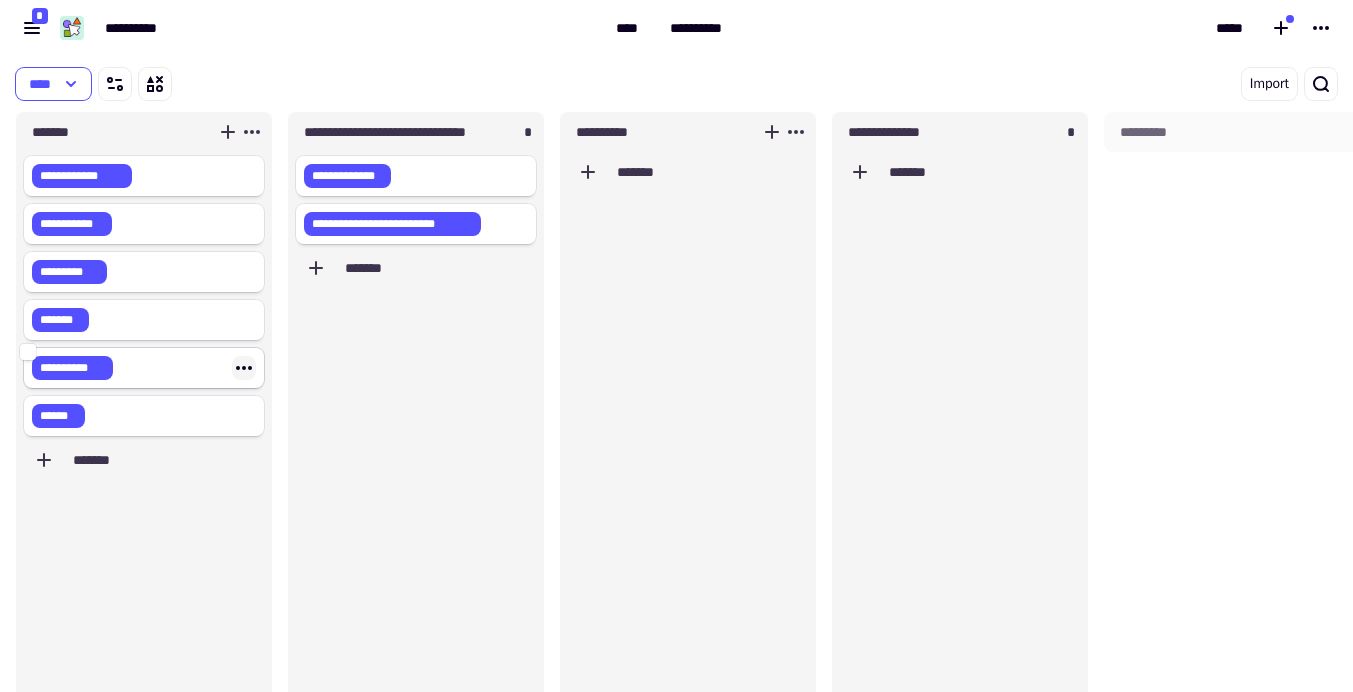 click 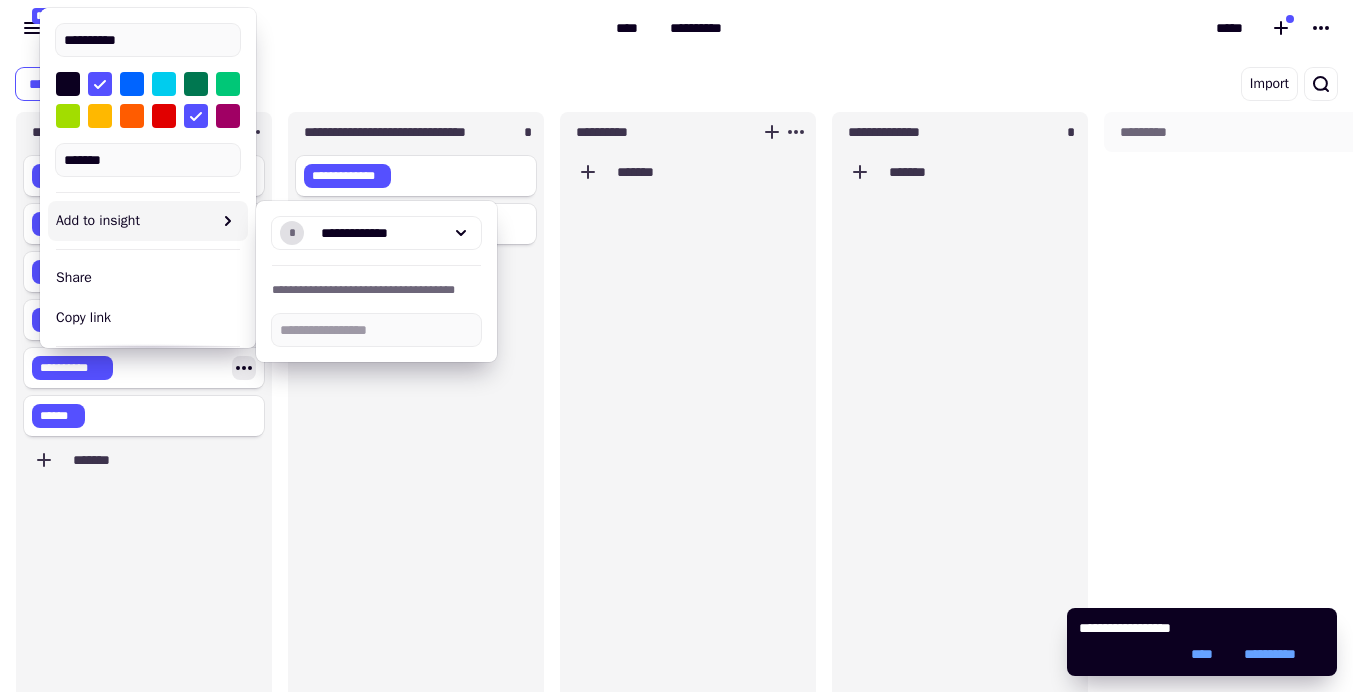 scroll, scrollTop: 192, scrollLeft: 0, axis: vertical 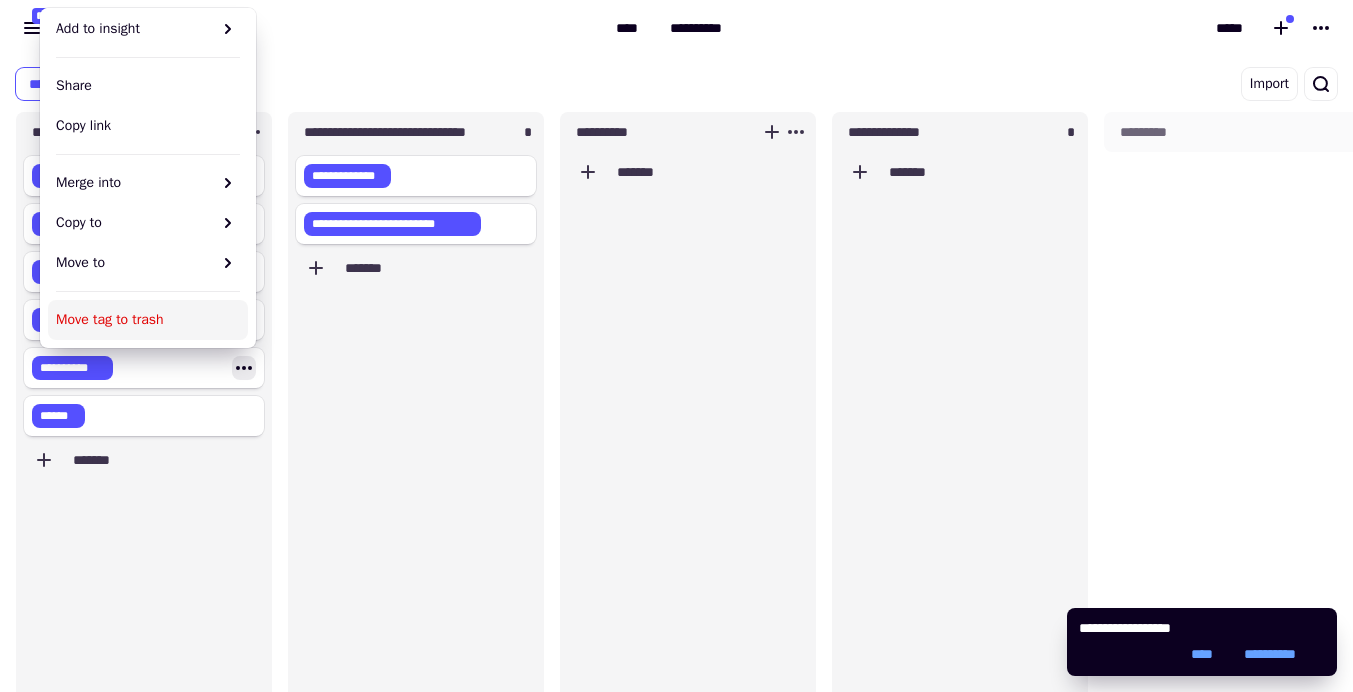click on "Move tag to trash" at bounding box center (148, 320) 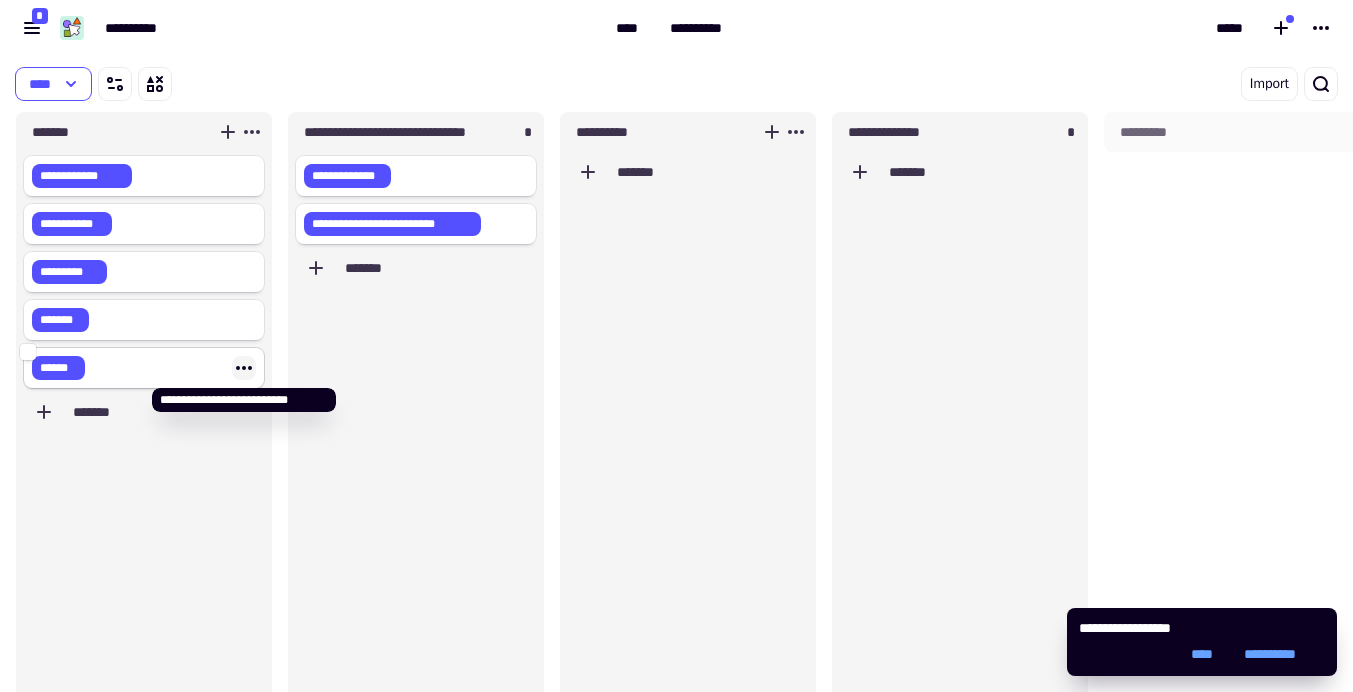 click 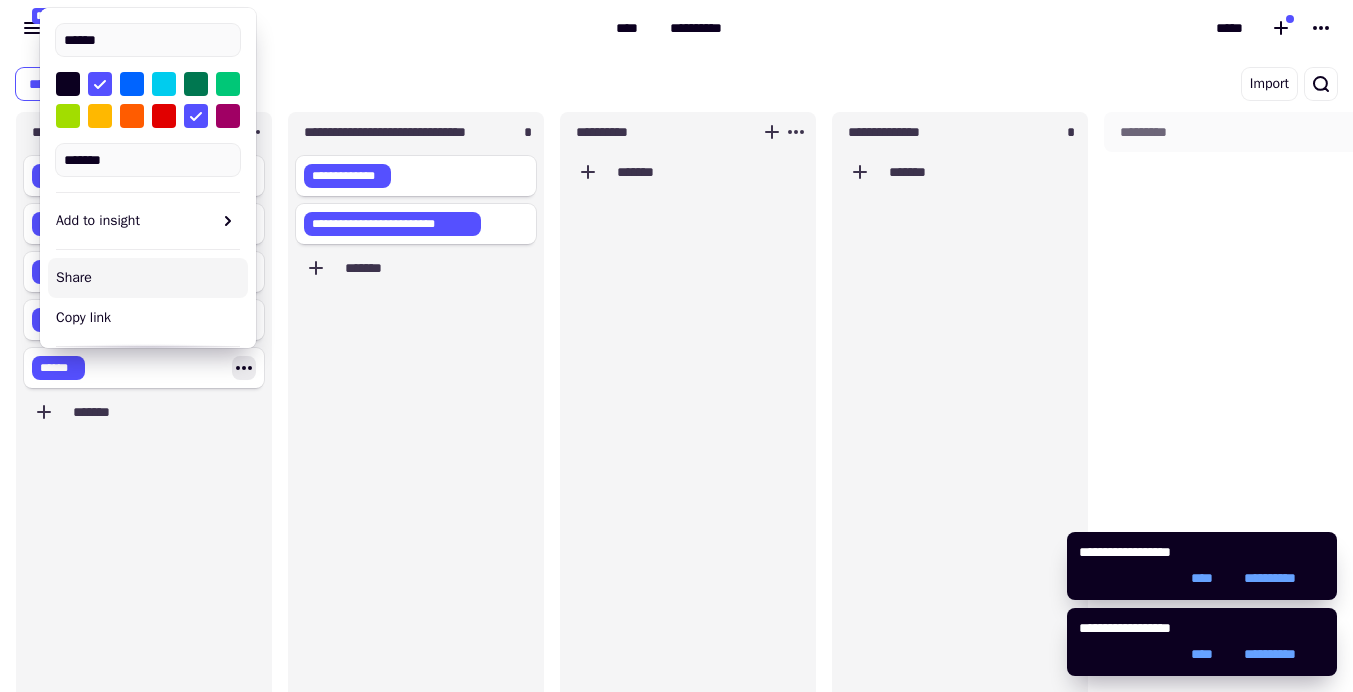 scroll, scrollTop: 192, scrollLeft: 0, axis: vertical 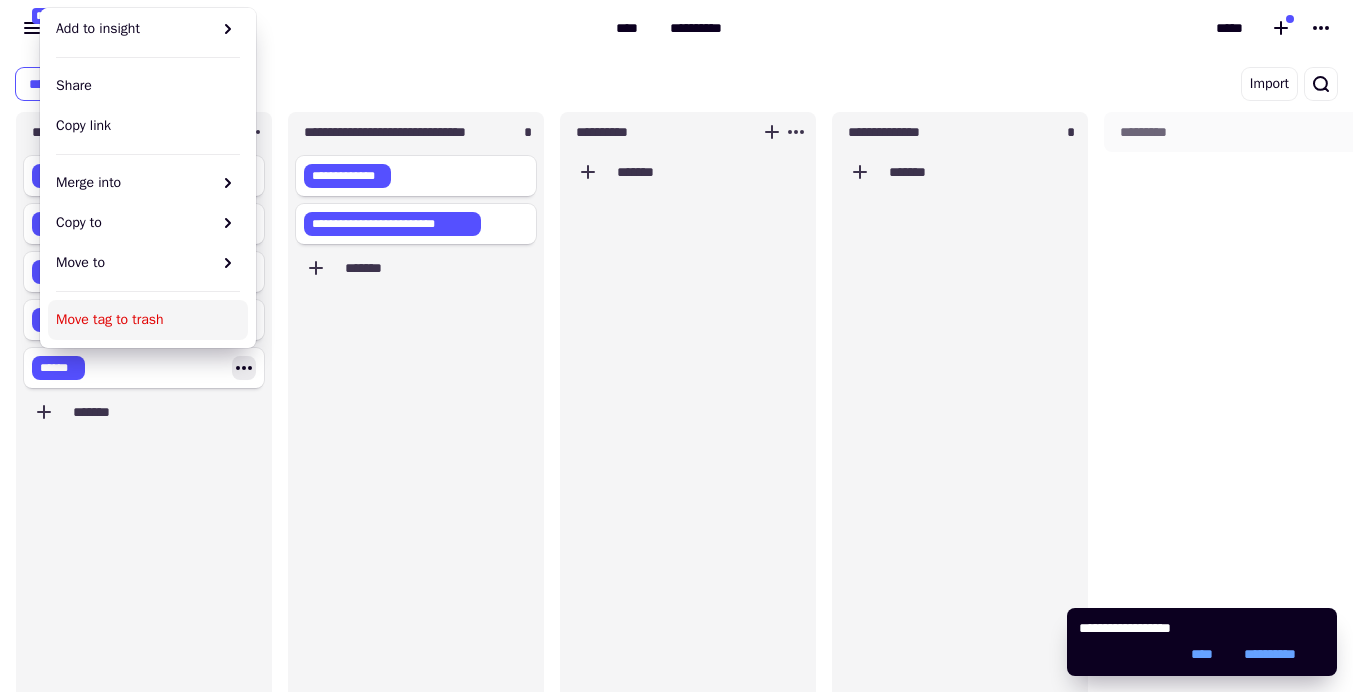 click on "Move tag to trash" at bounding box center (148, 320) 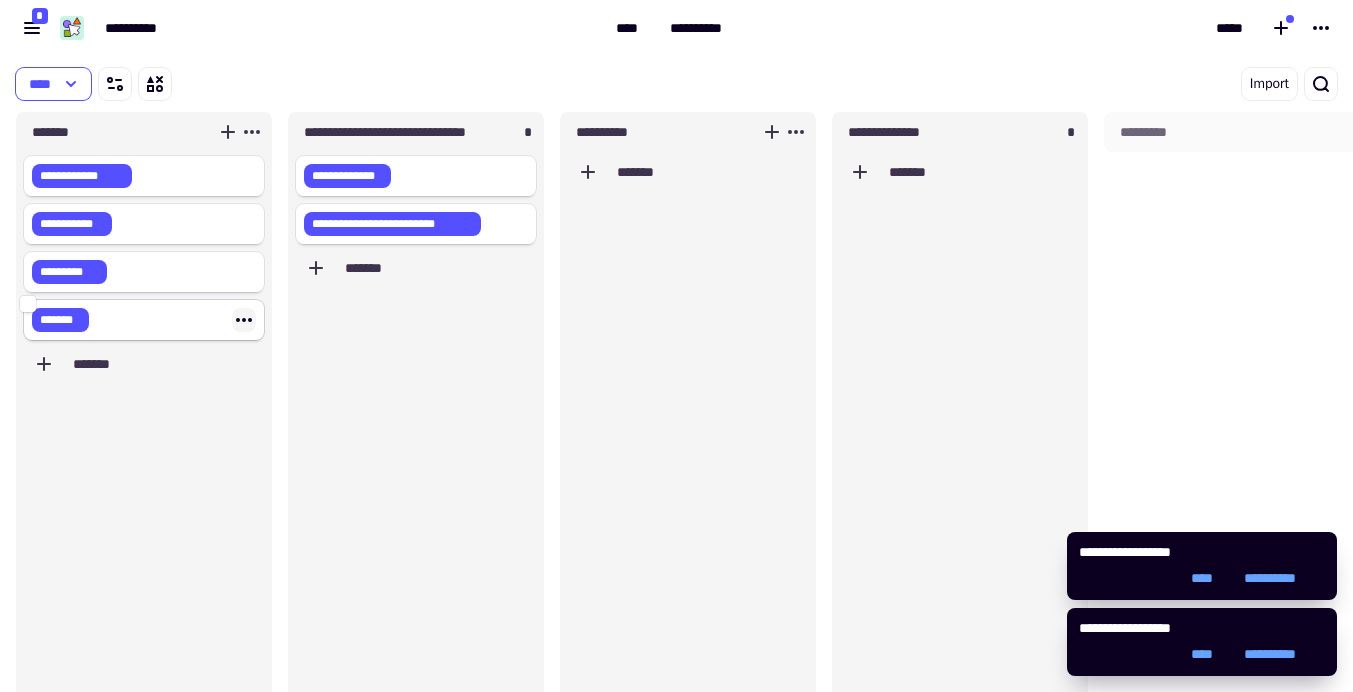 click 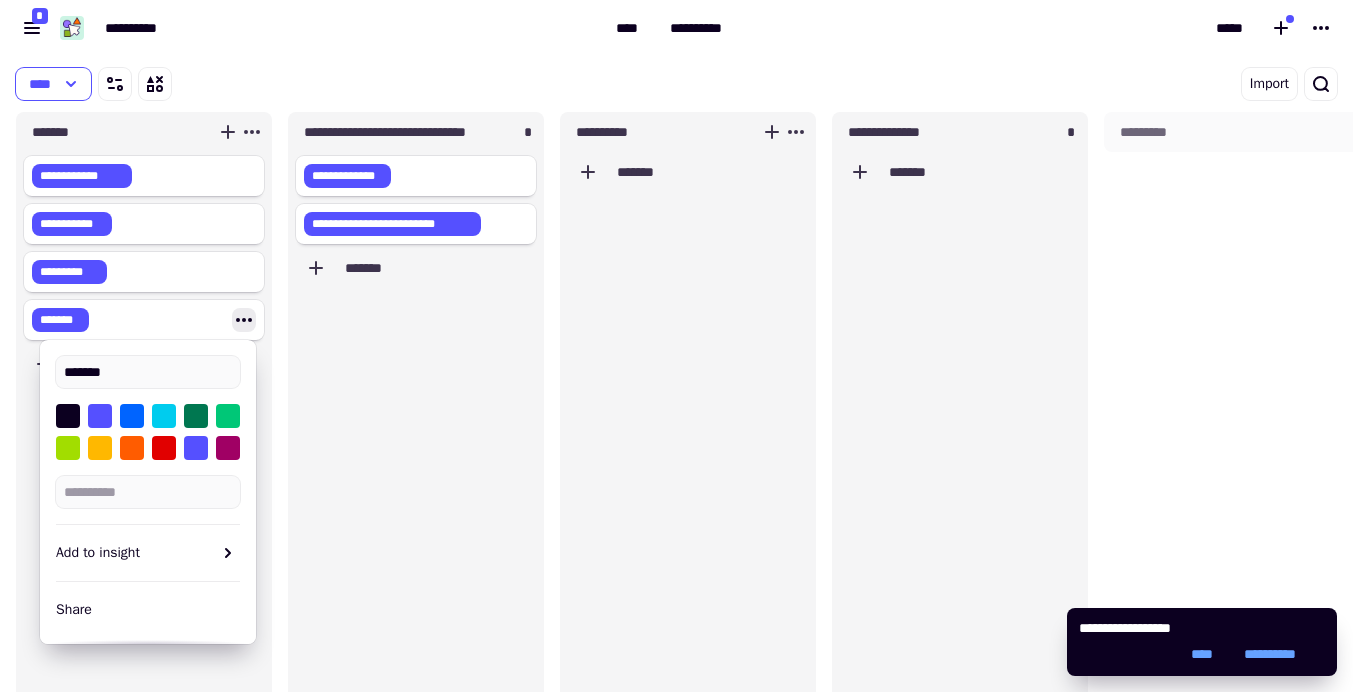 scroll, scrollTop: 228, scrollLeft: 0, axis: vertical 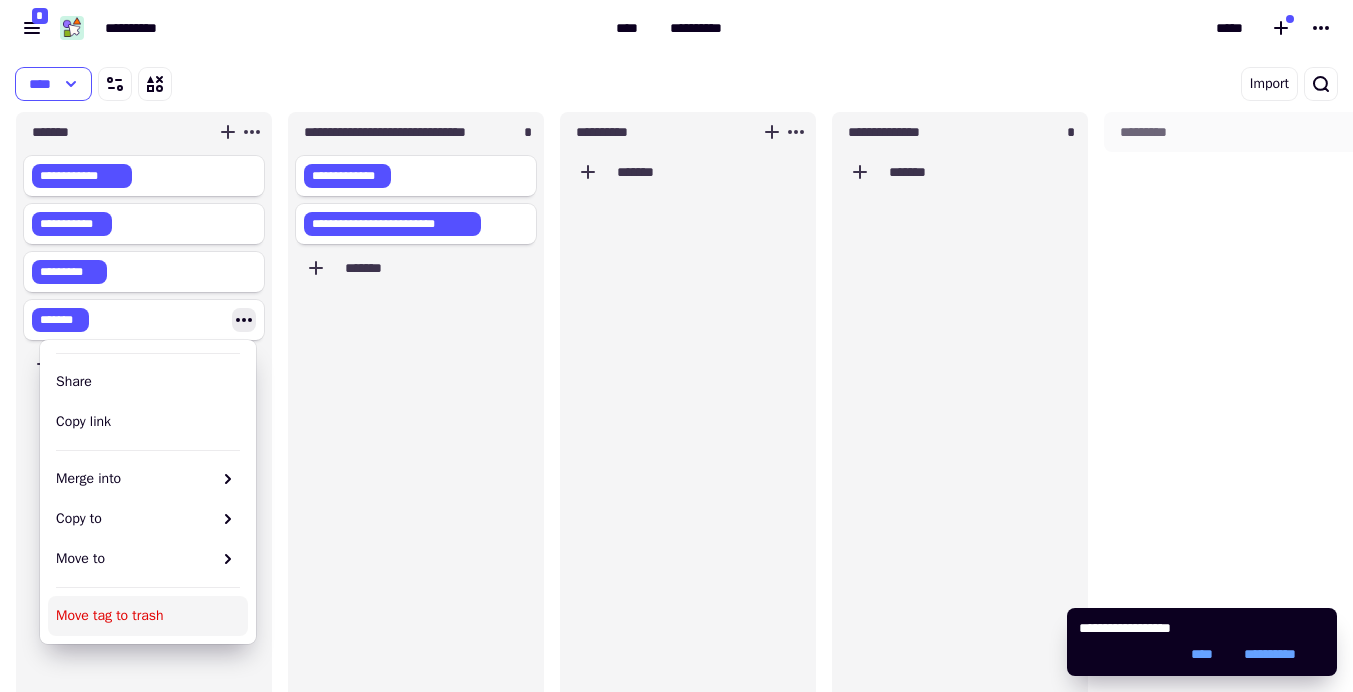 click on "Move tag to trash" at bounding box center [148, 616] 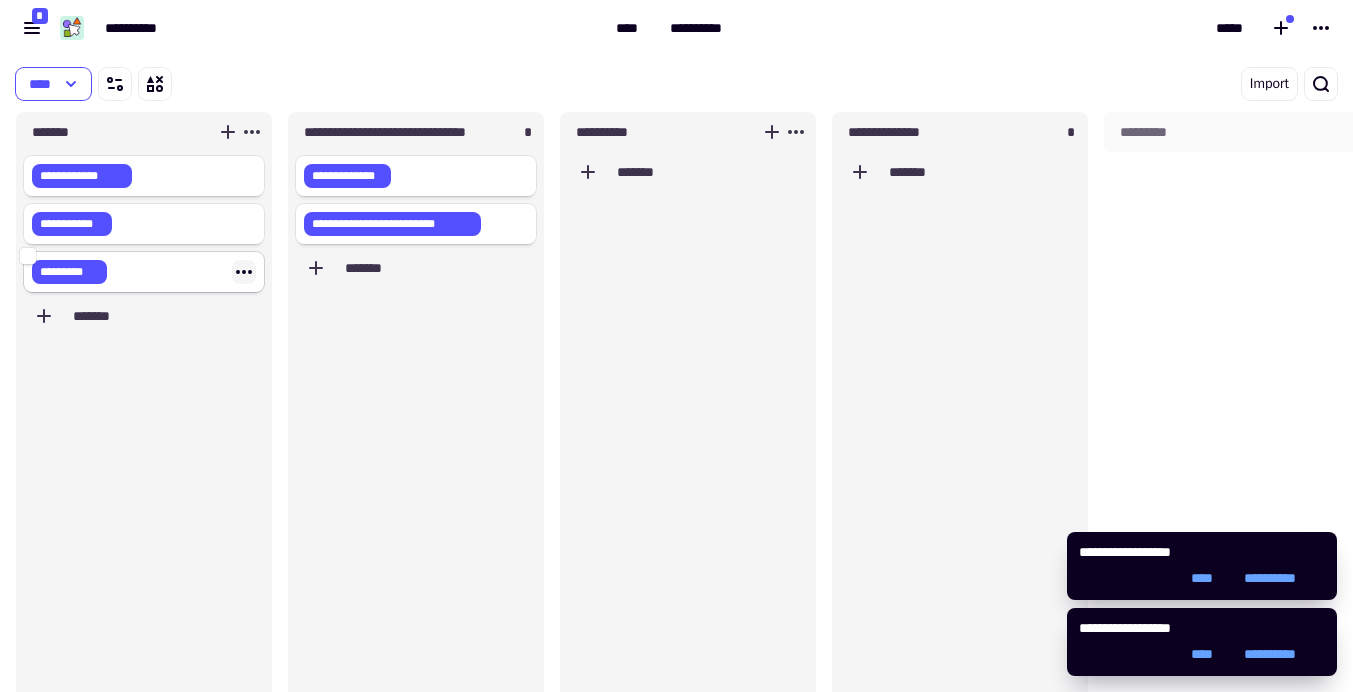 click 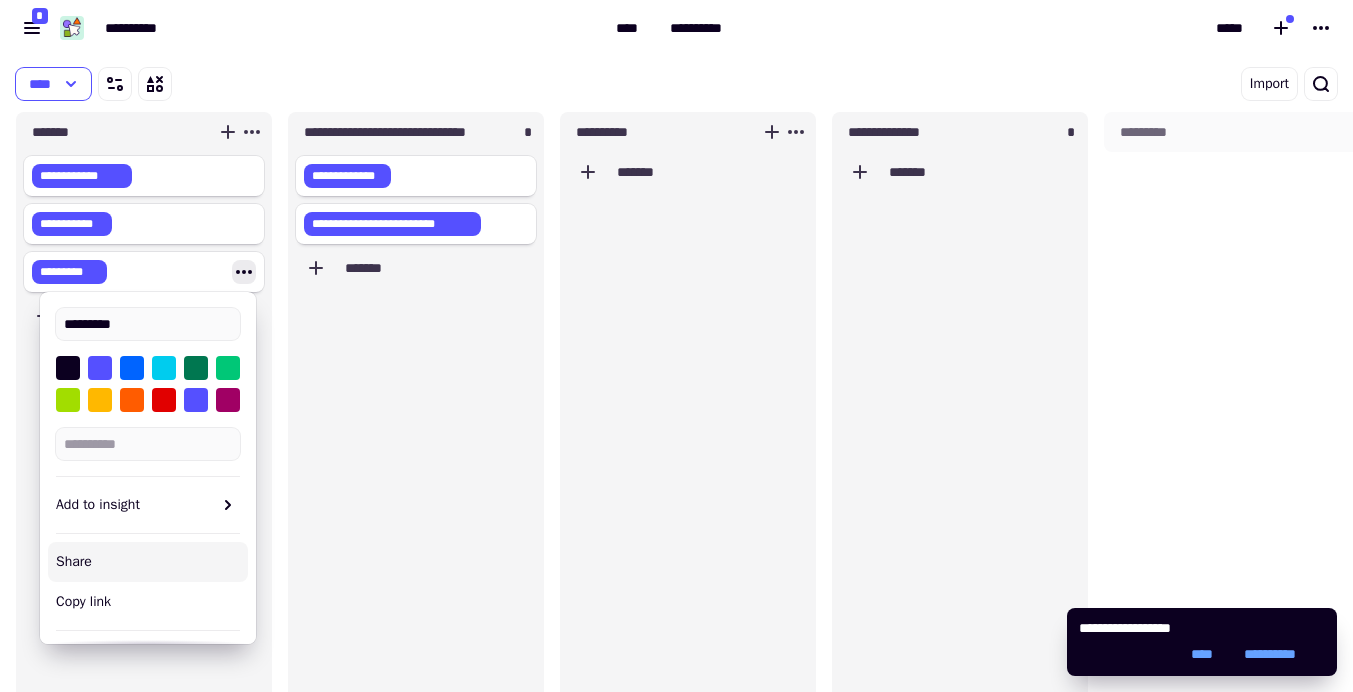 scroll, scrollTop: 180, scrollLeft: 0, axis: vertical 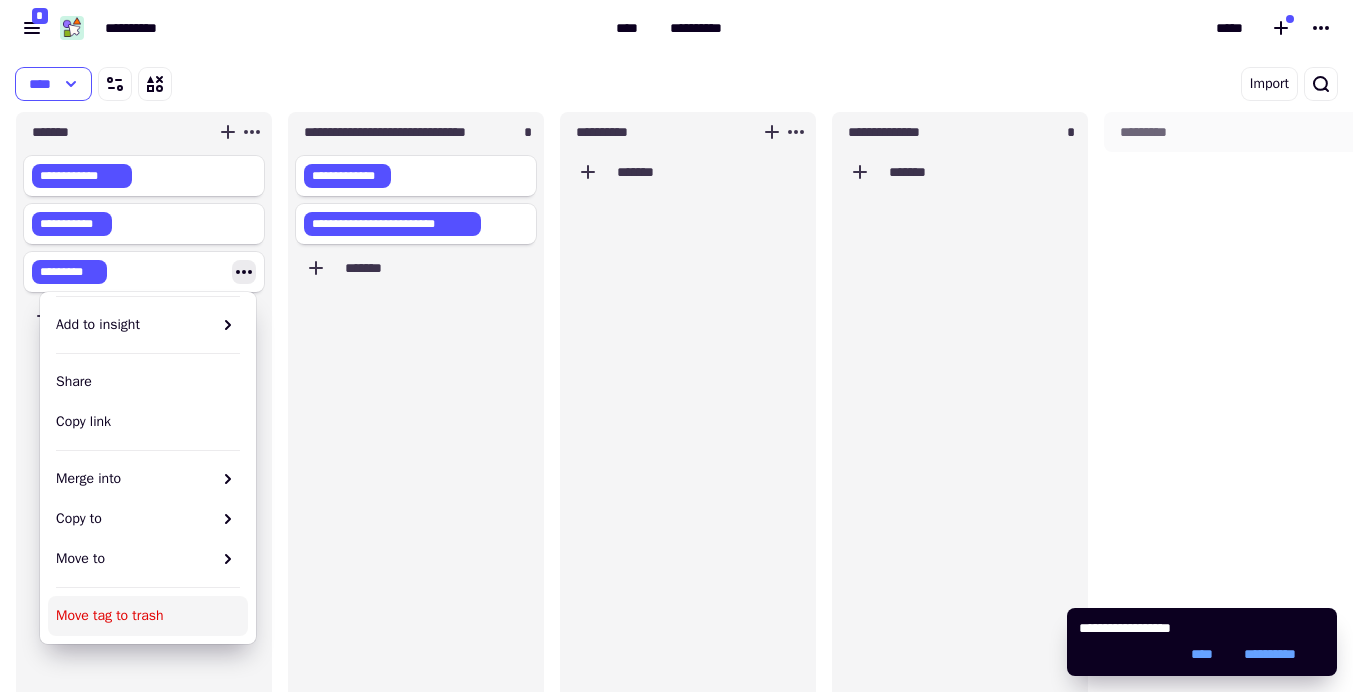 click on "Move tag to trash" at bounding box center (148, 616) 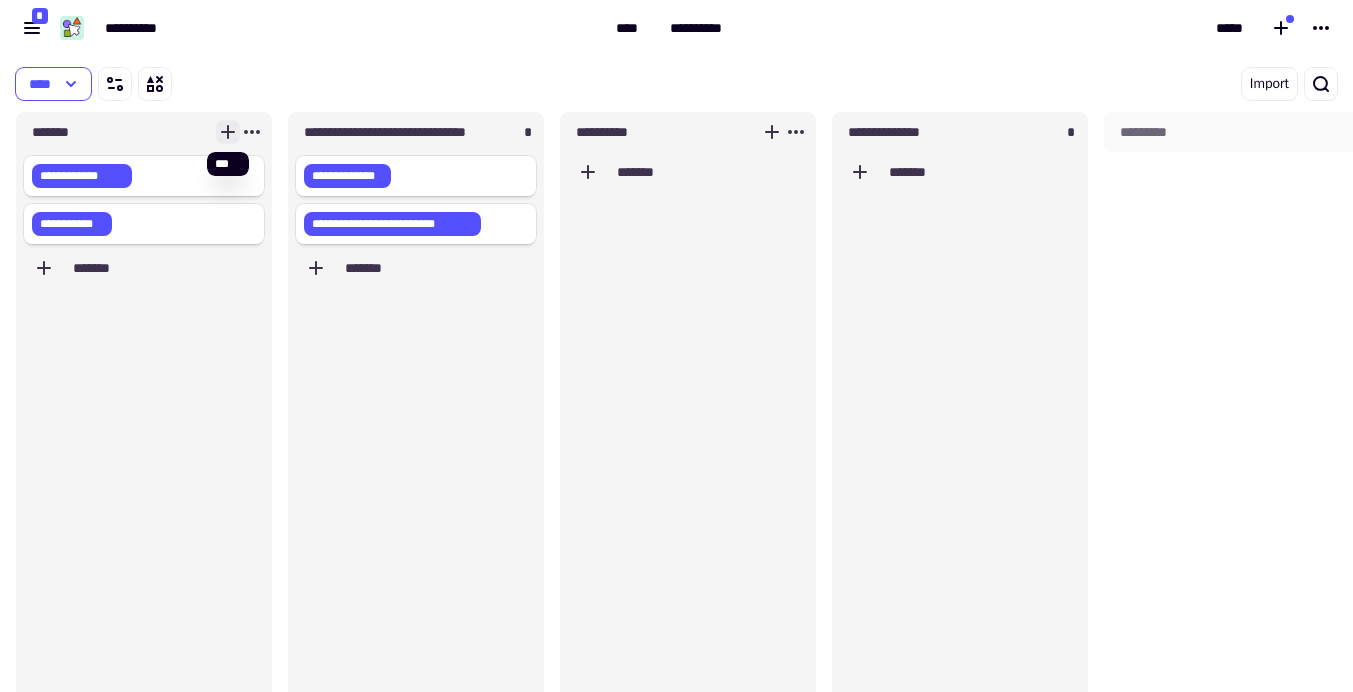 click 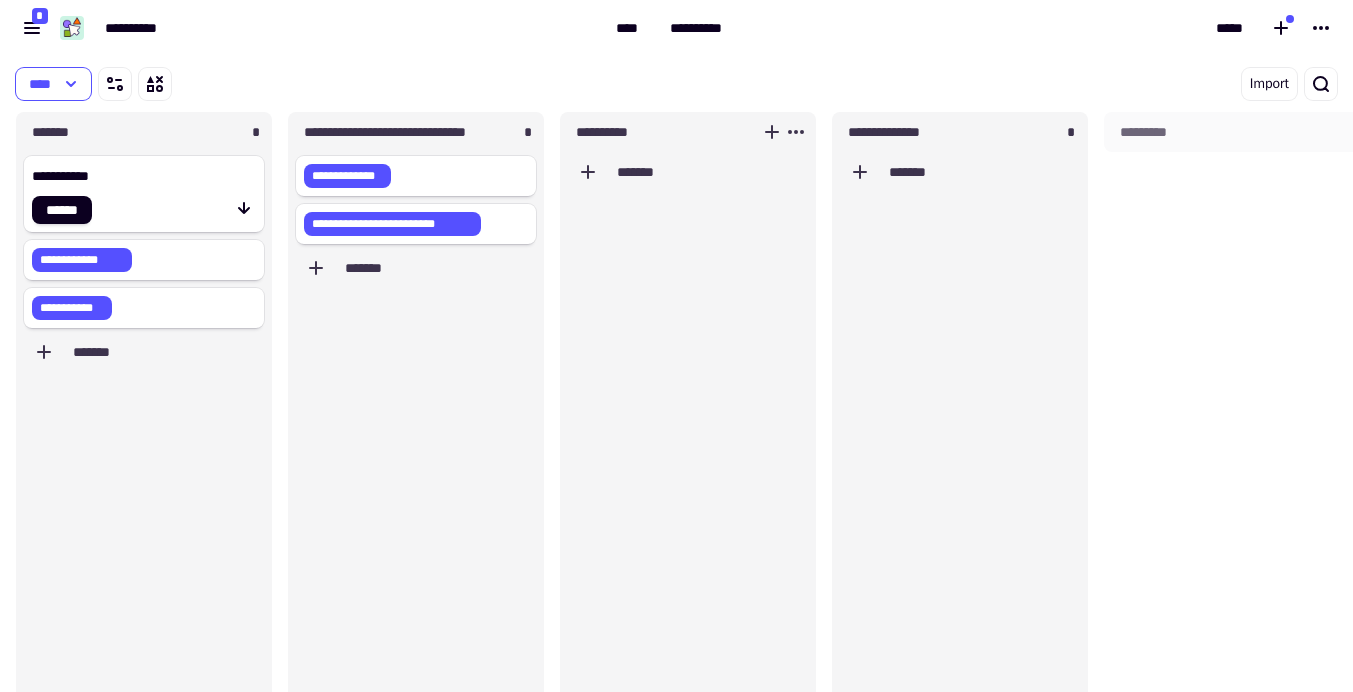 type on "**********" 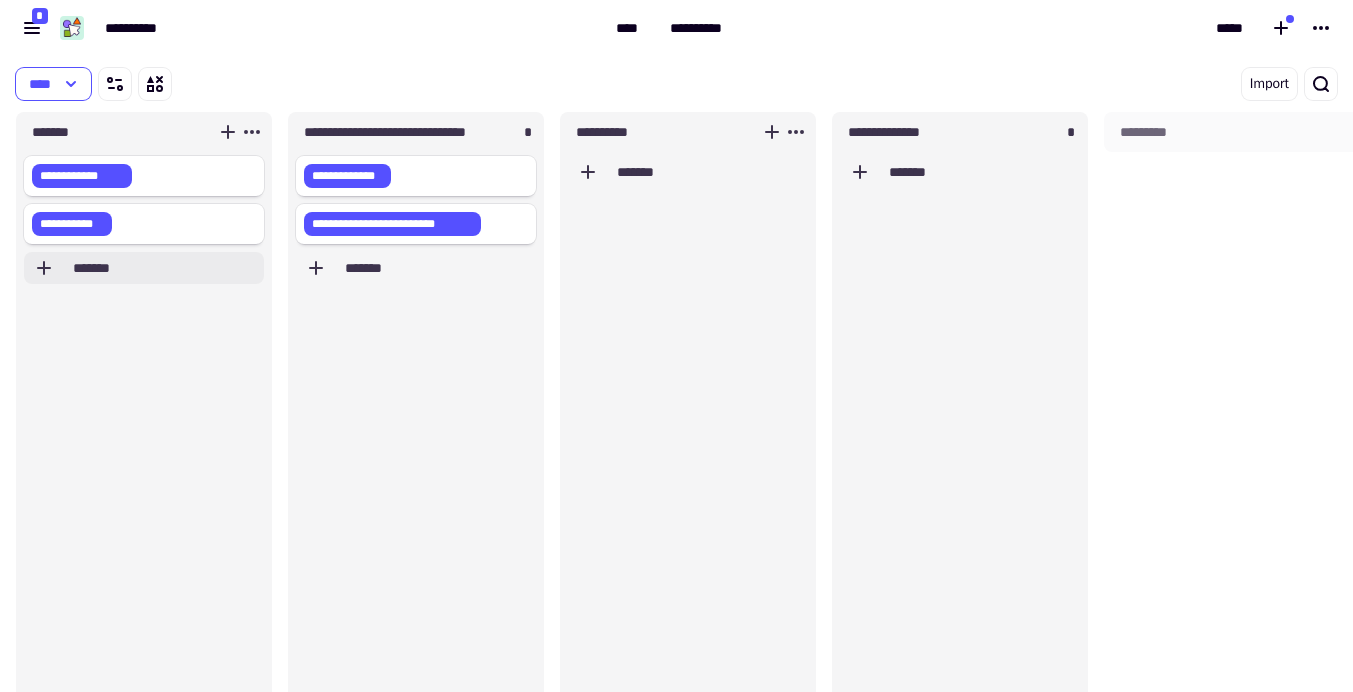 click on "*******" 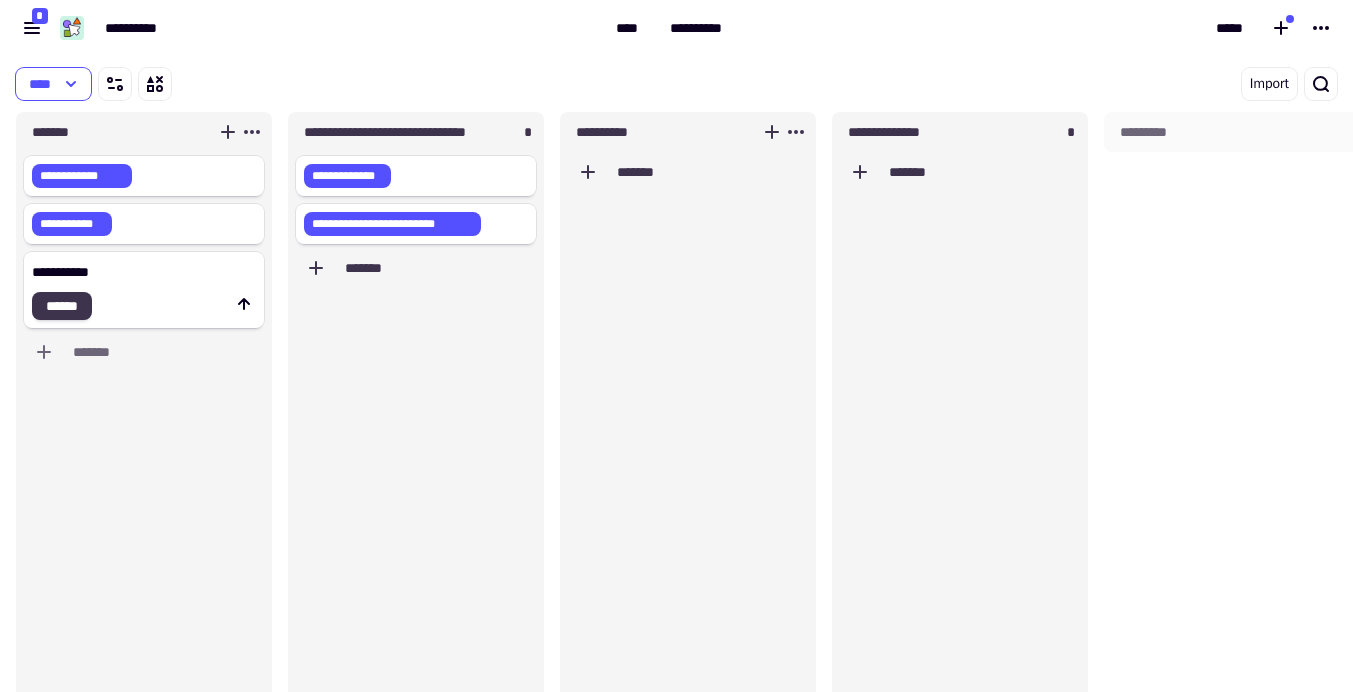 type on "**********" 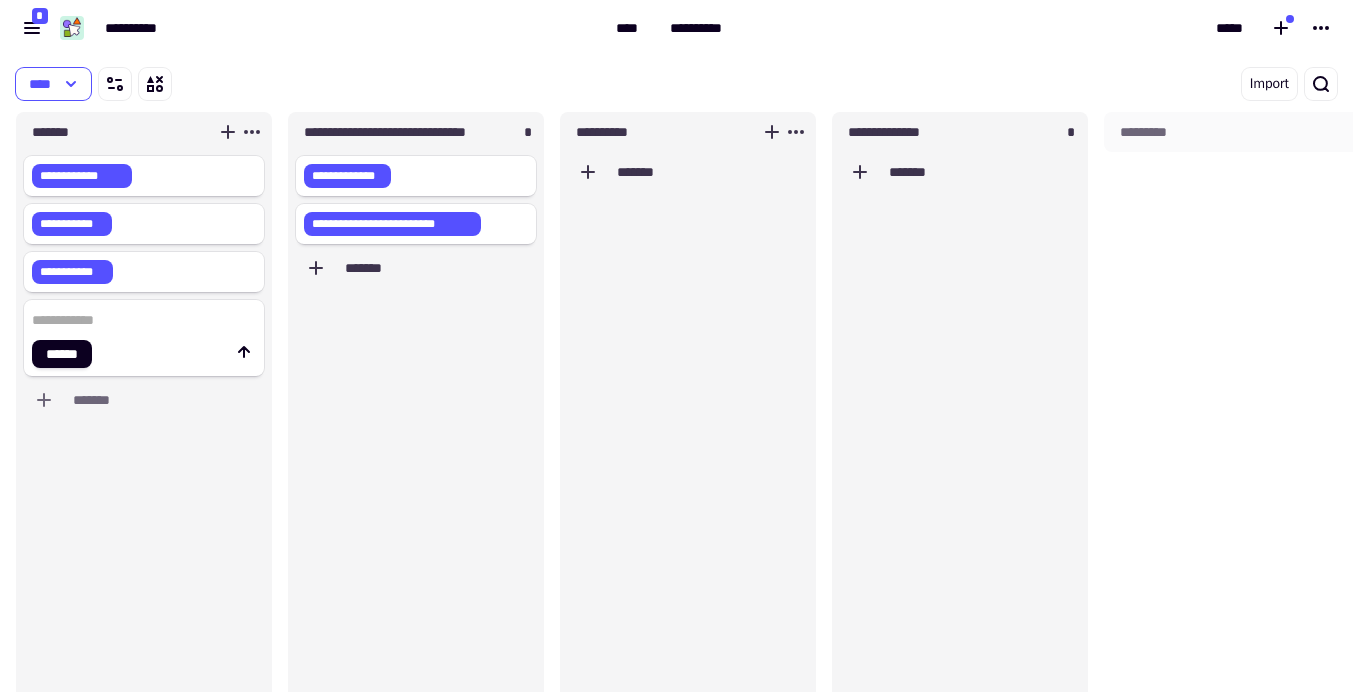 click 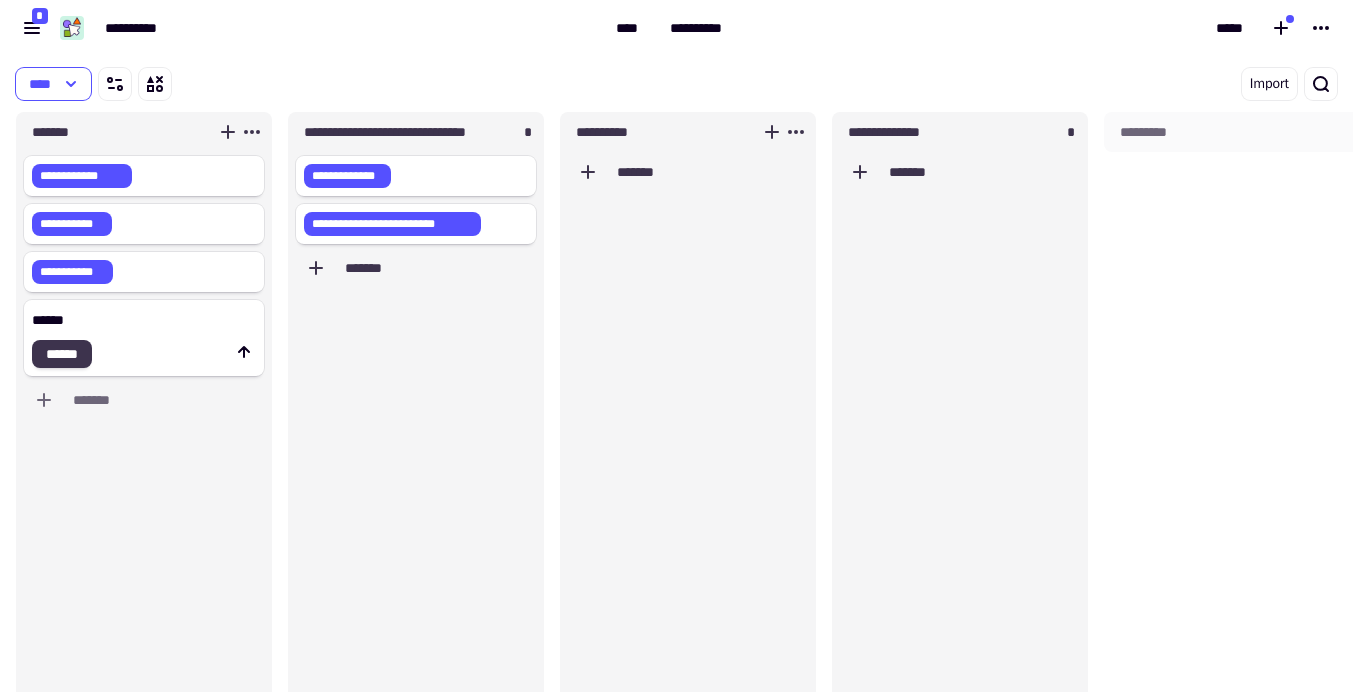 type on "******" 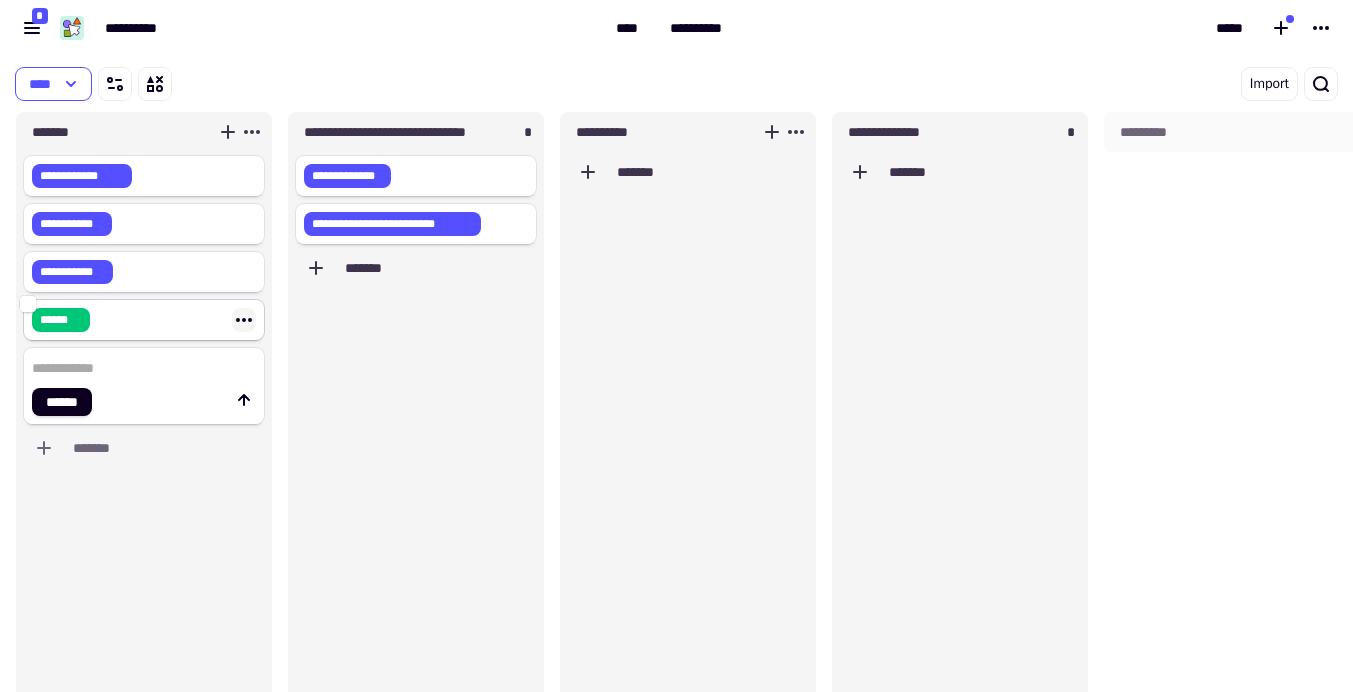 click 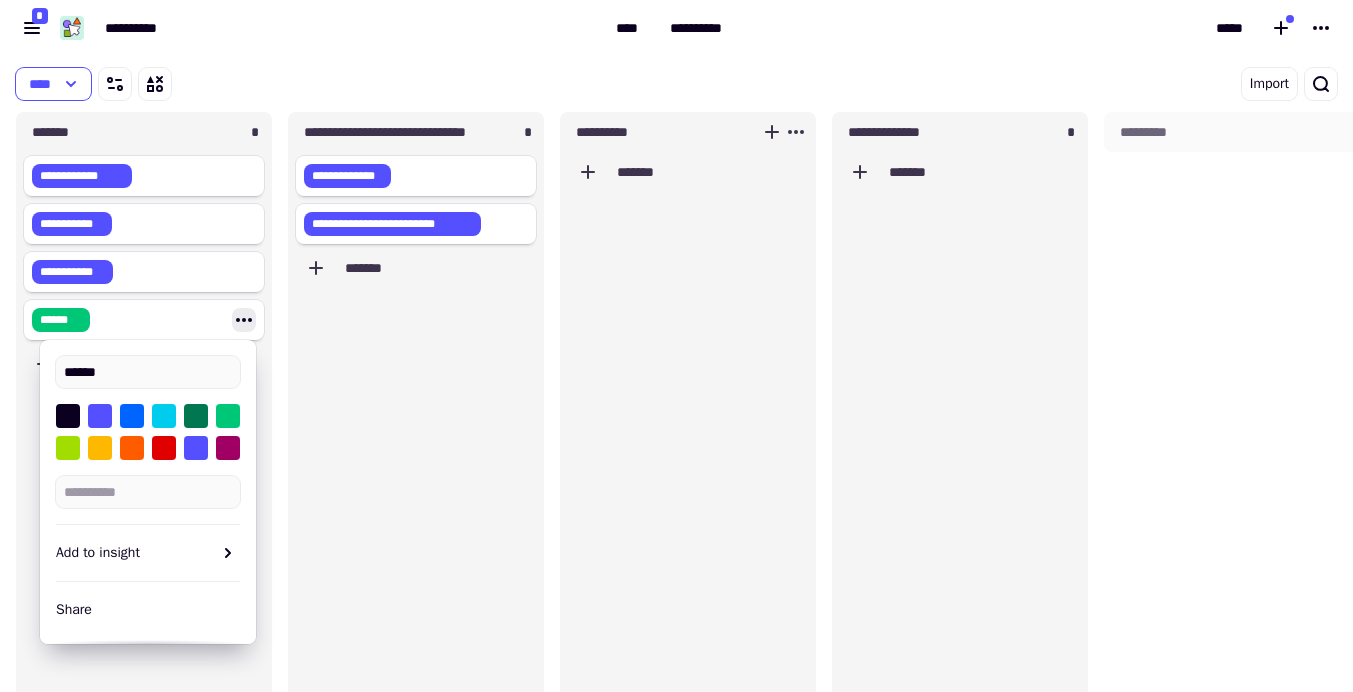 click on "**********" at bounding box center [304, 28] 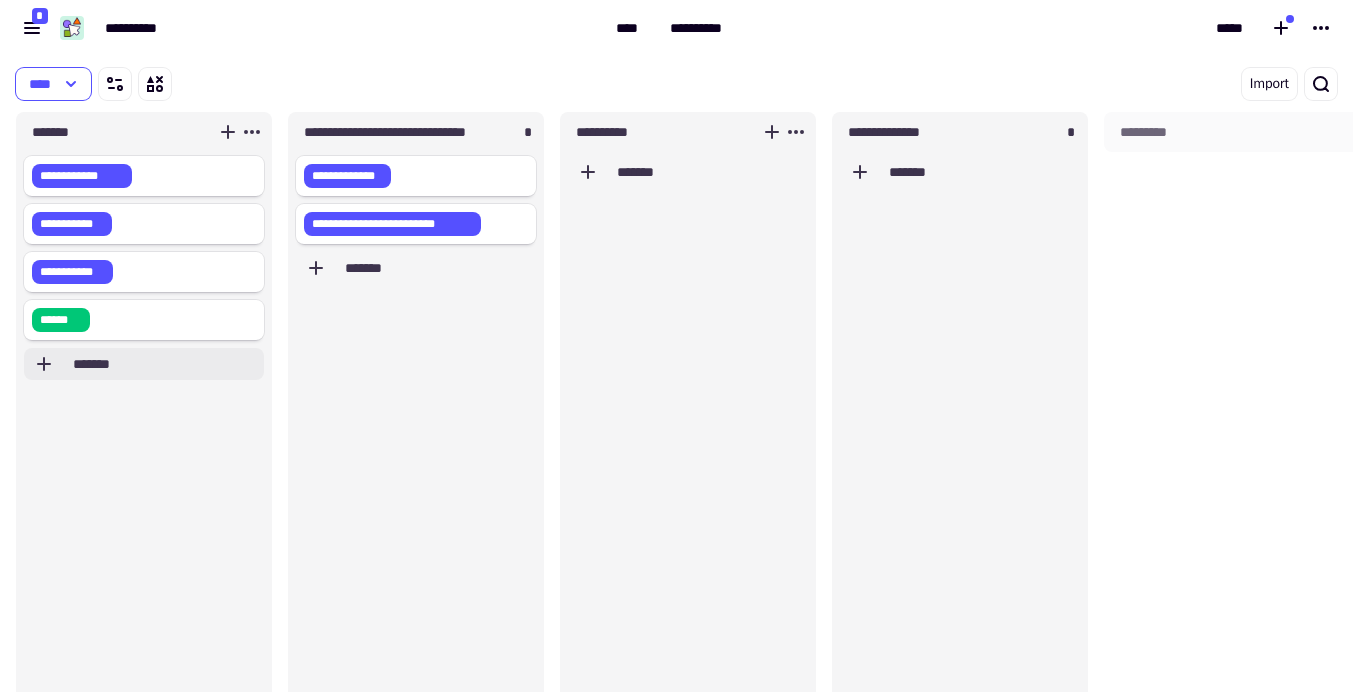 click on "*******" 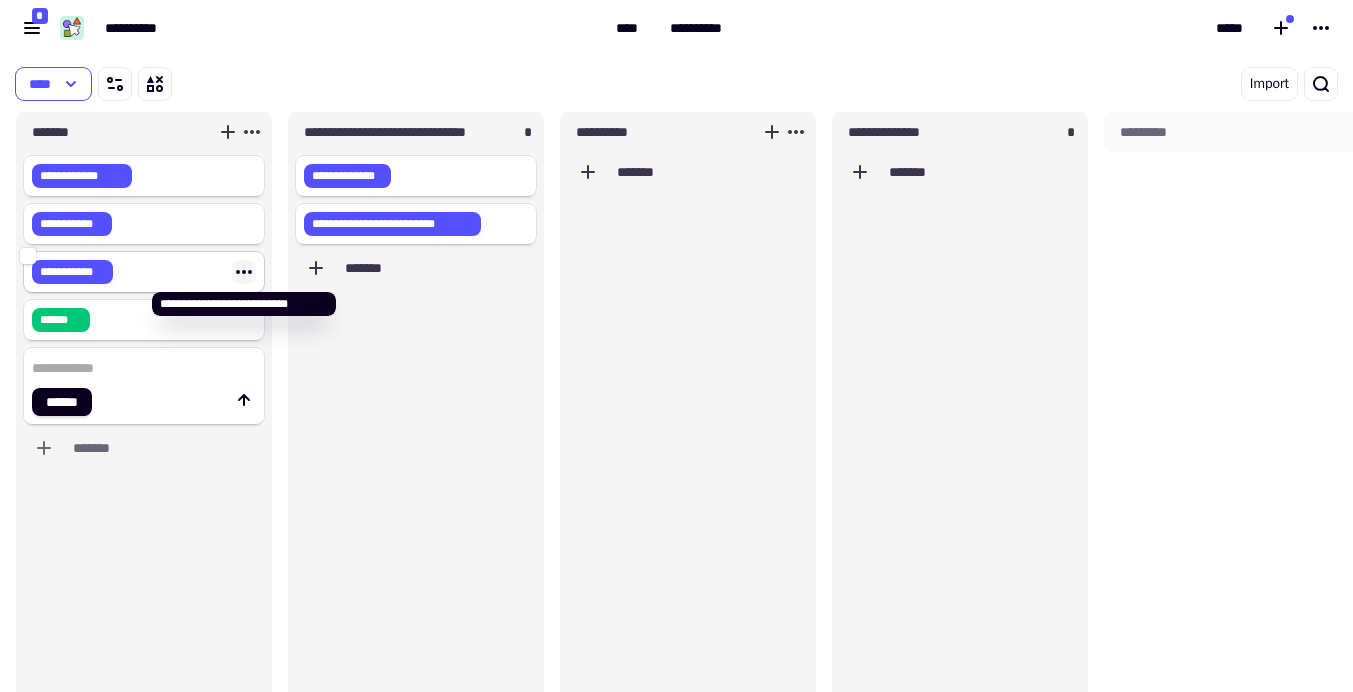 click 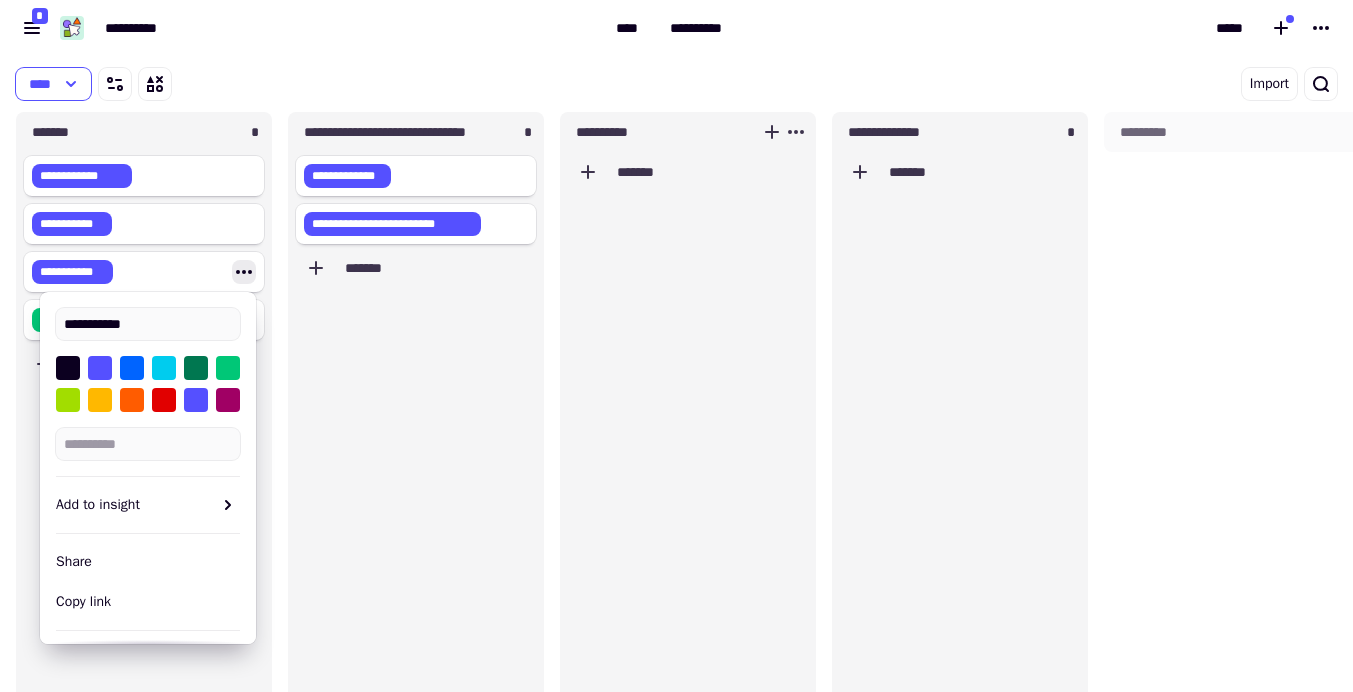 click on "**********" at bounding box center (304, 28) 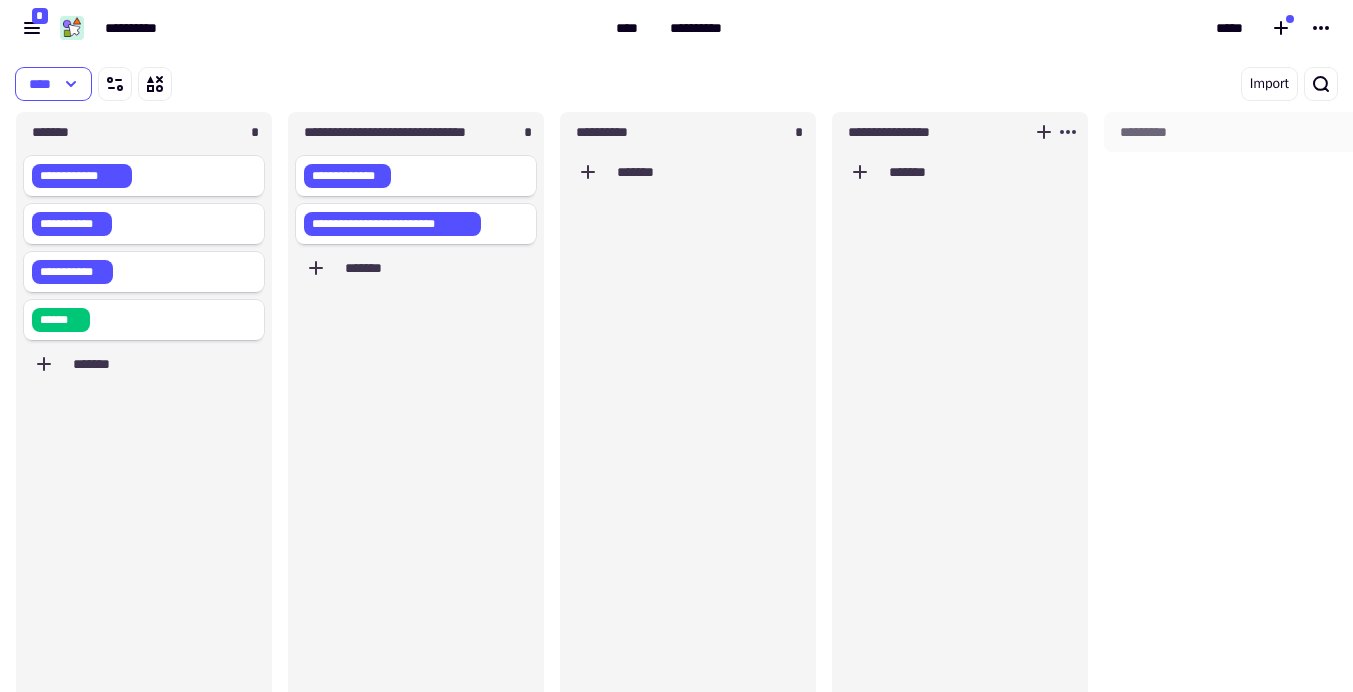 type on "**********" 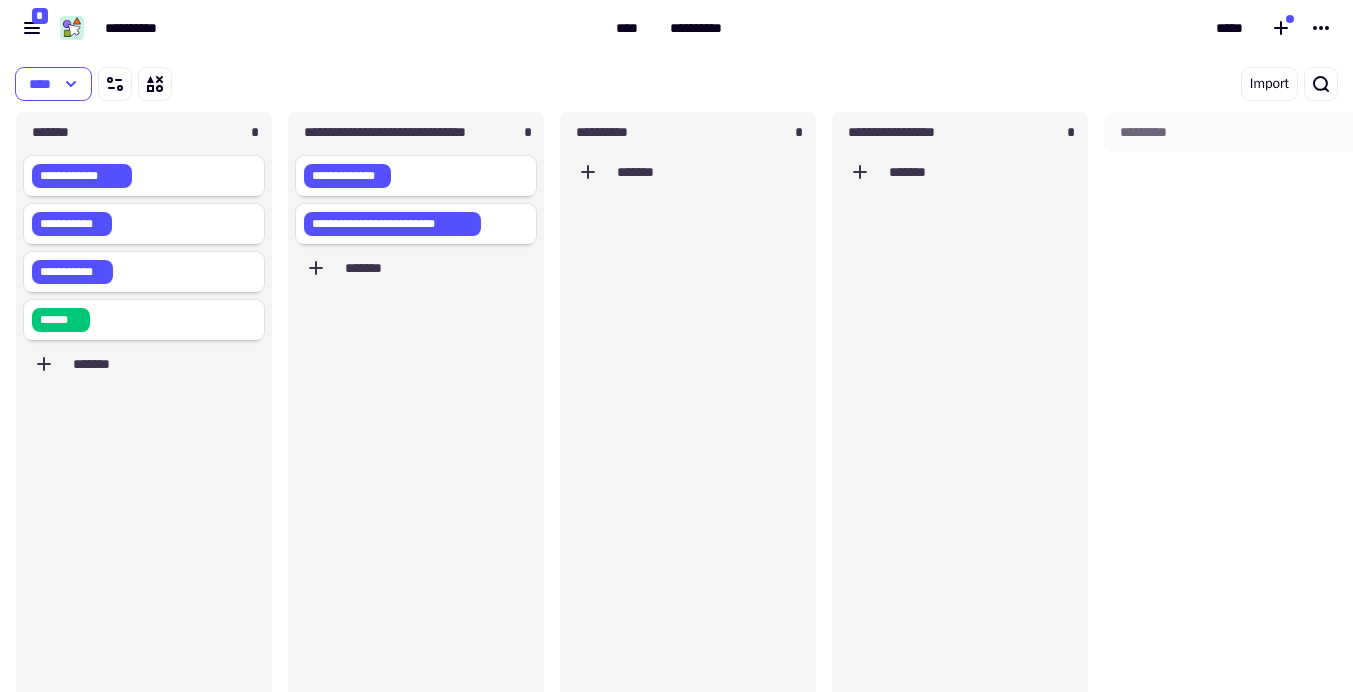 click on "Import" at bounding box center [1031, 84] 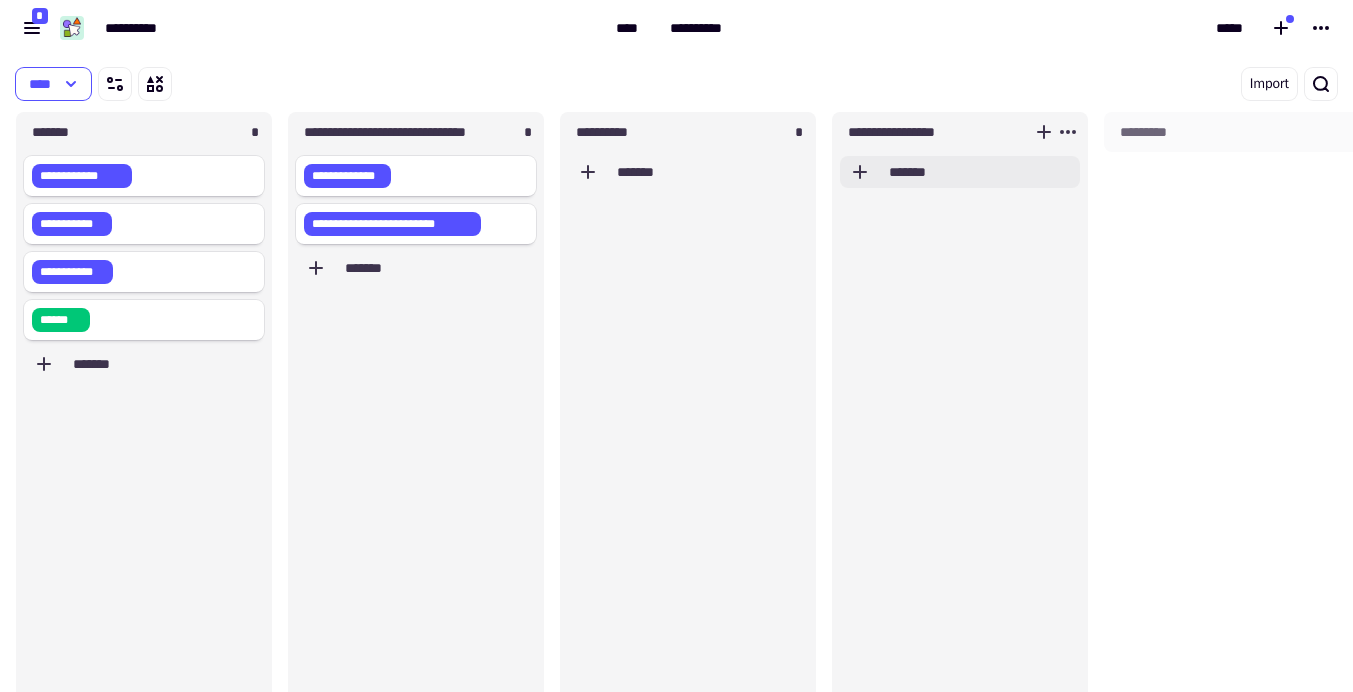 click on "*******" 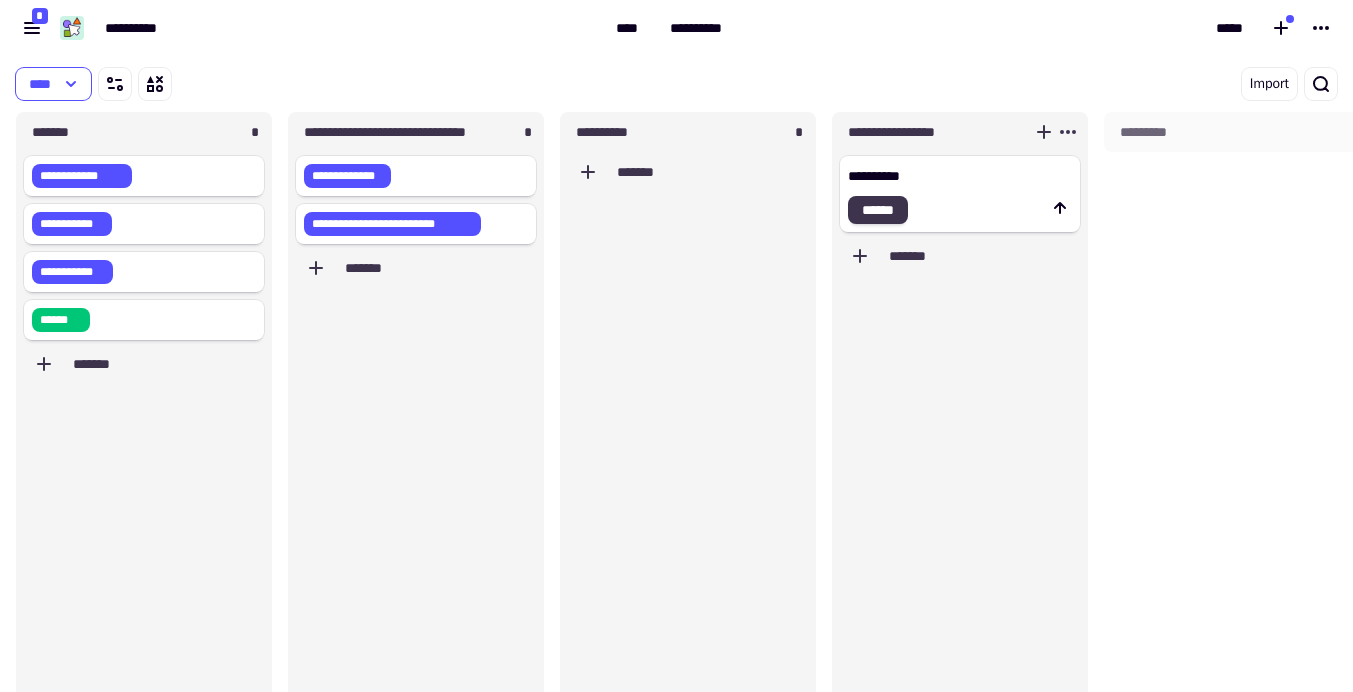 type on "**********" 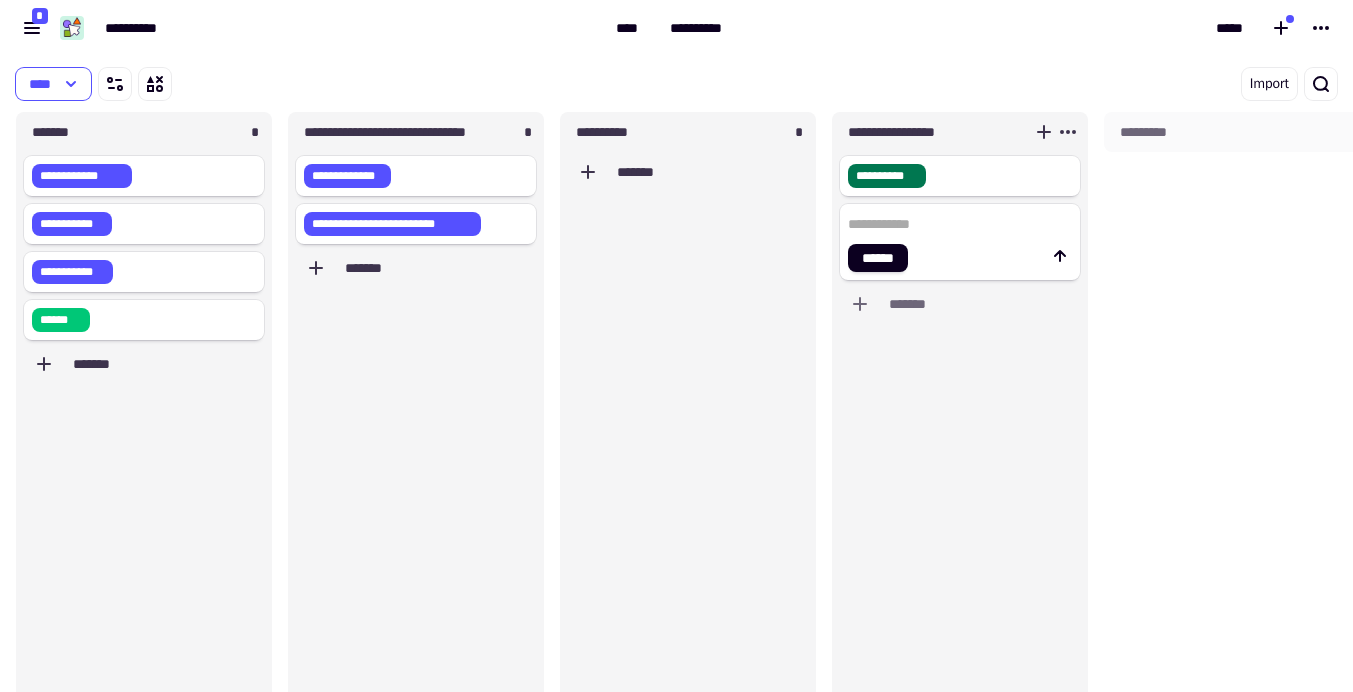 click 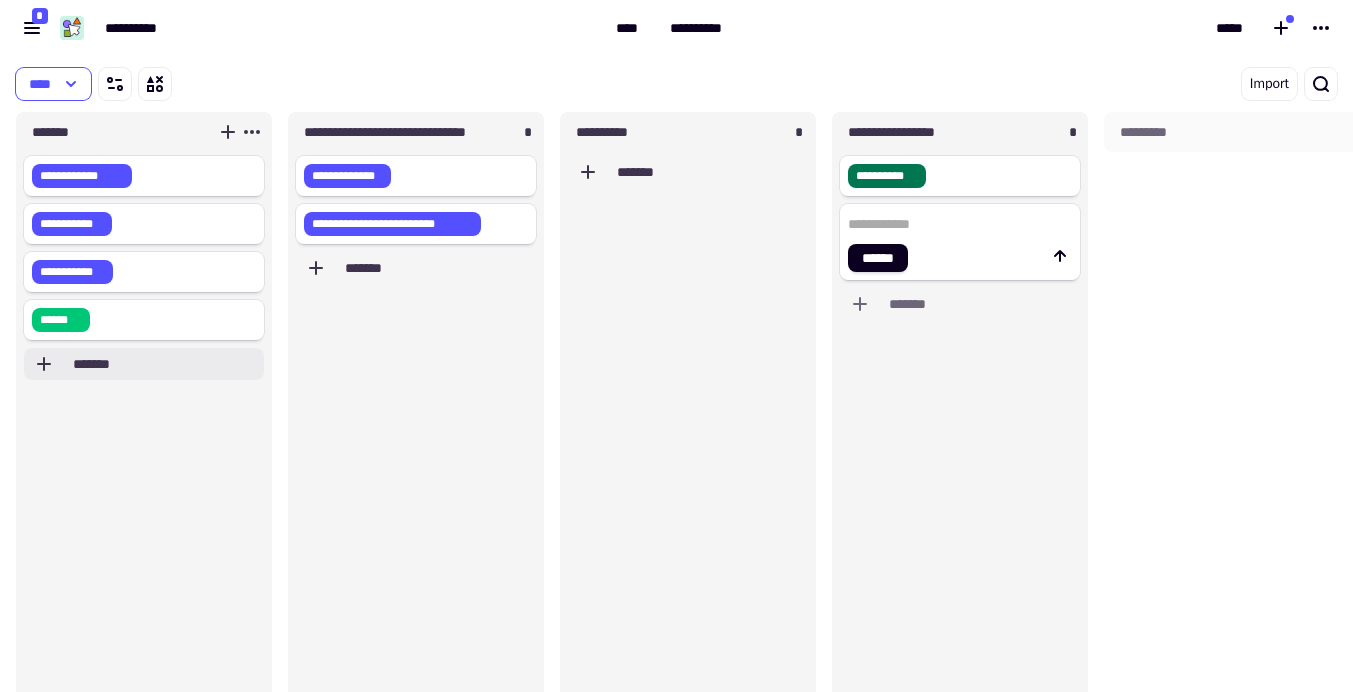 click on "*******" 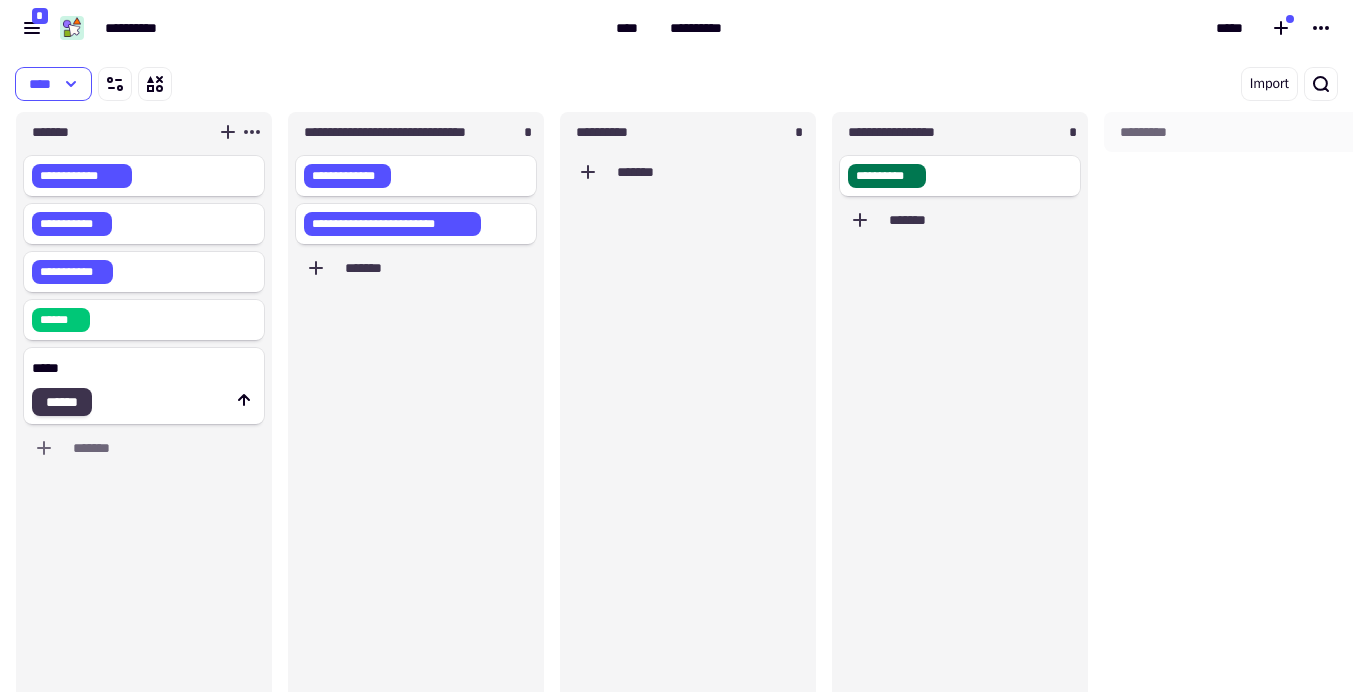 type on "*****" 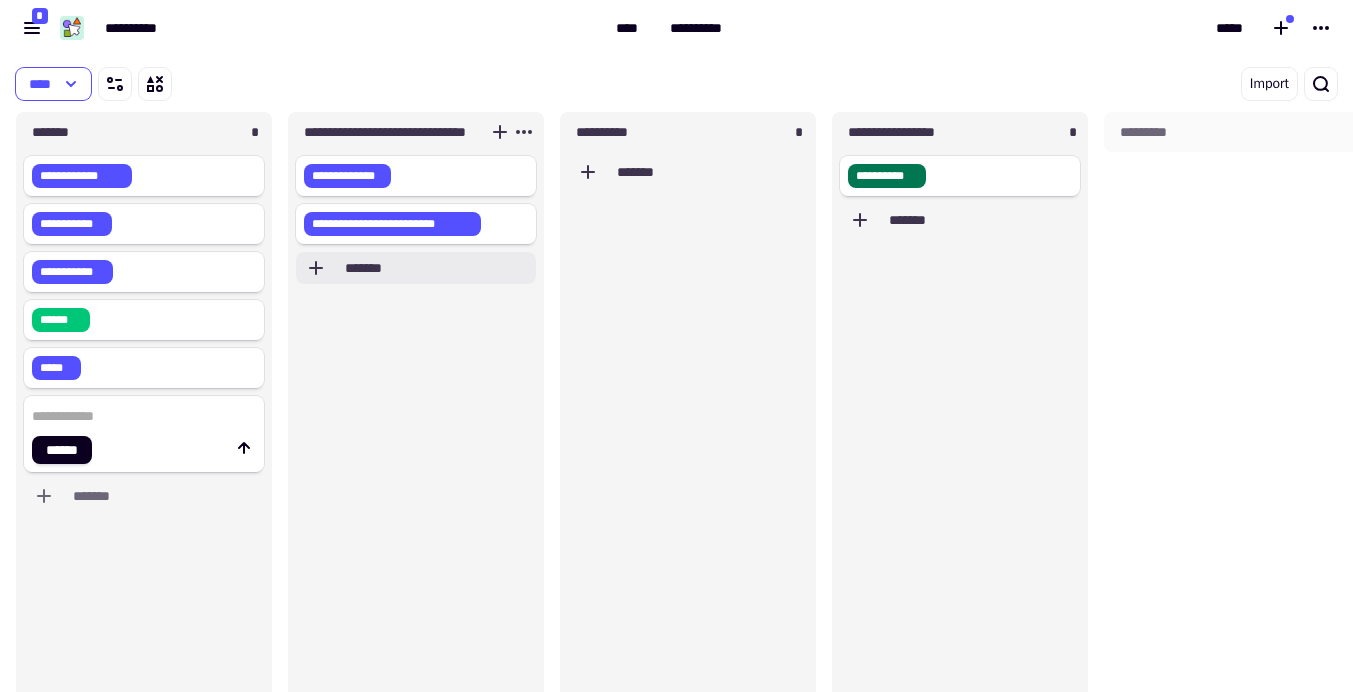 click on "*******" 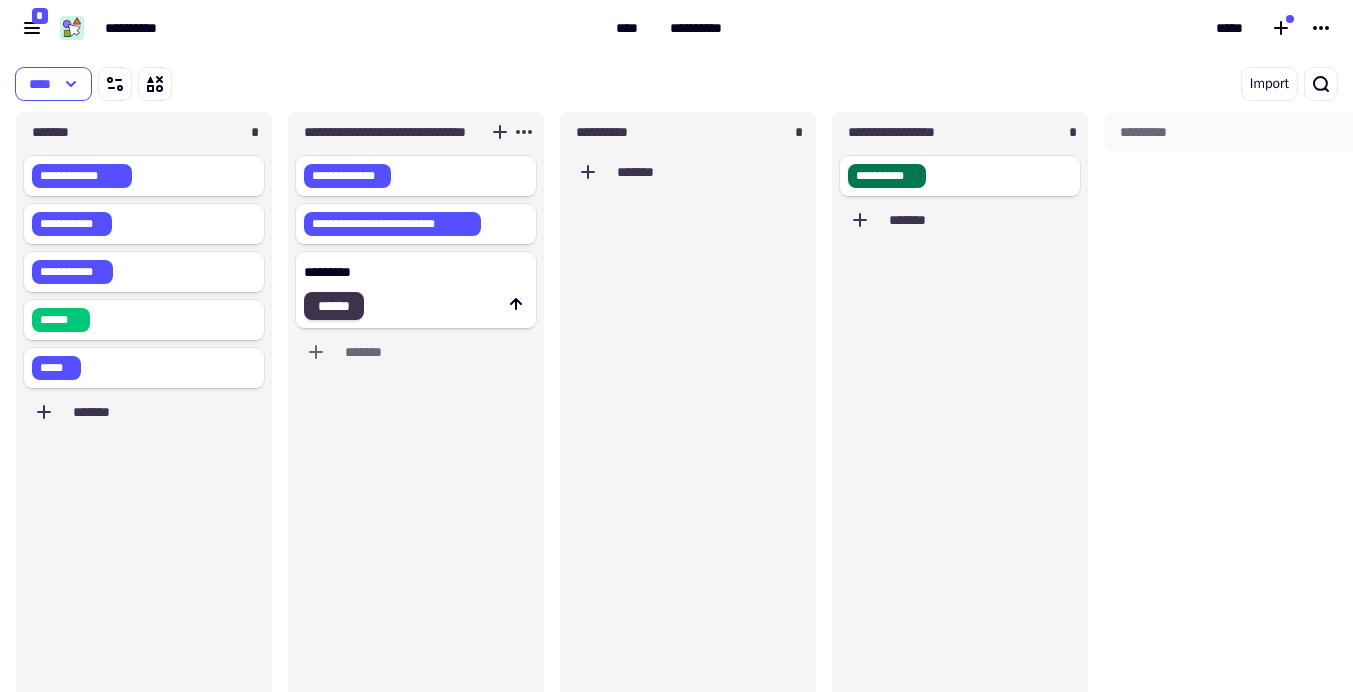 type on "********" 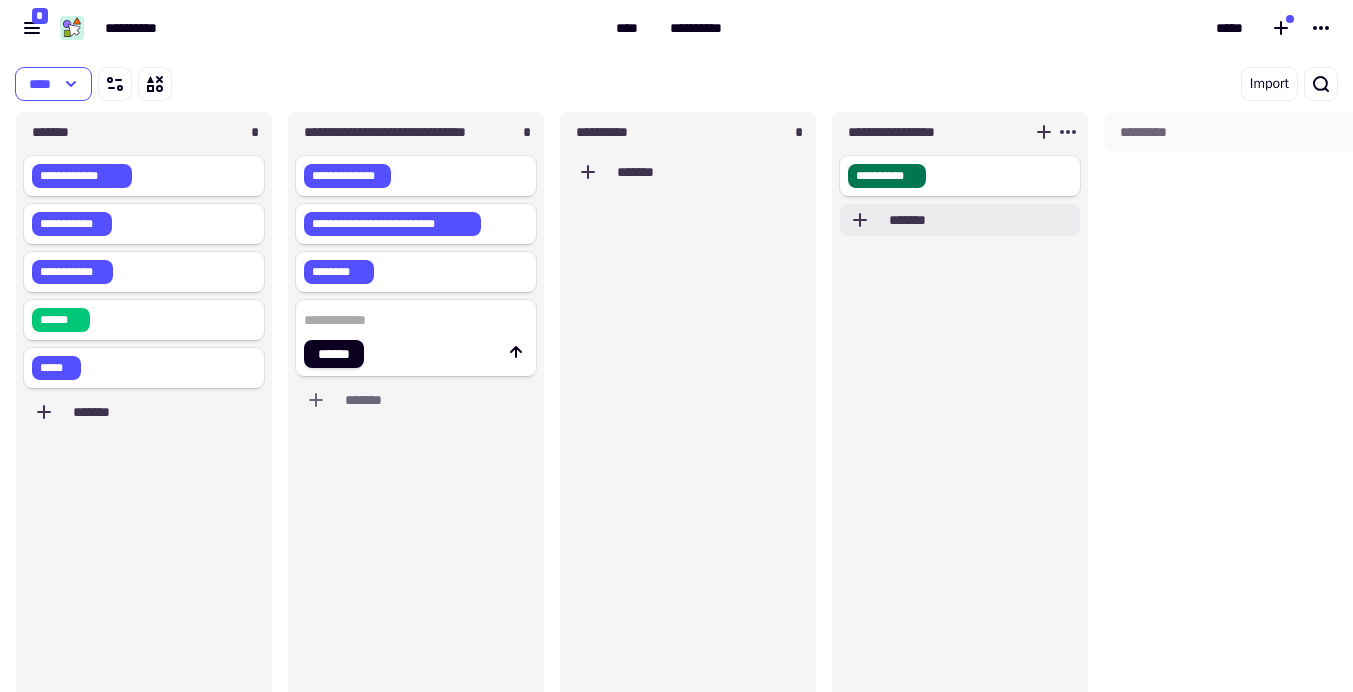 click on "*******" 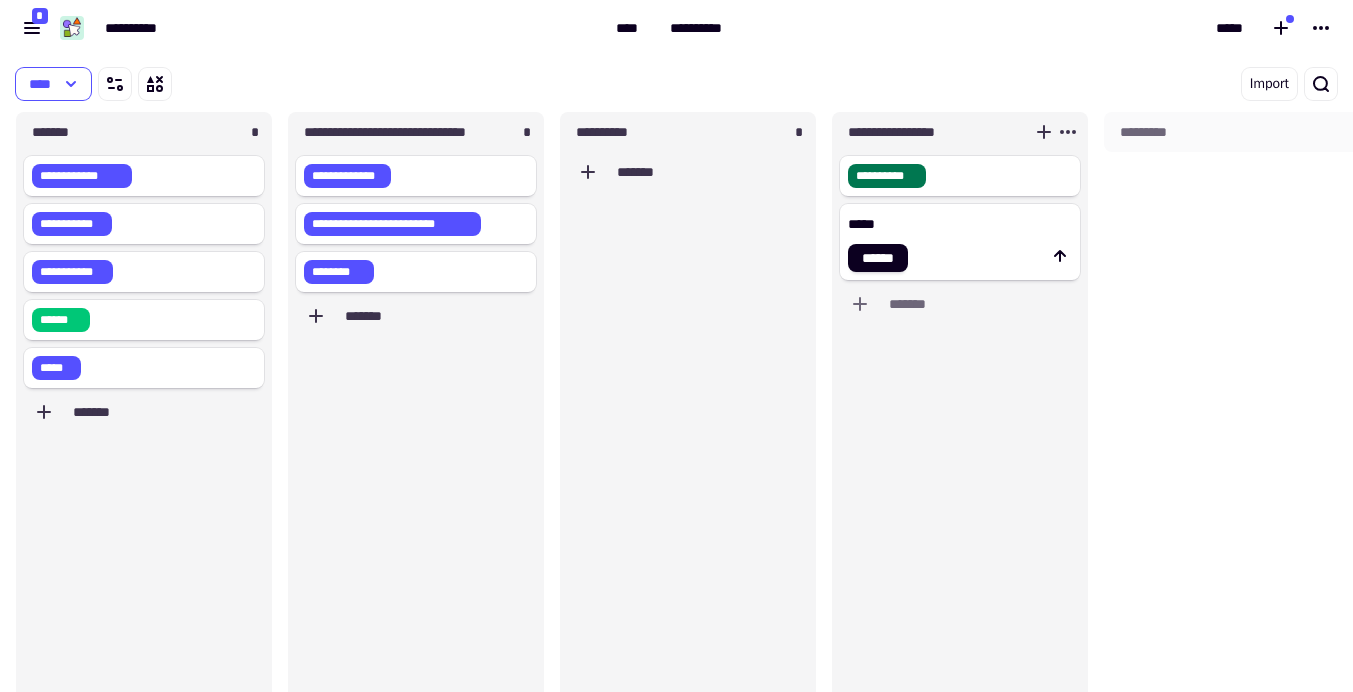 type on "******" 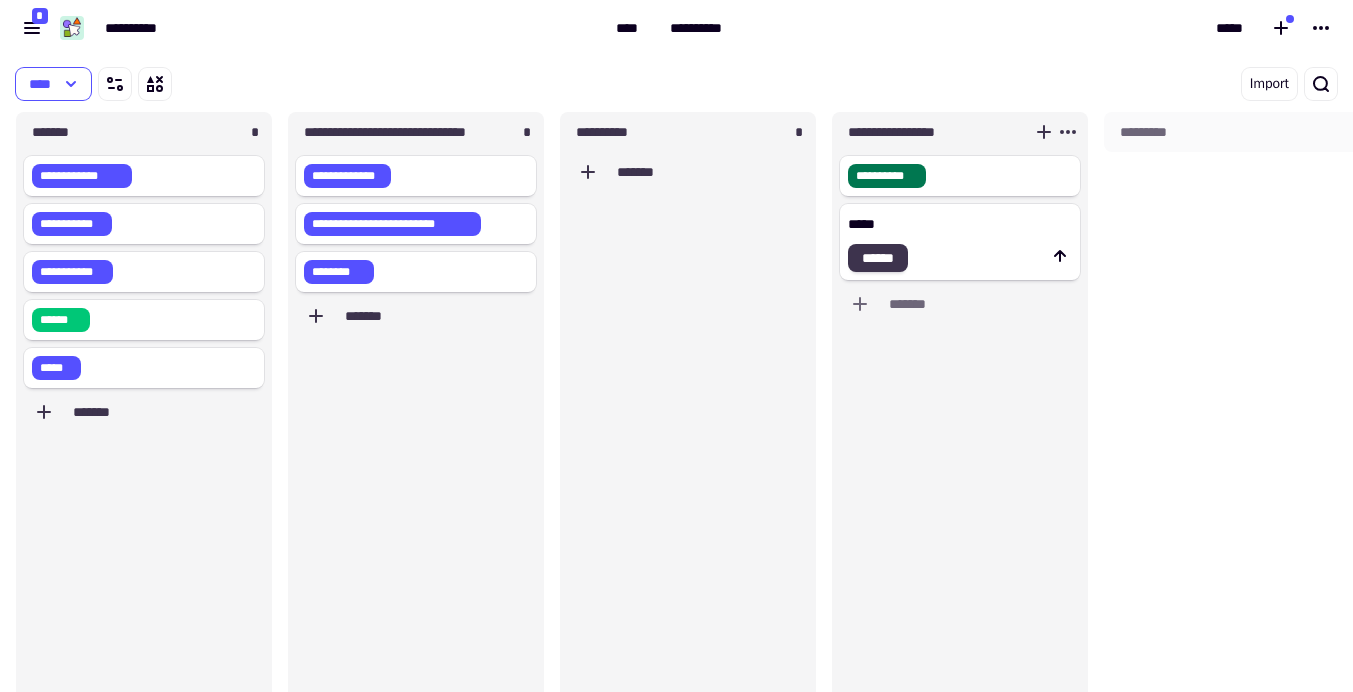 type on "*****" 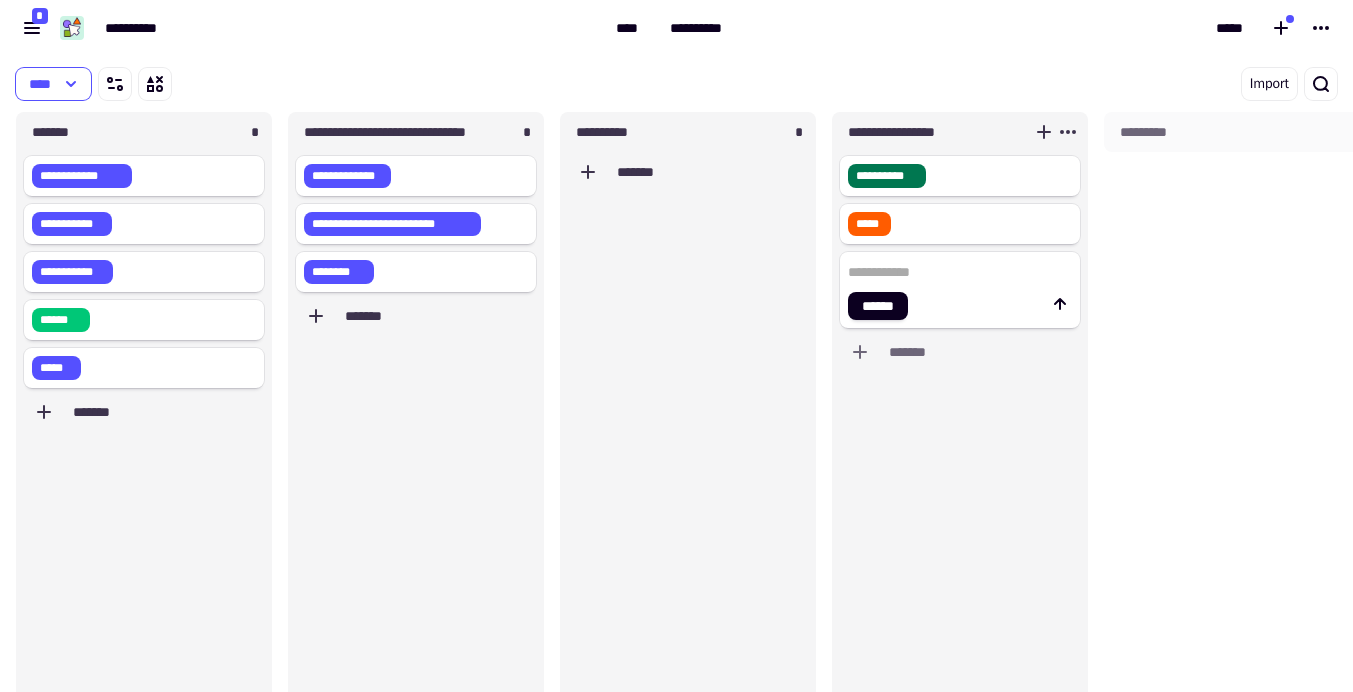 click 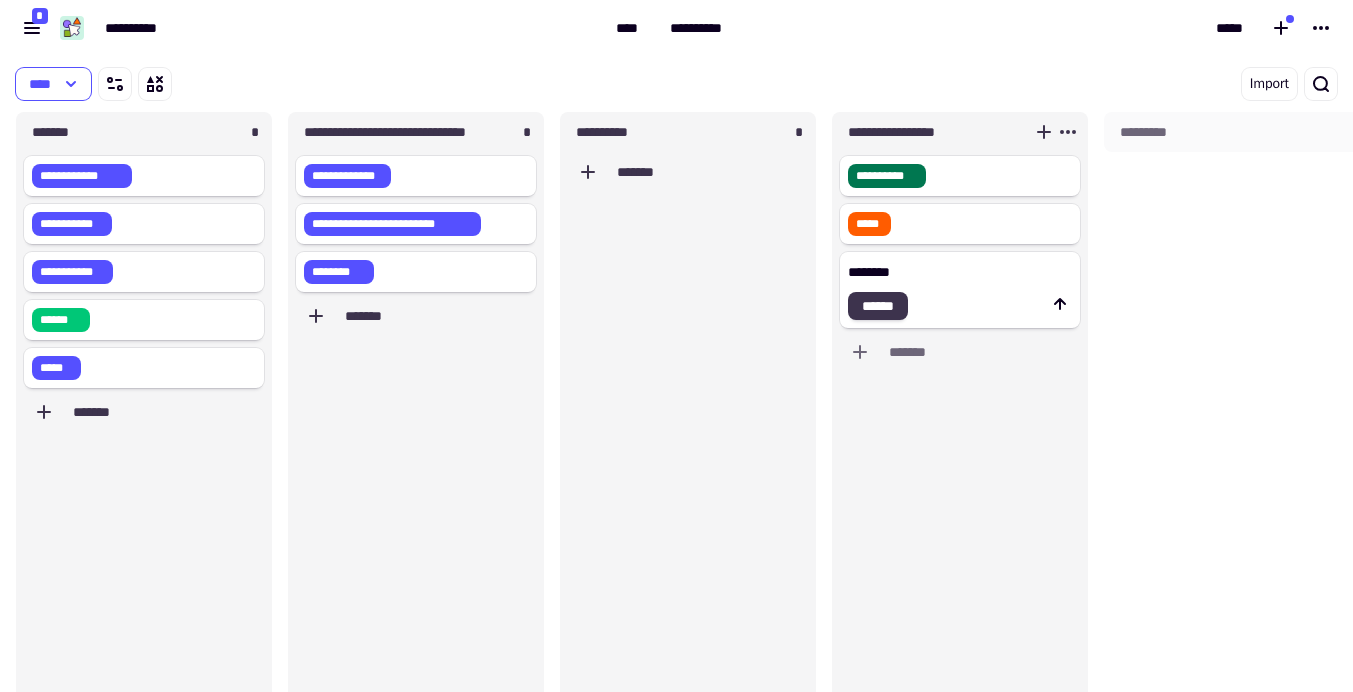 type on "********" 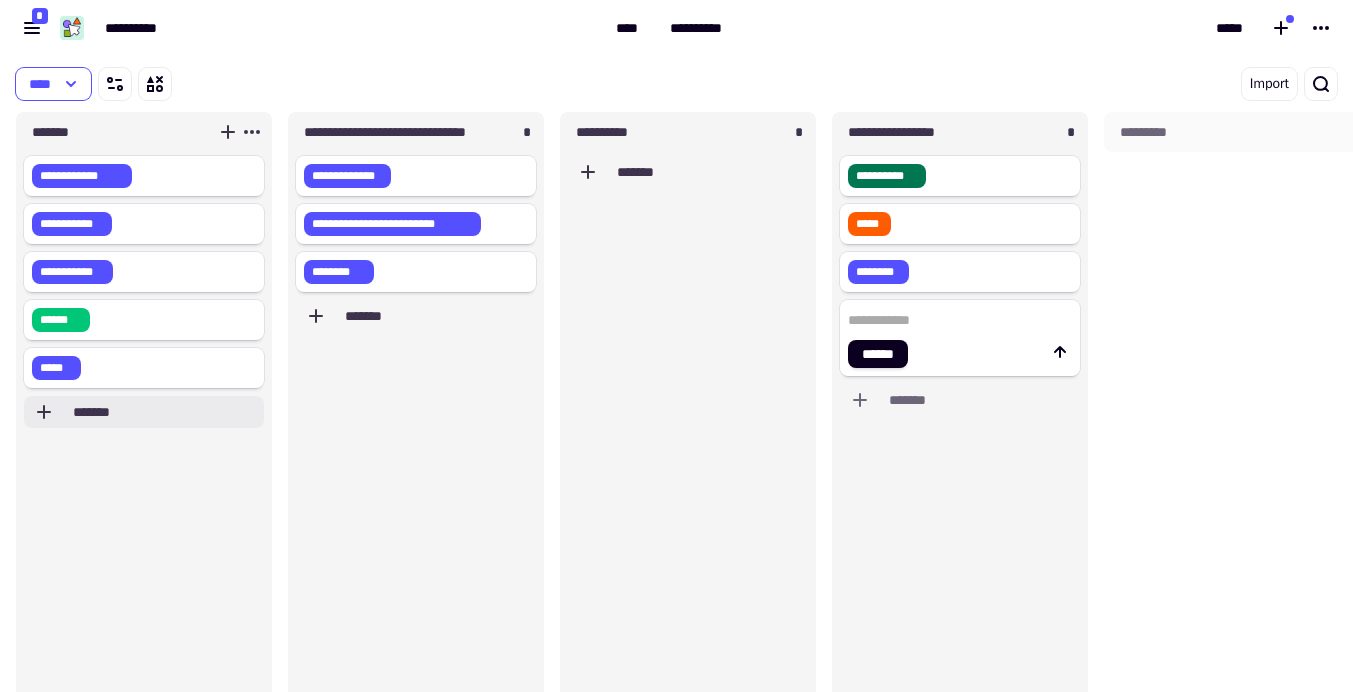 click on "*******" 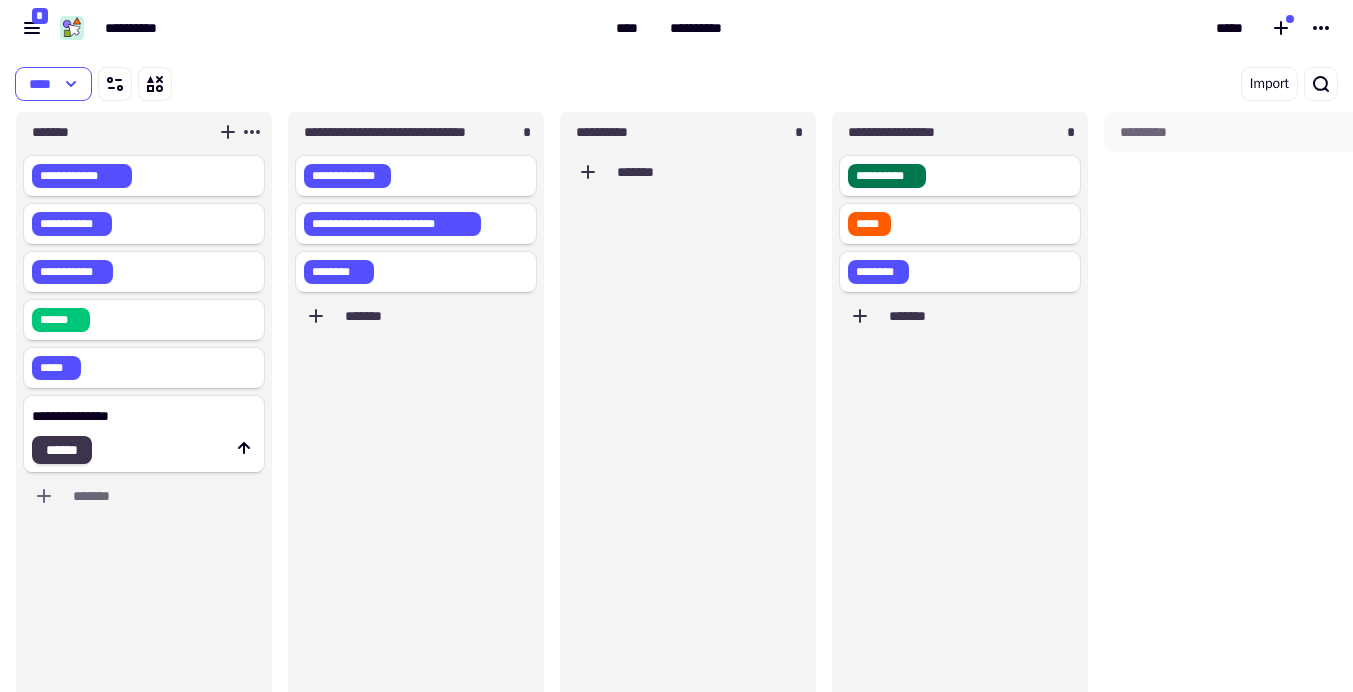 type on "**********" 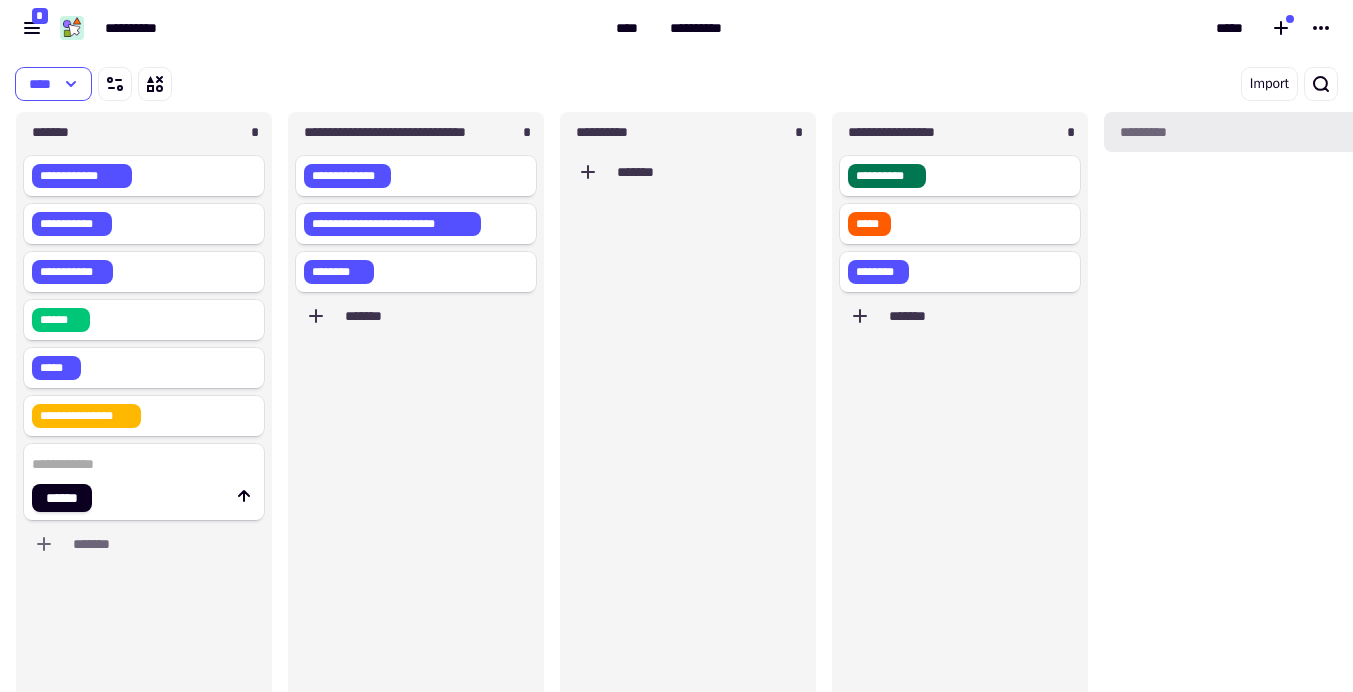 click on "*********" at bounding box center (1232, 132) 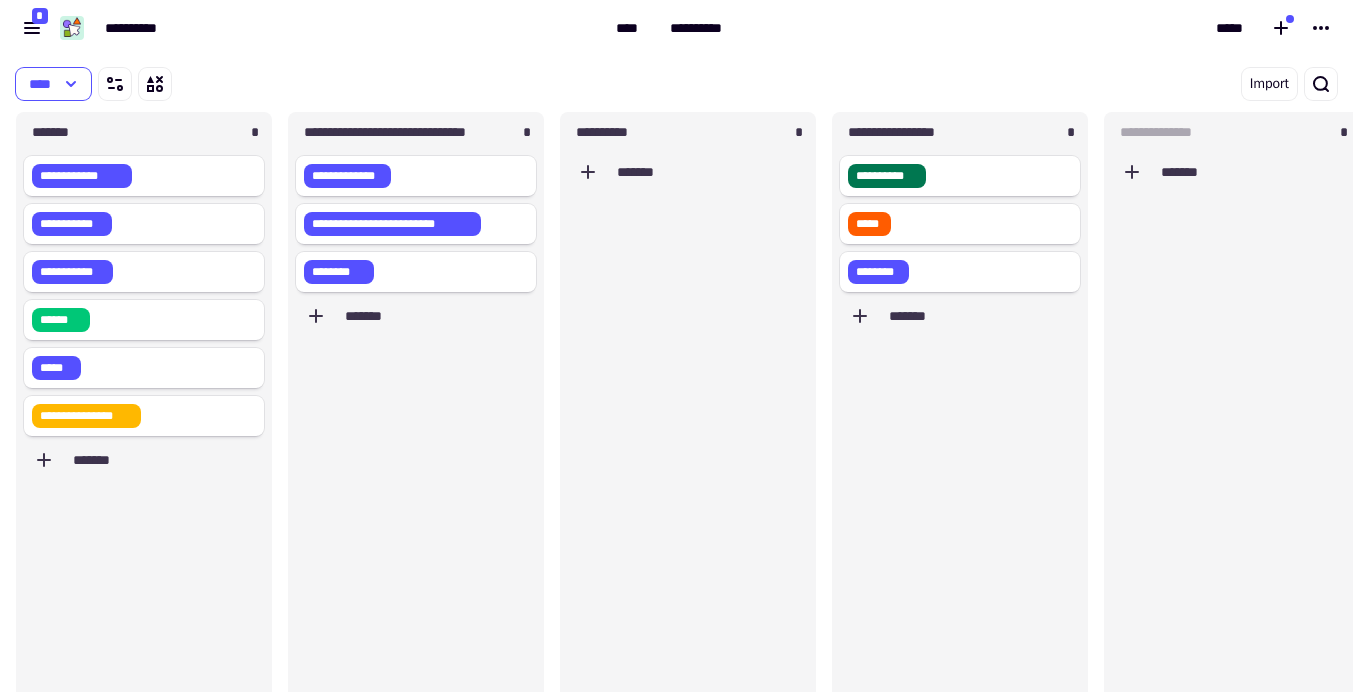 scroll, scrollTop: 572, scrollLeft: 256, axis: both 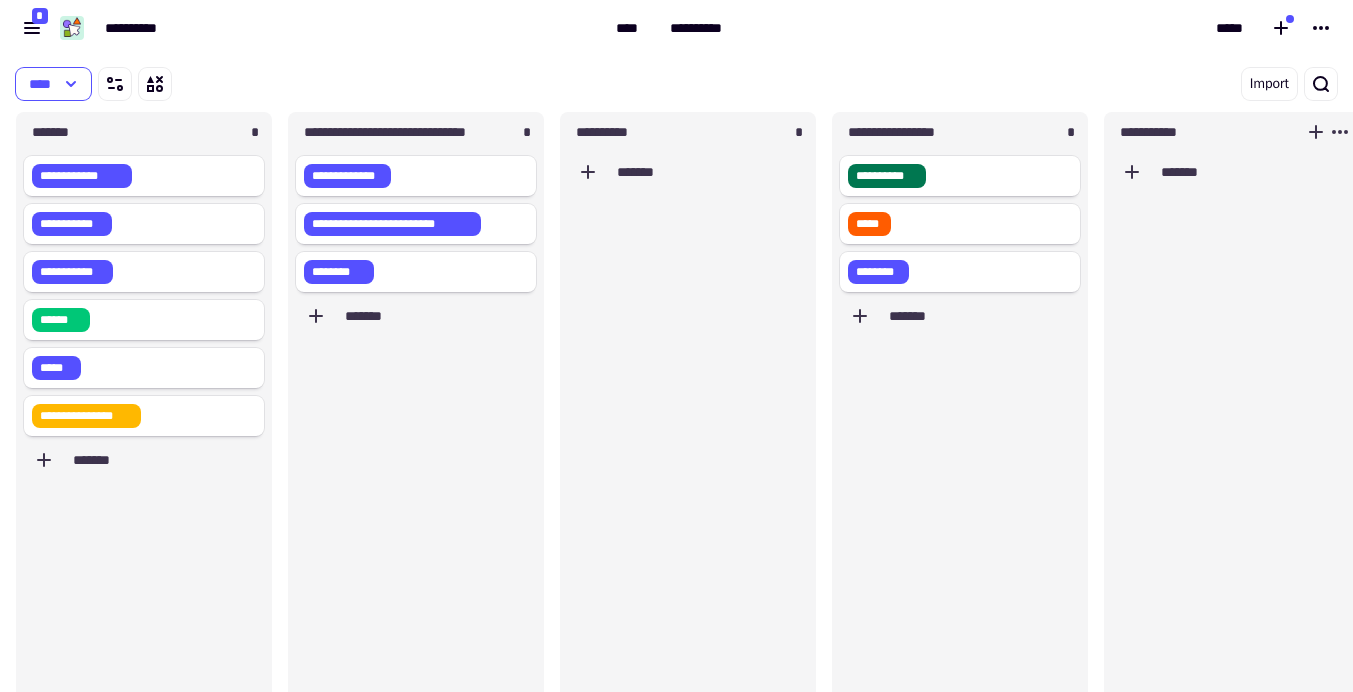 type on "**********" 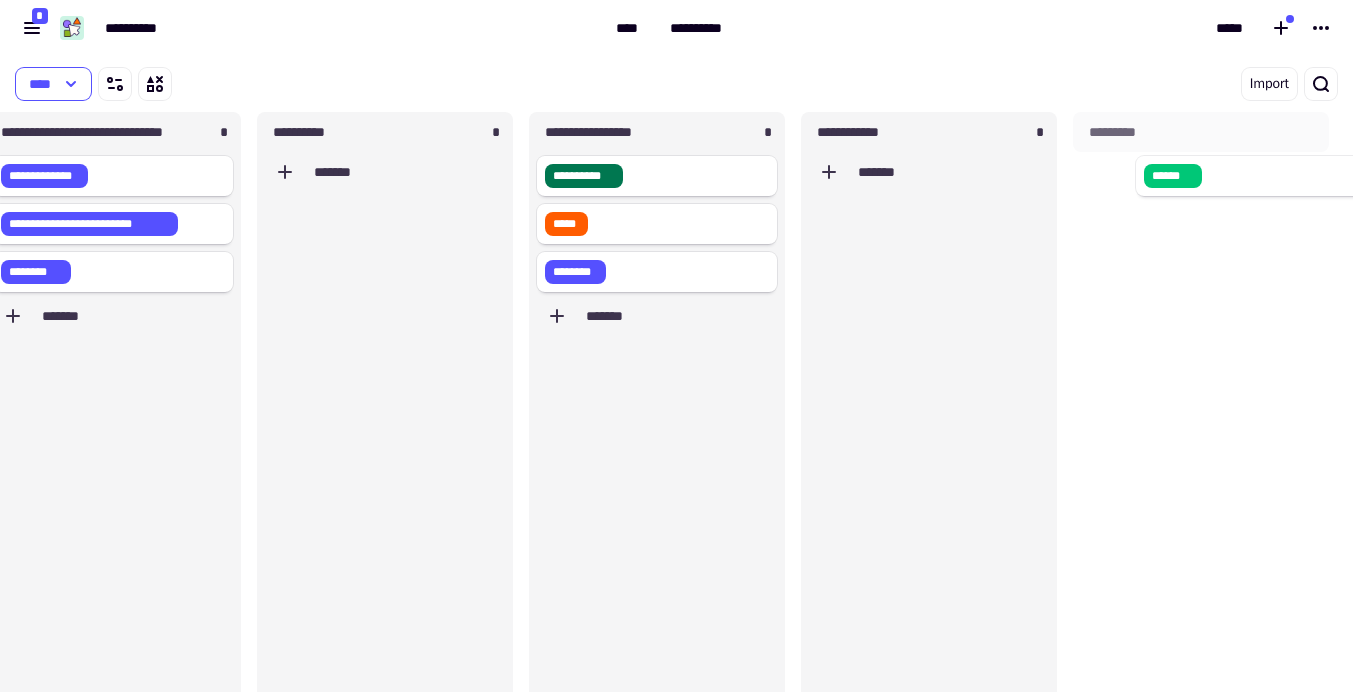 scroll, scrollTop: 0, scrollLeft: 303, axis: horizontal 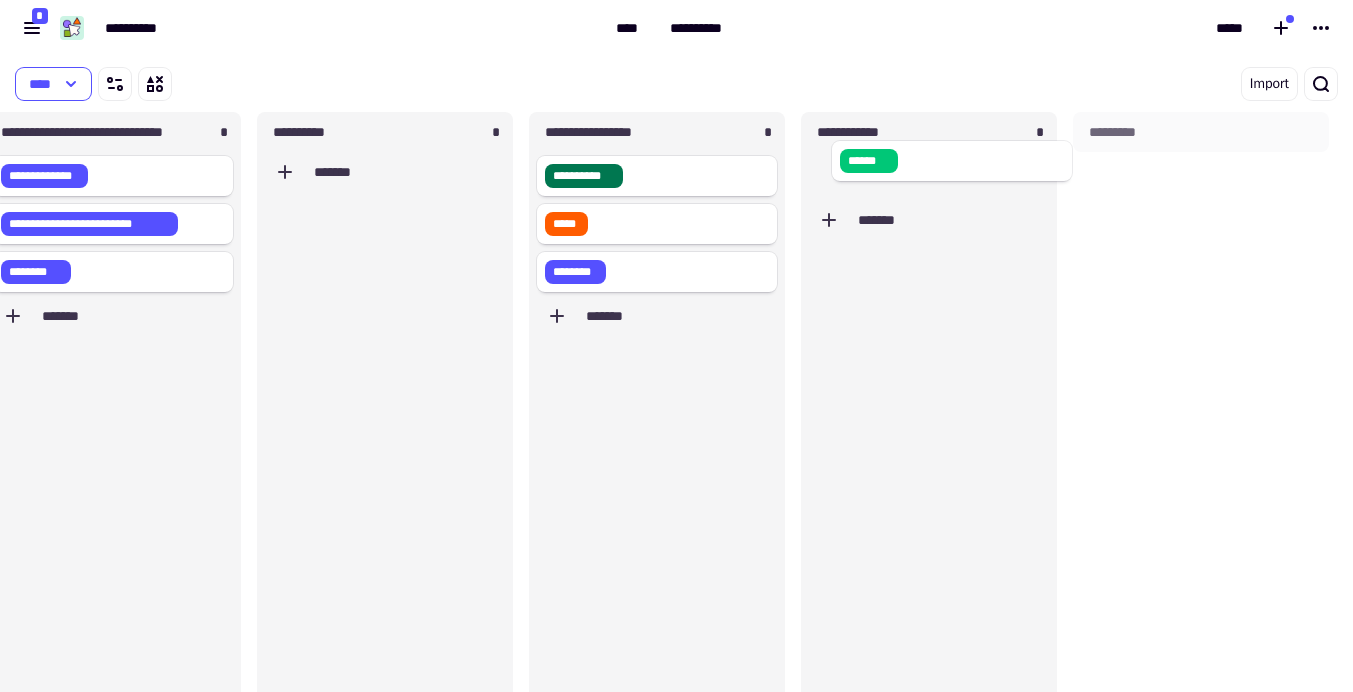 drag, startPoint x: 98, startPoint y: 322, endPoint x: 912, endPoint y: 162, distance: 829.5758 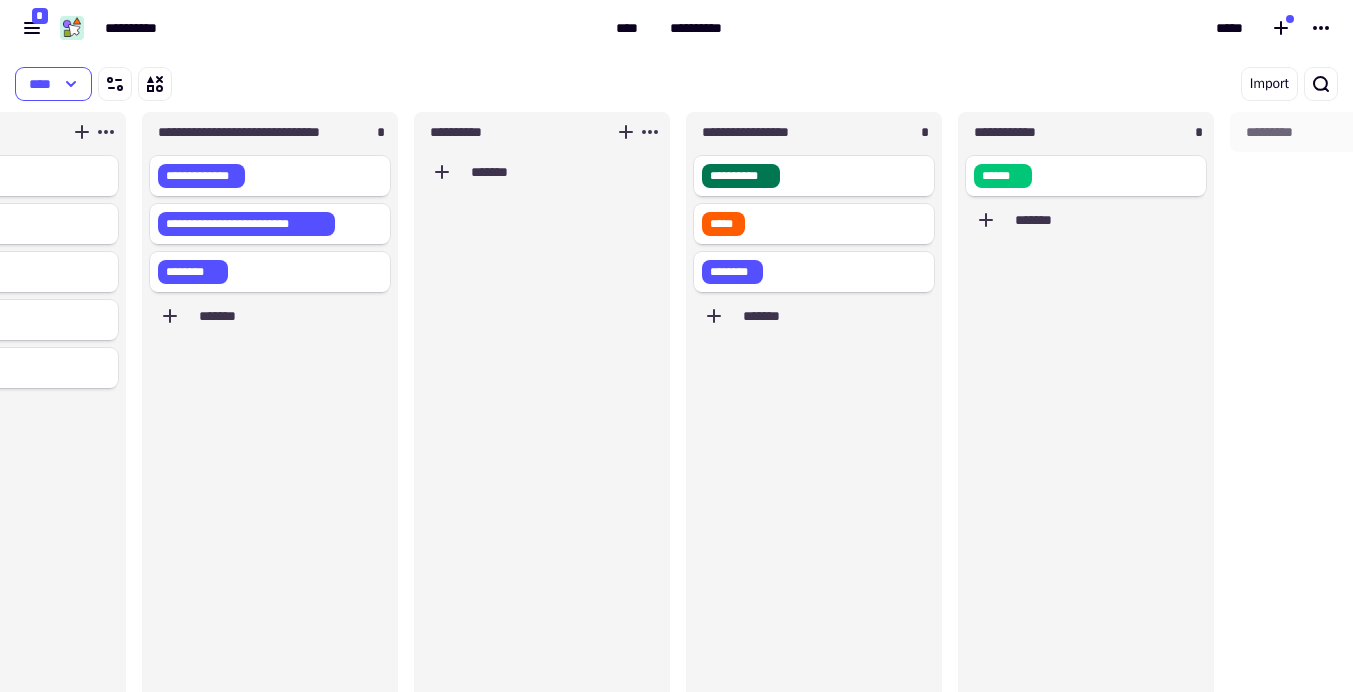 scroll, scrollTop: 0, scrollLeft: 0, axis: both 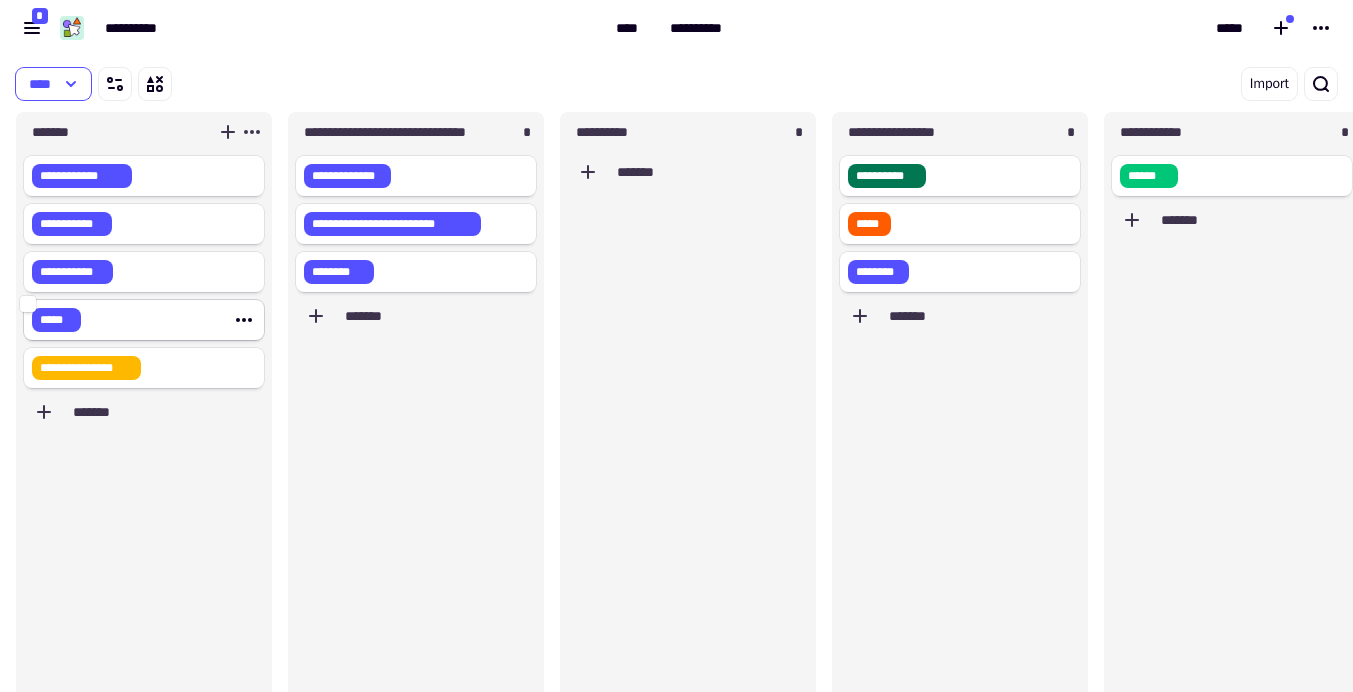 click on "*****" 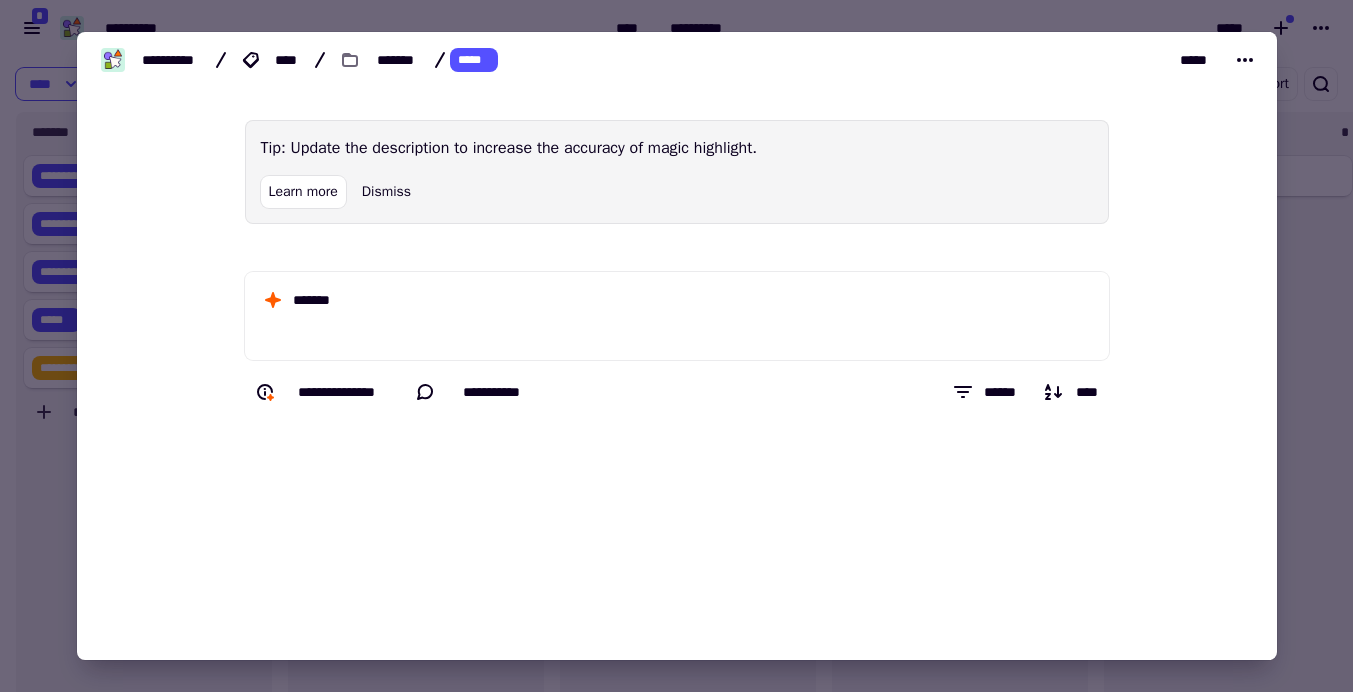 click at bounding box center [676, 346] 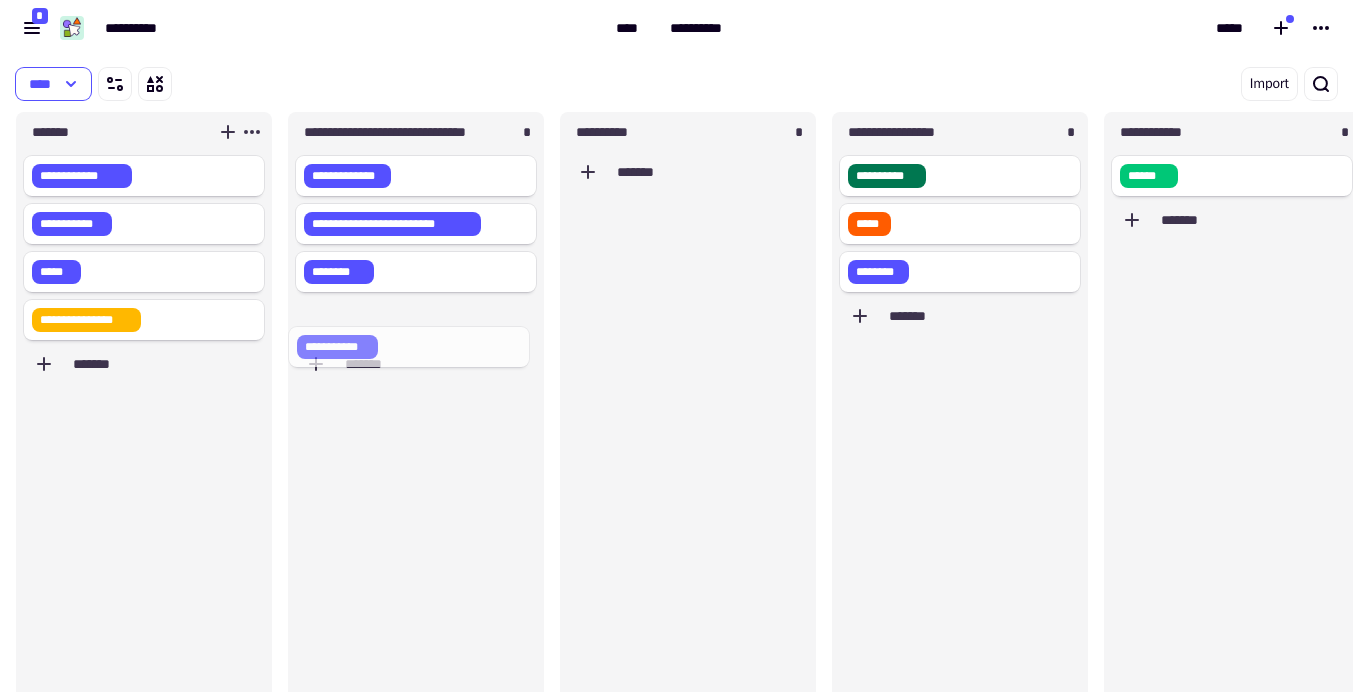 drag, startPoint x: 146, startPoint y: 274, endPoint x: 420, endPoint y: 349, distance: 284.07922 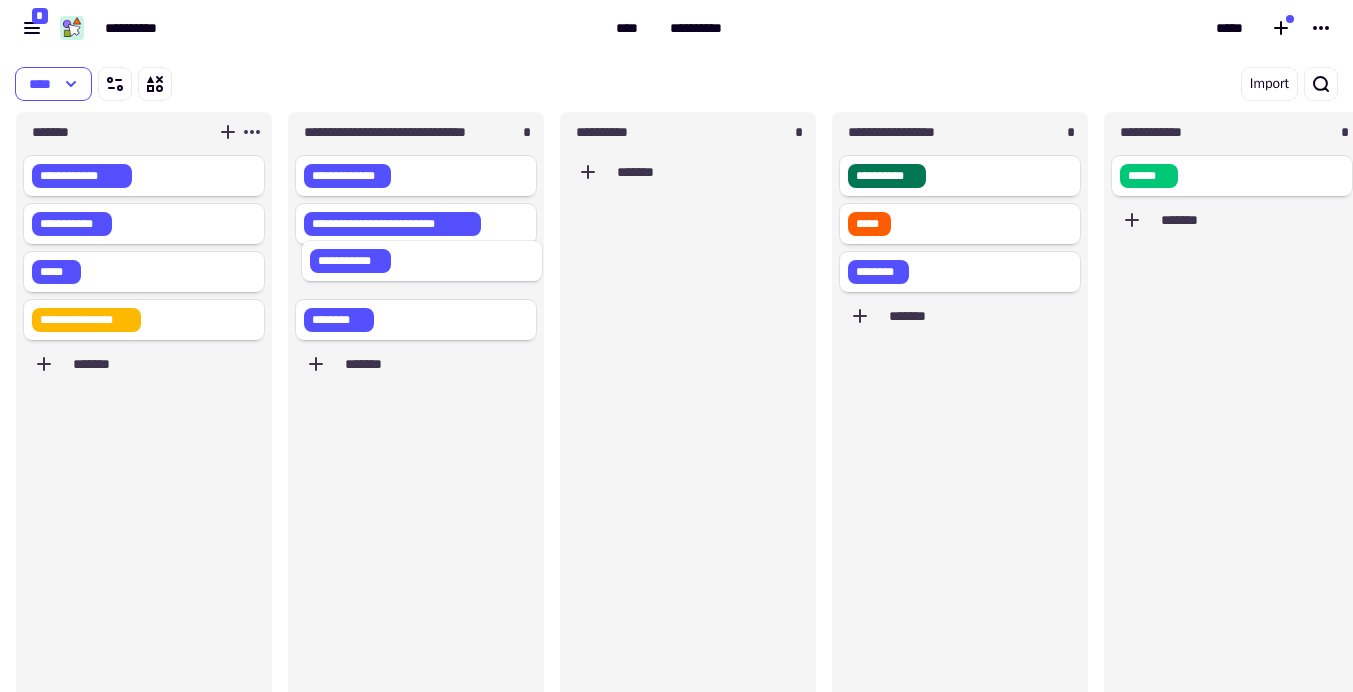 drag, startPoint x: 127, startPoint y: 267, endPoint x: 413, endPoint y: 256, distance: 286.21146 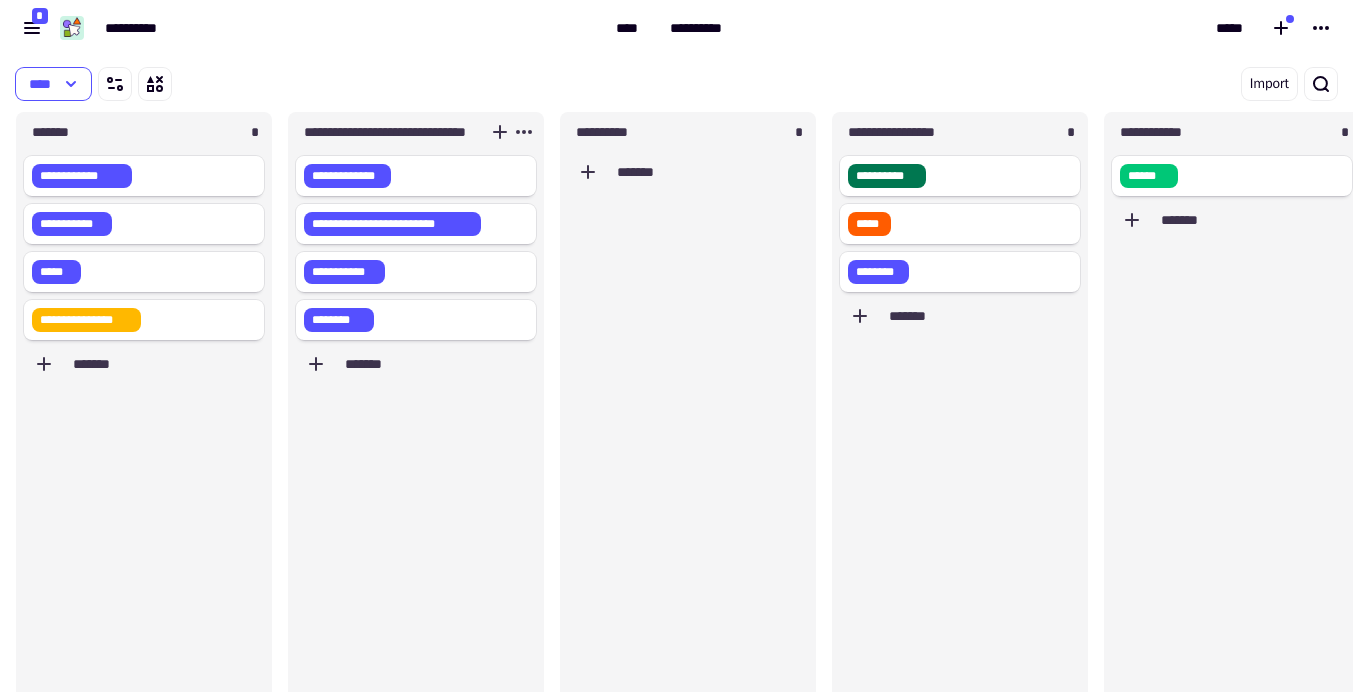 scroll, scrollTop: 0, scrollLeft: 55, axis: horizontal 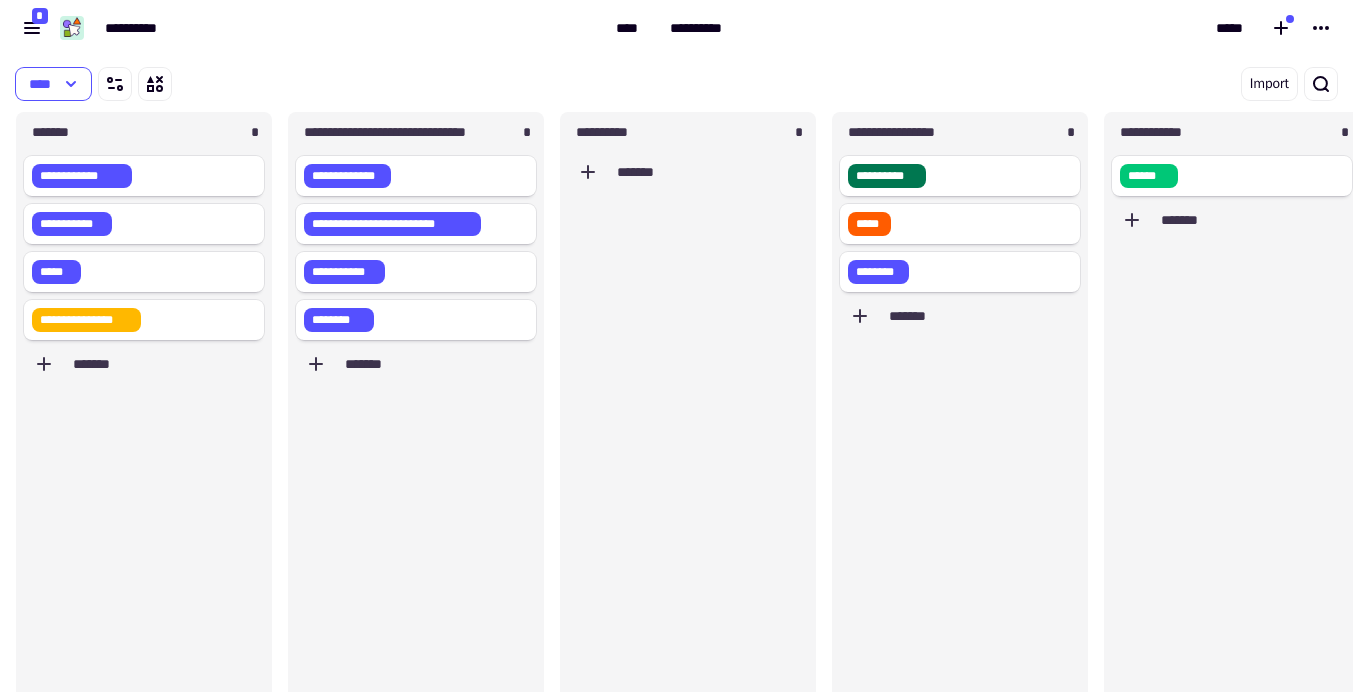 click on "**** Import" at bounding box center (676, 84) 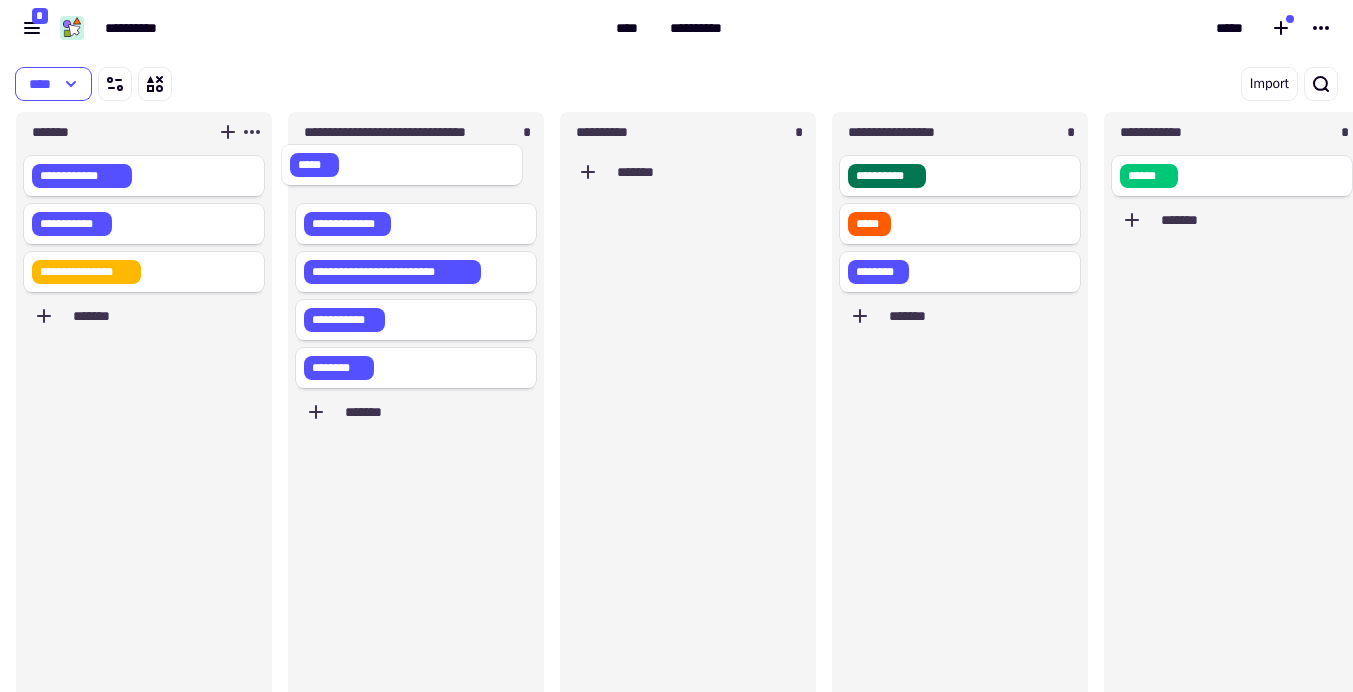 drag, startPoint x: 120, startPoint y: 275, endPoint x: 385, endPoint y: 168, distance: 285.78662 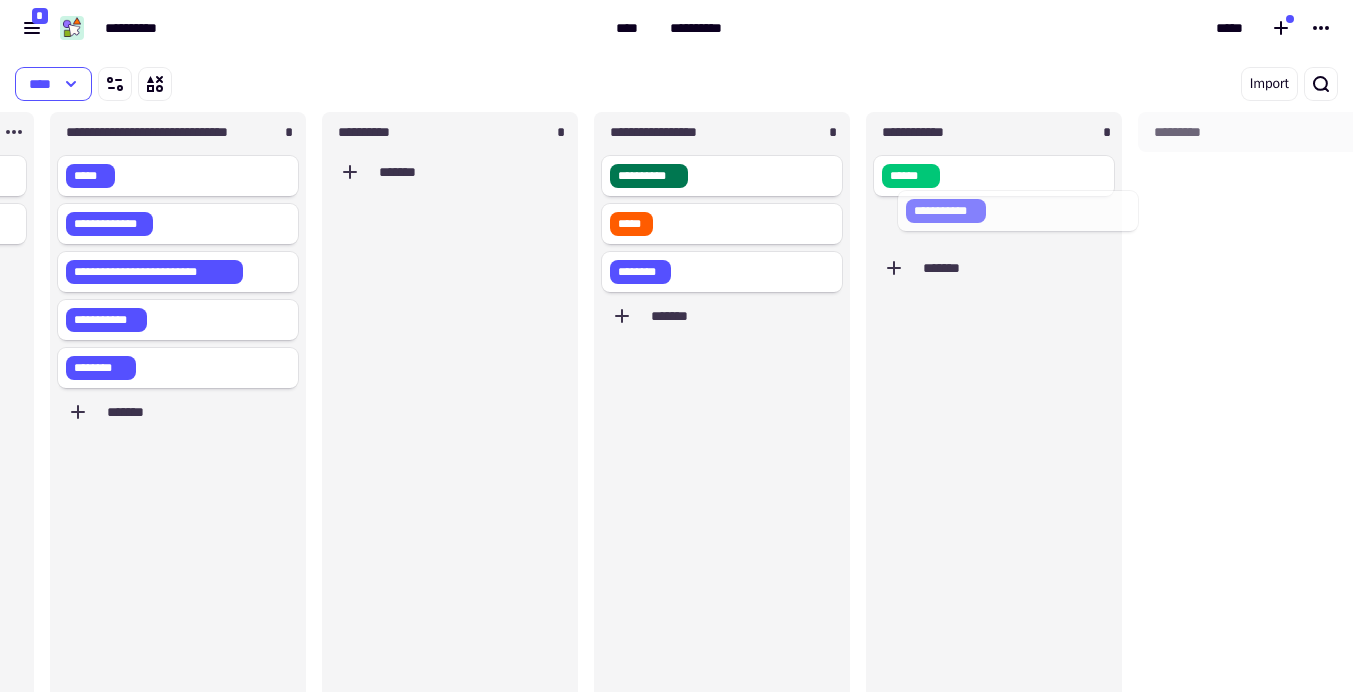 scroll, scrollTop: 0, scrollLeft: 239, axis: horizontal 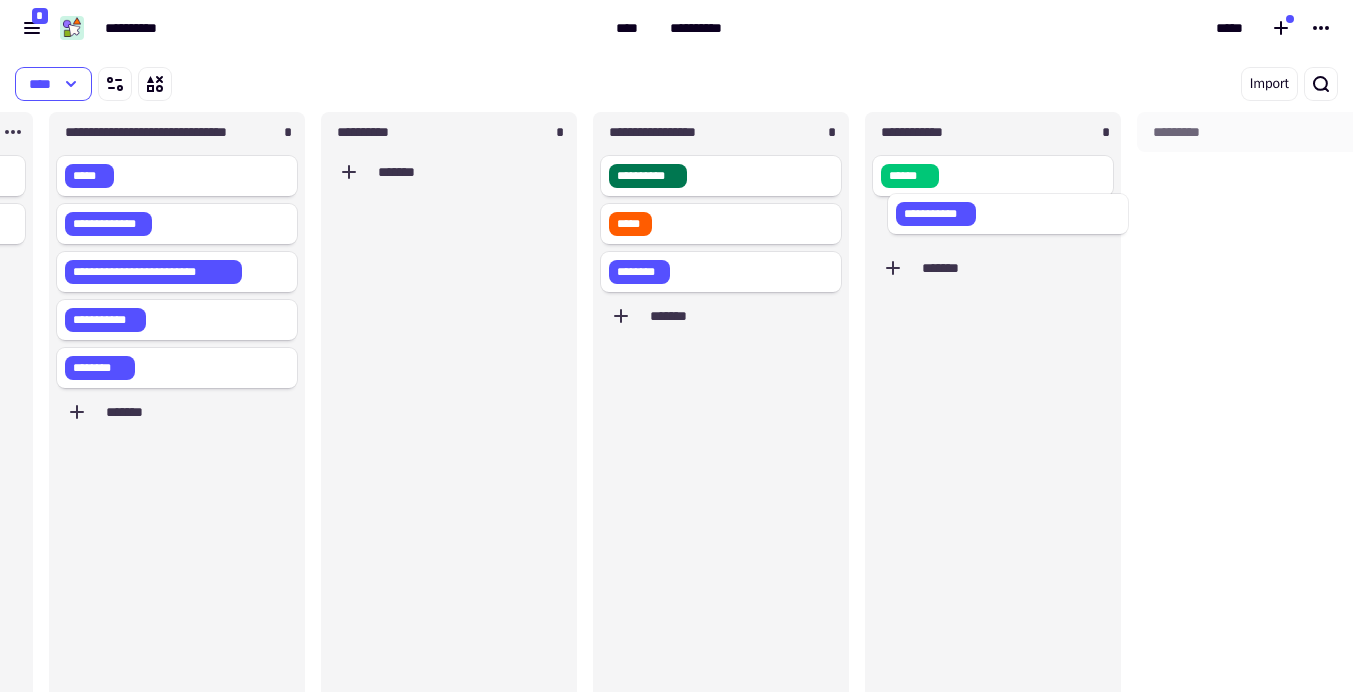 drag, startPoint x: 143, startPoint y: 217, endPoint x: 1014, endPoint y: 207, distance: 871.0574 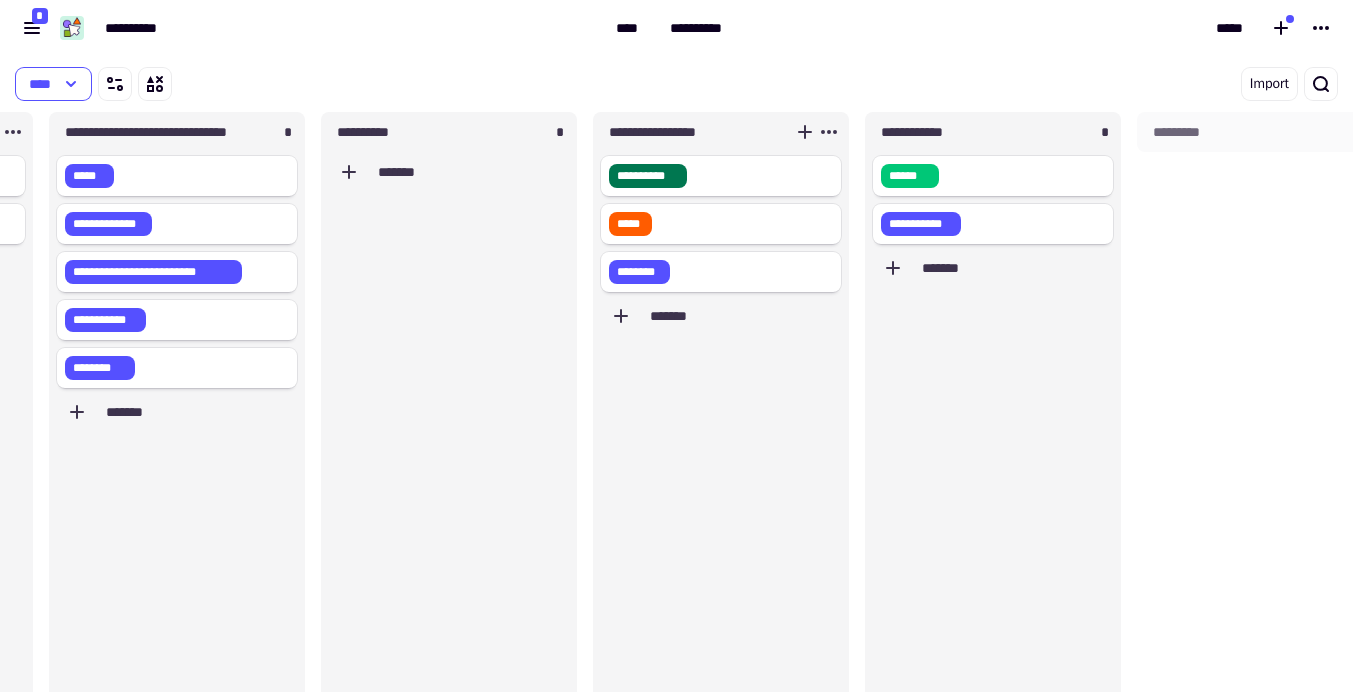 scroll, scrollTop: 0, scrollLeft: 0, axis: both 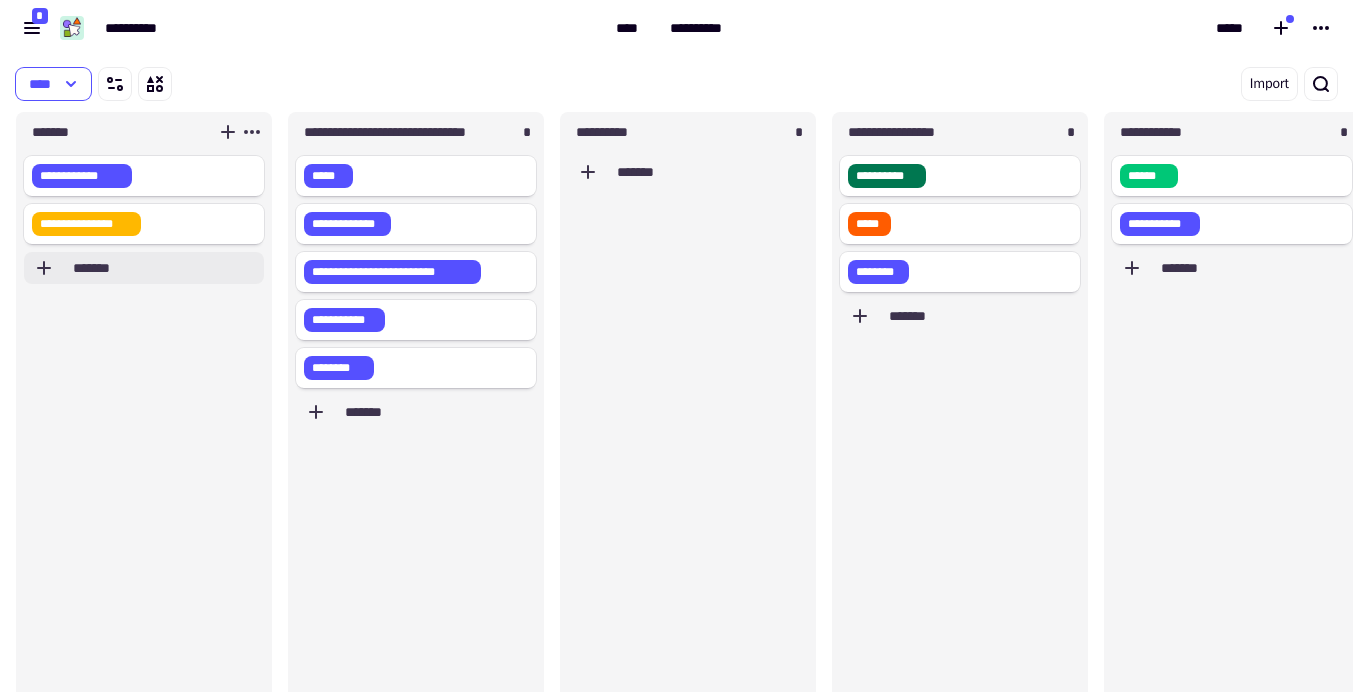 click on "*******" 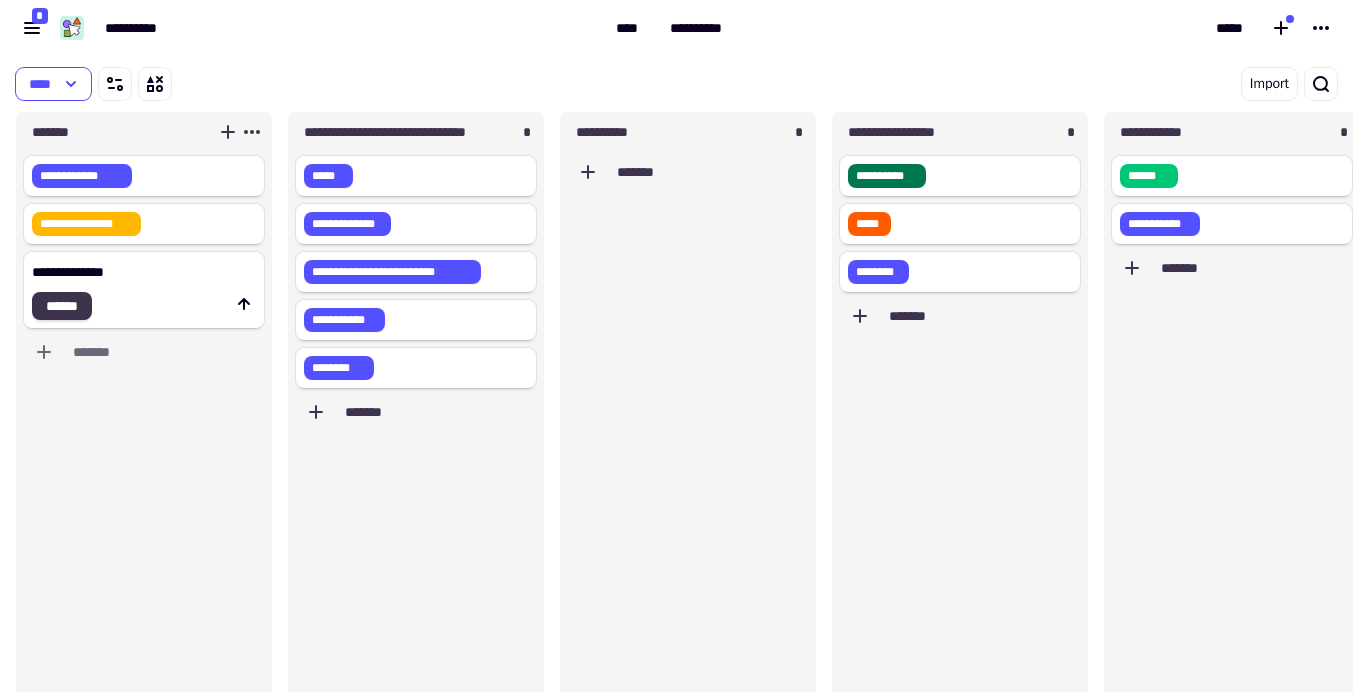 type on "**********" 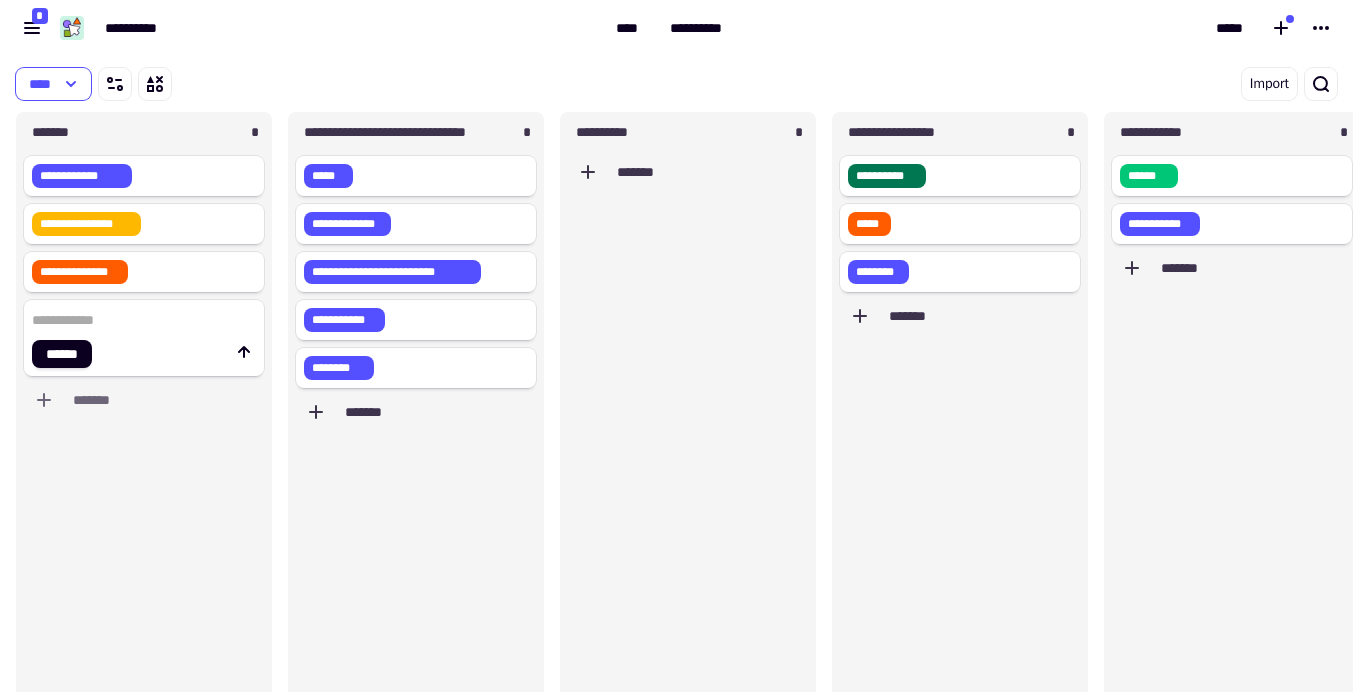 click on "****" at bounding box center (362, 84) 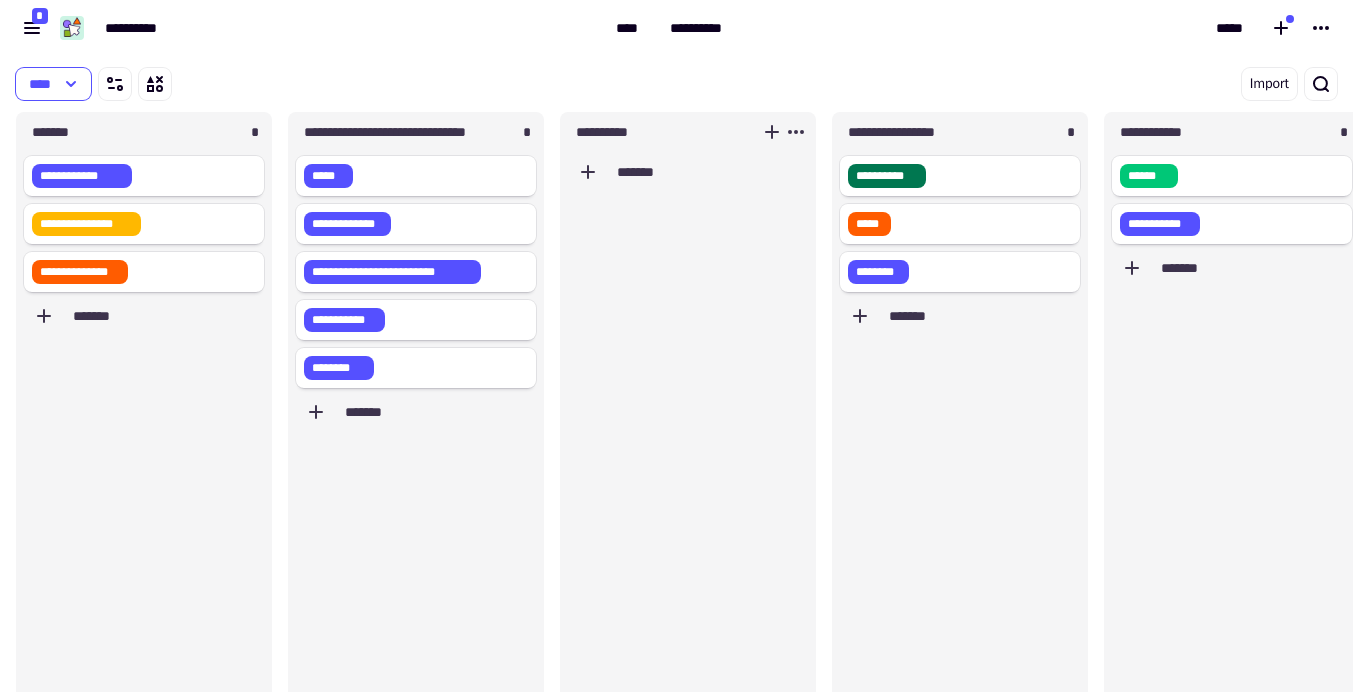 type on "**********" 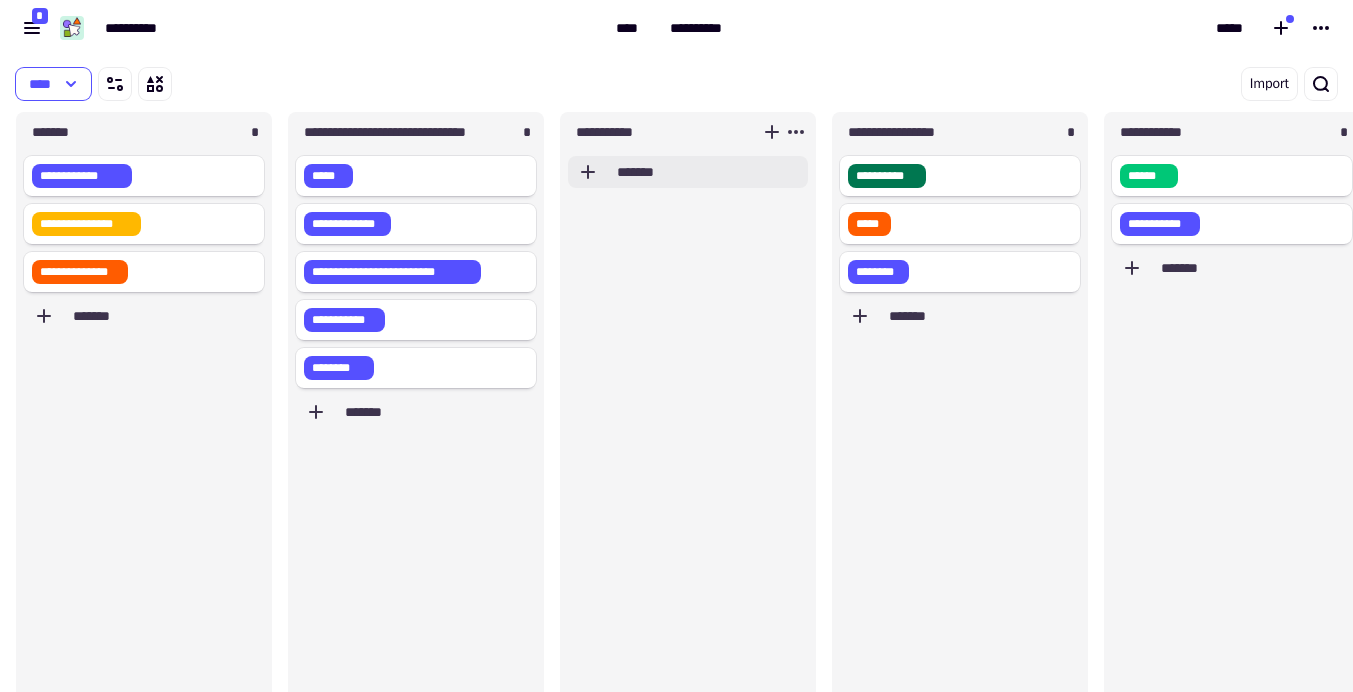 click on "*******" 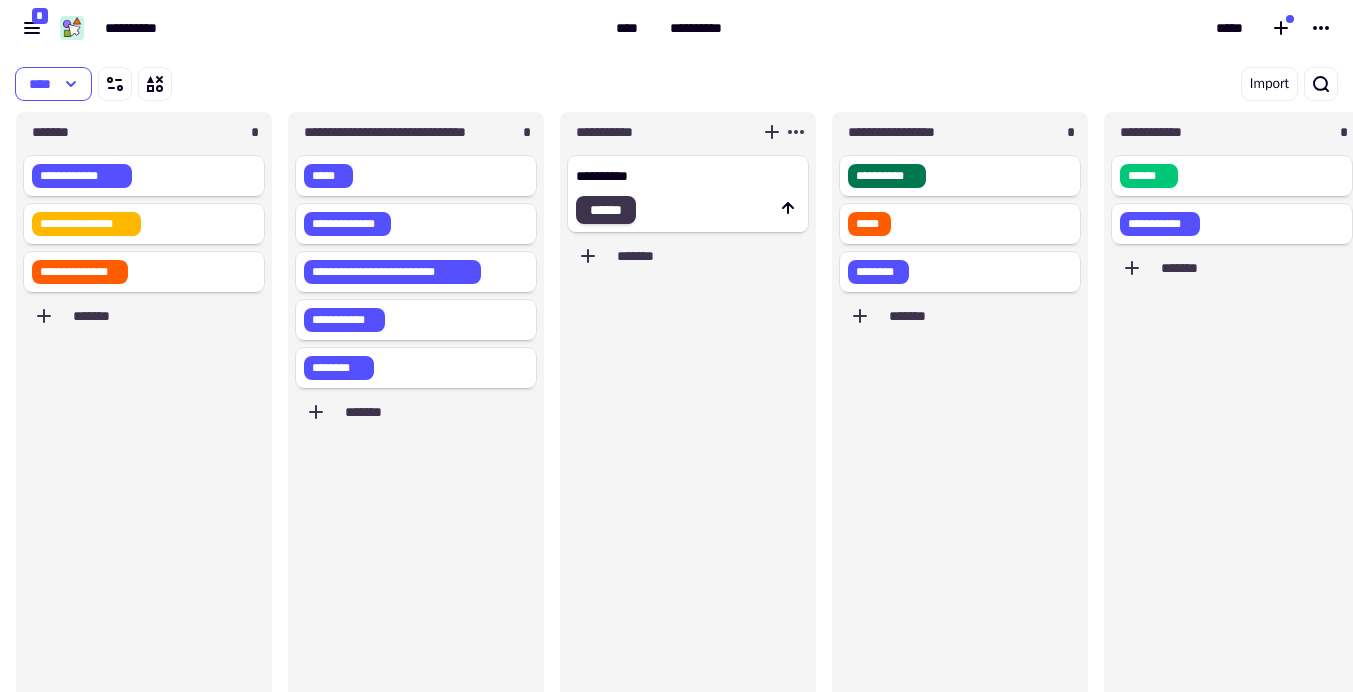 type on "**********" 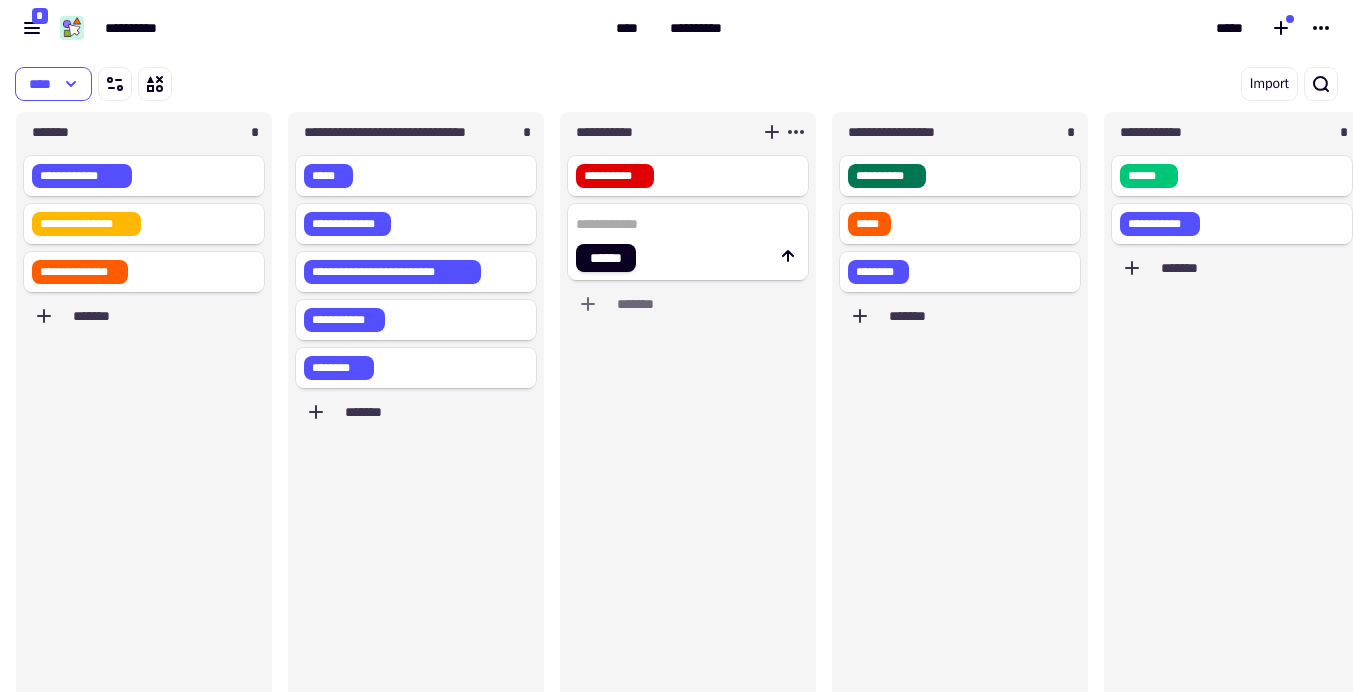 click 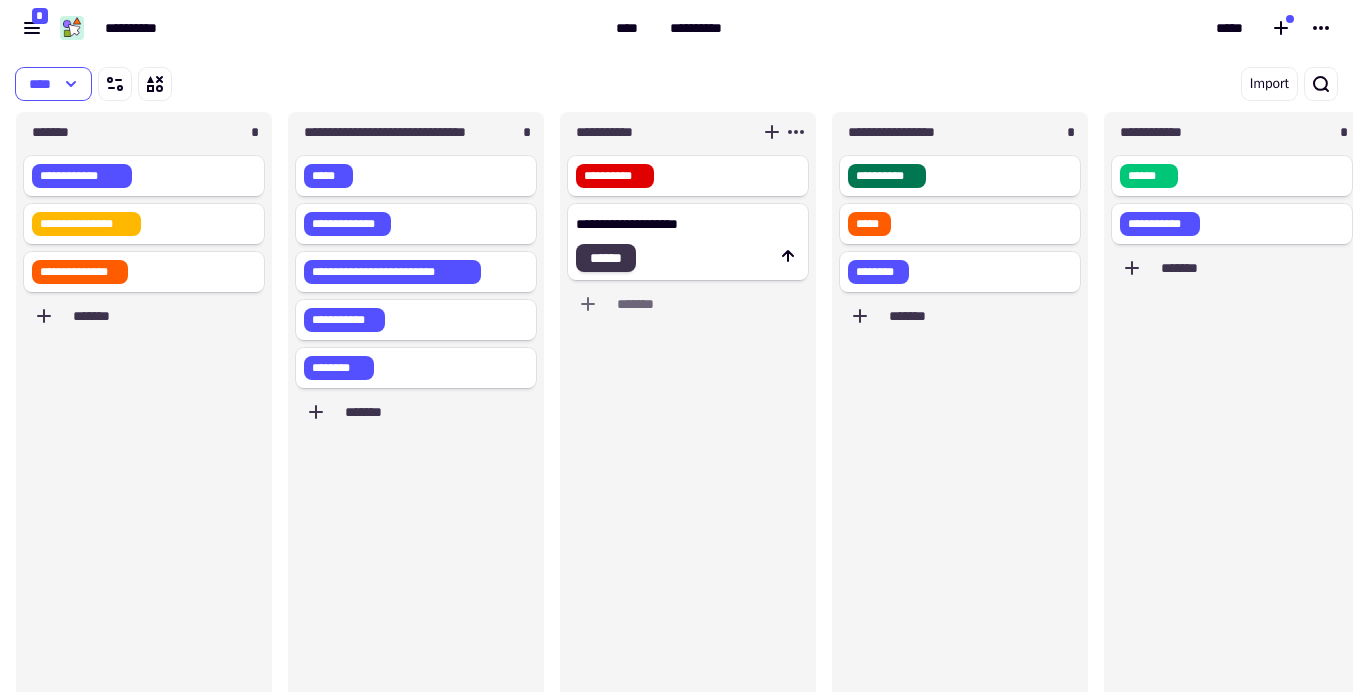 type on "**********" 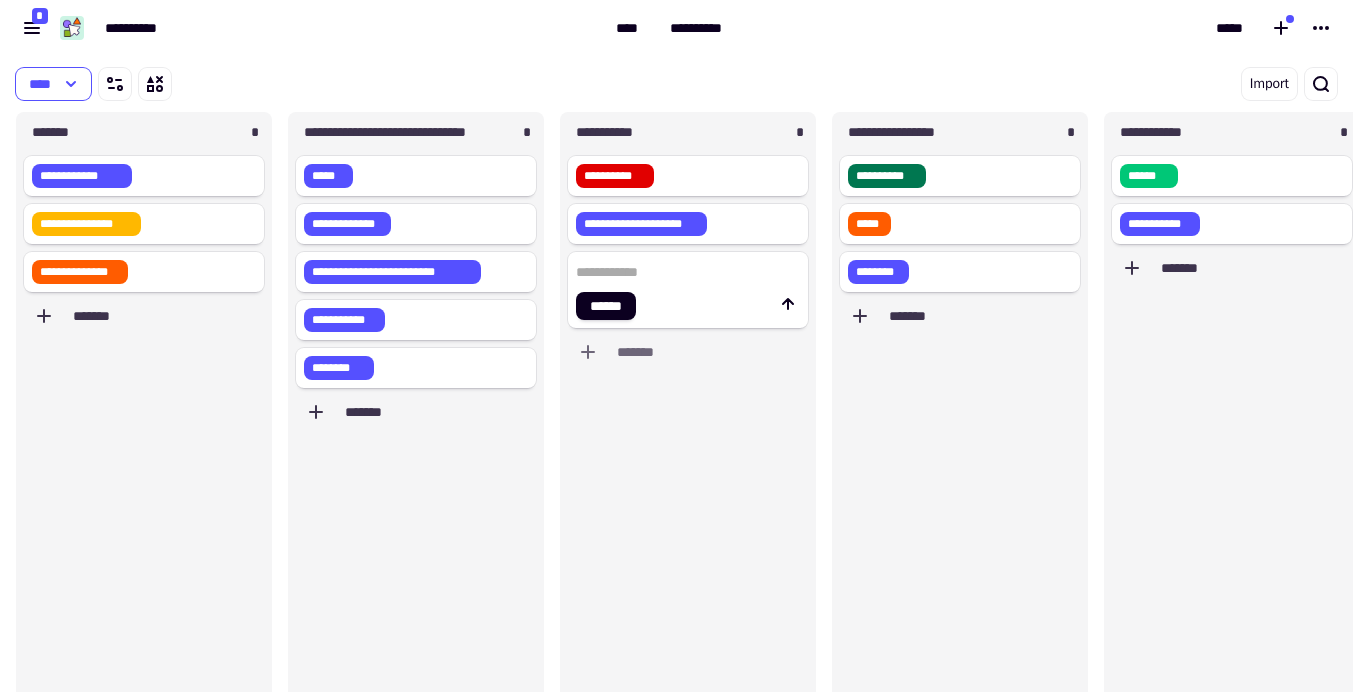 click on "**** Import" at bounding box center (676, 84) 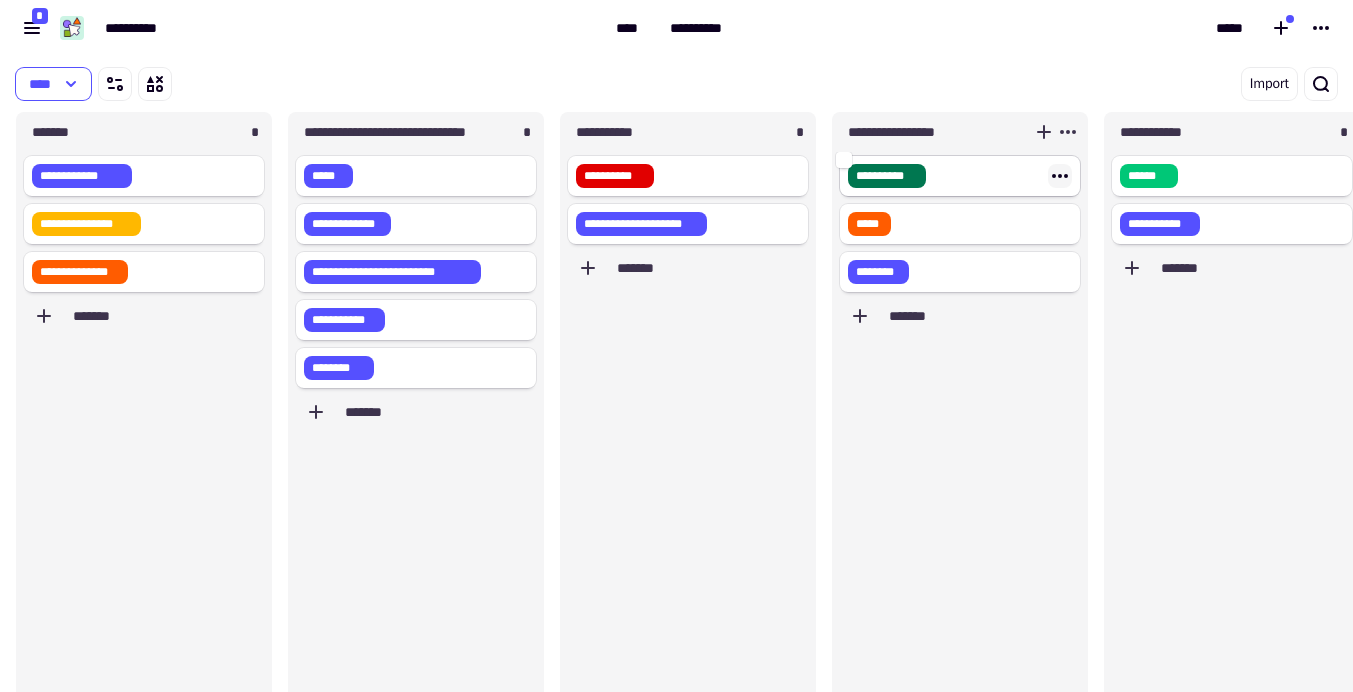 click 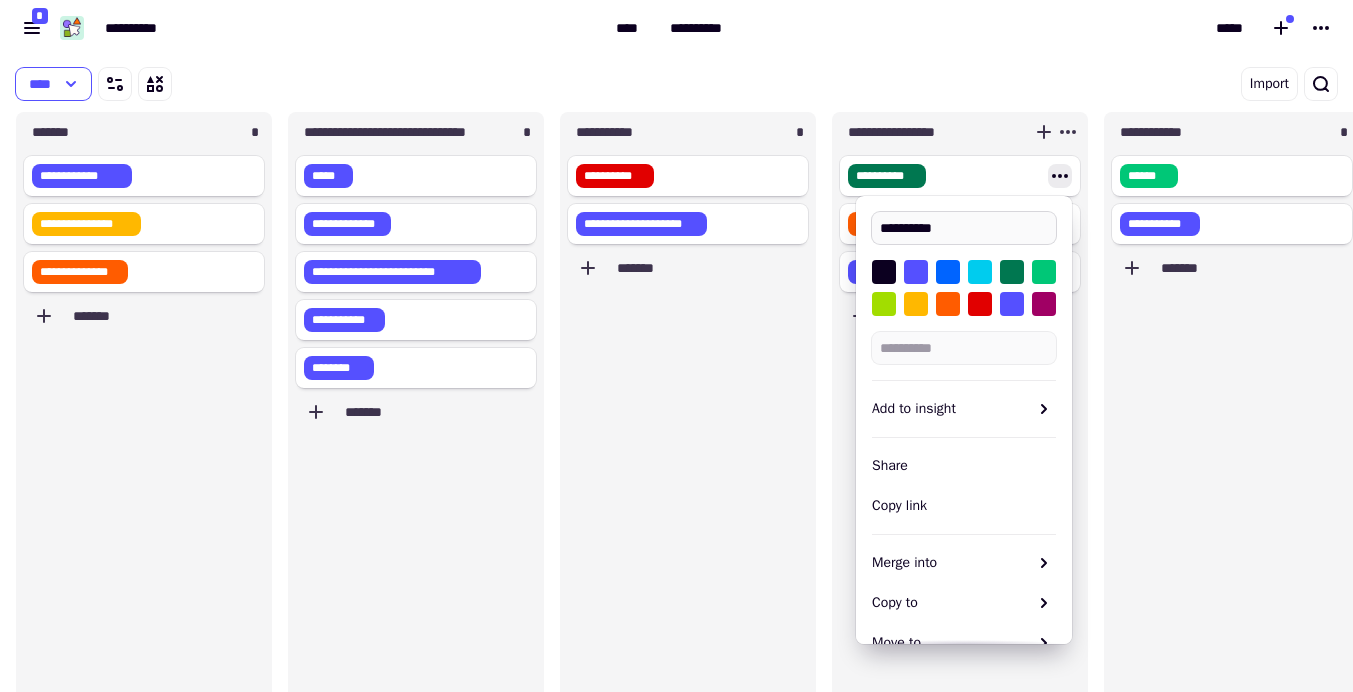 click on "**********" at bounding box center [964, 228] 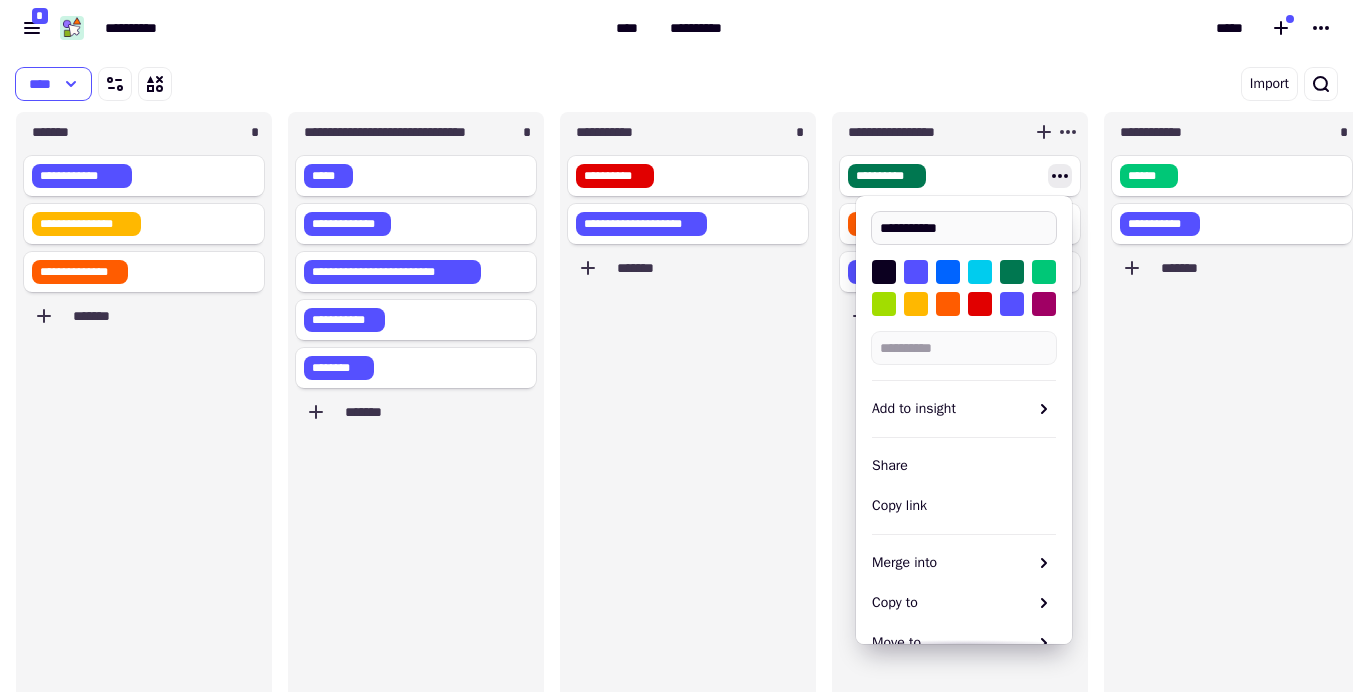 type on "**********" 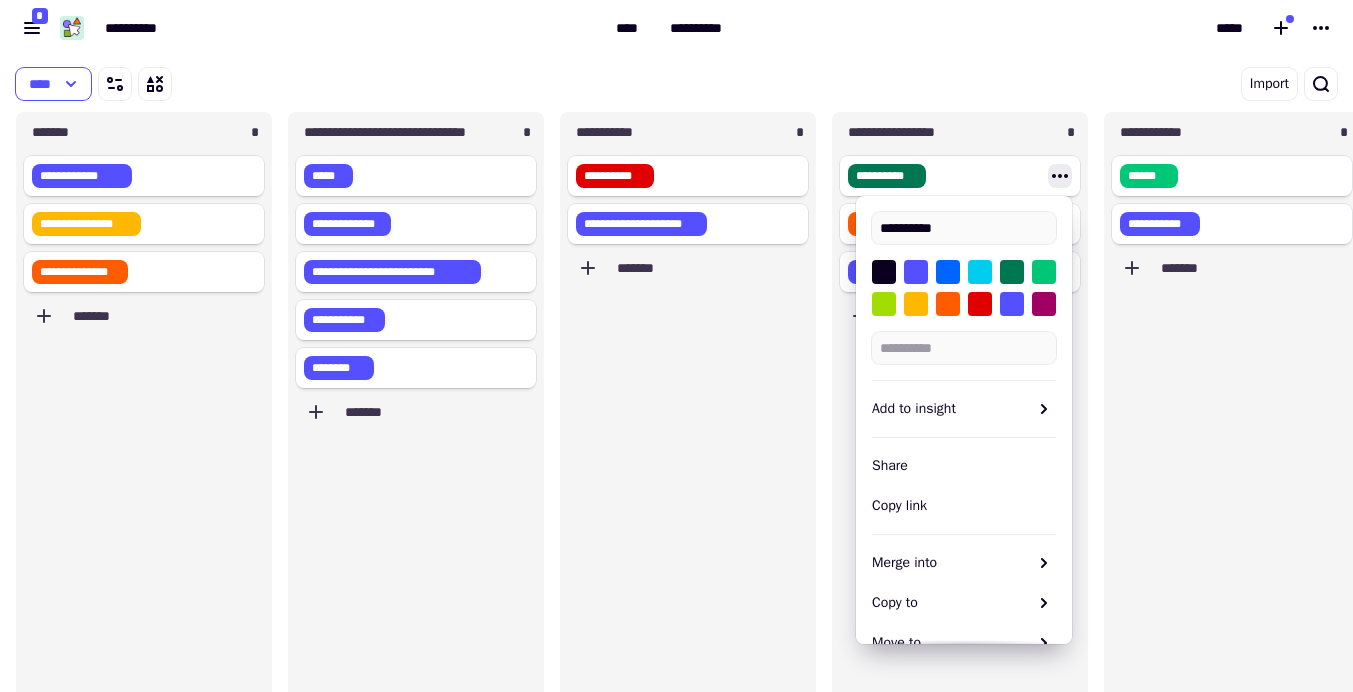 click on "Import" at bounding box center (1031, 84) 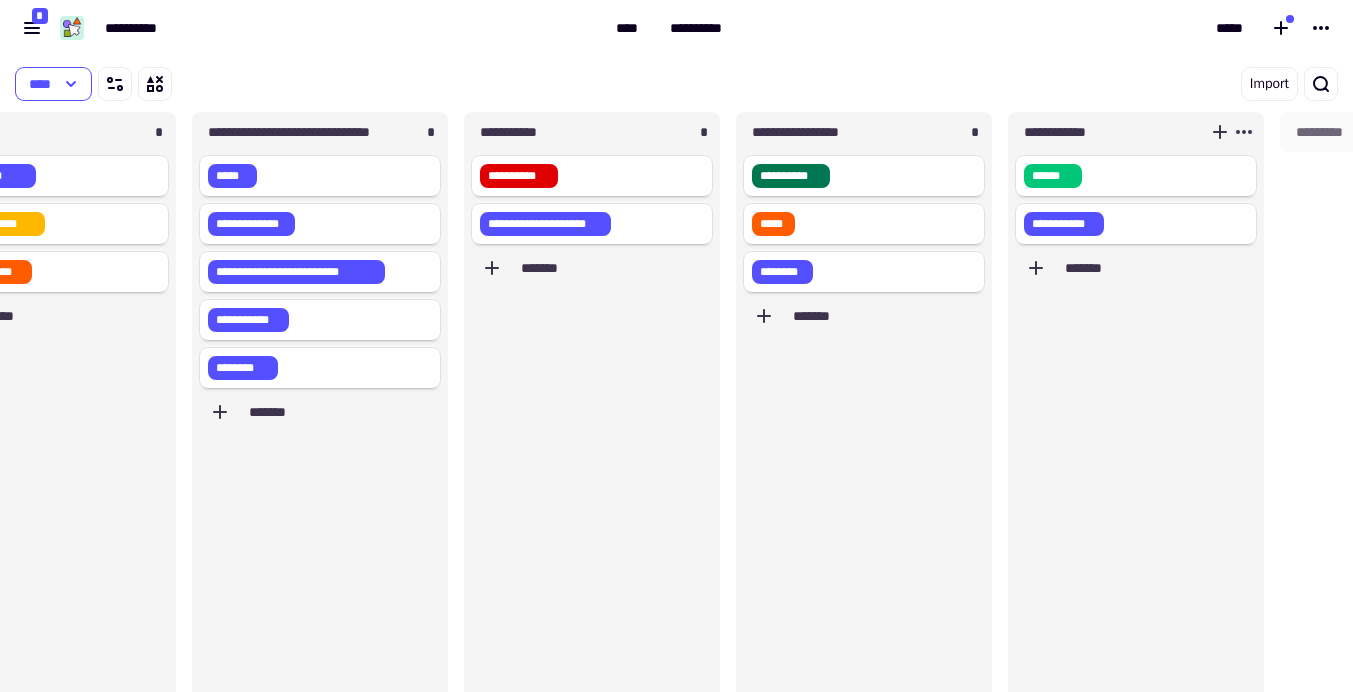 scroll, scrollTop: 0, scrollLeft: 0, axis: both 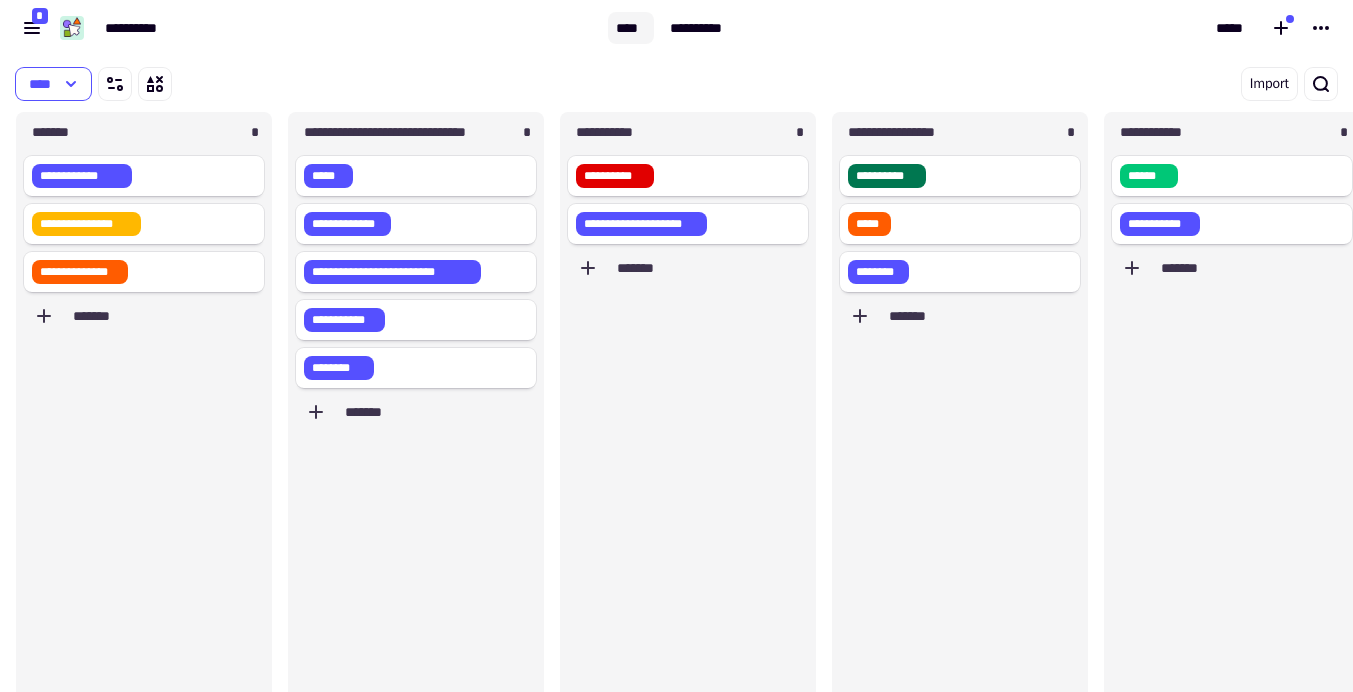 click on "****" 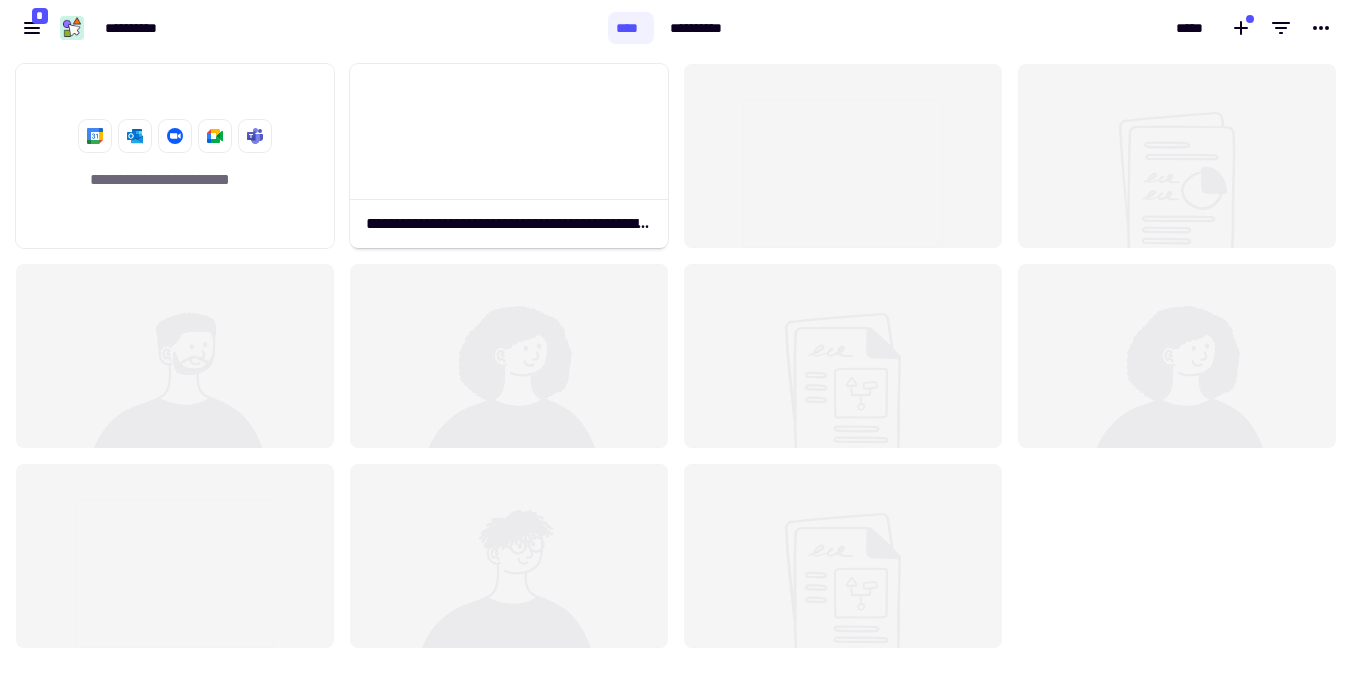 scroll, scrollTop: 1, scrollLeft: 1, axis: both 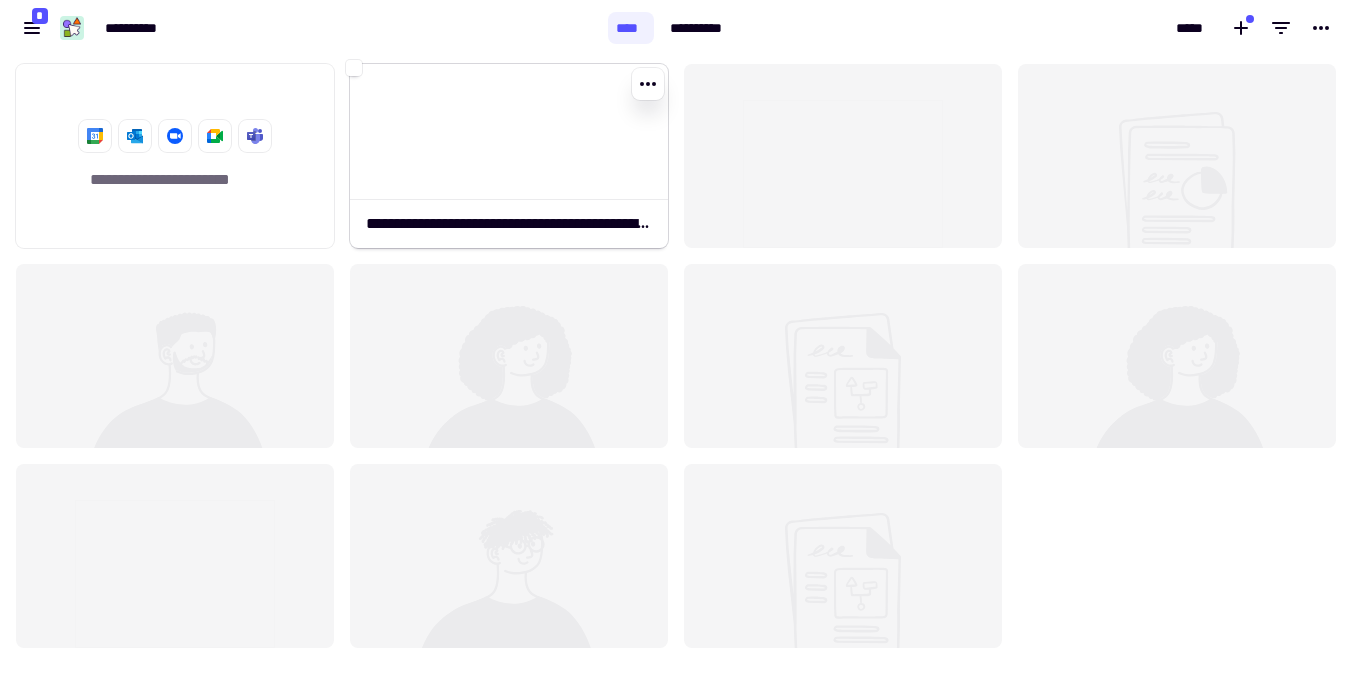 click 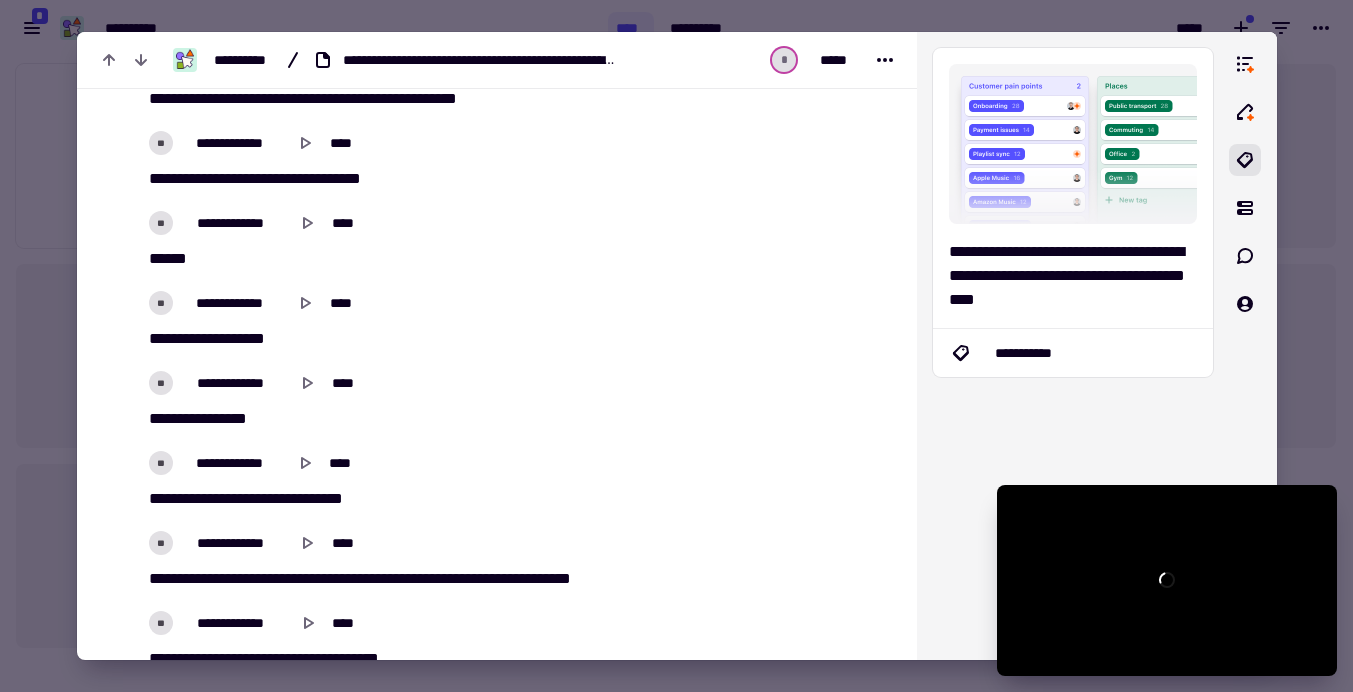 scroll, scrollTop: 1022, scrollLeft: 0, axis: vertical 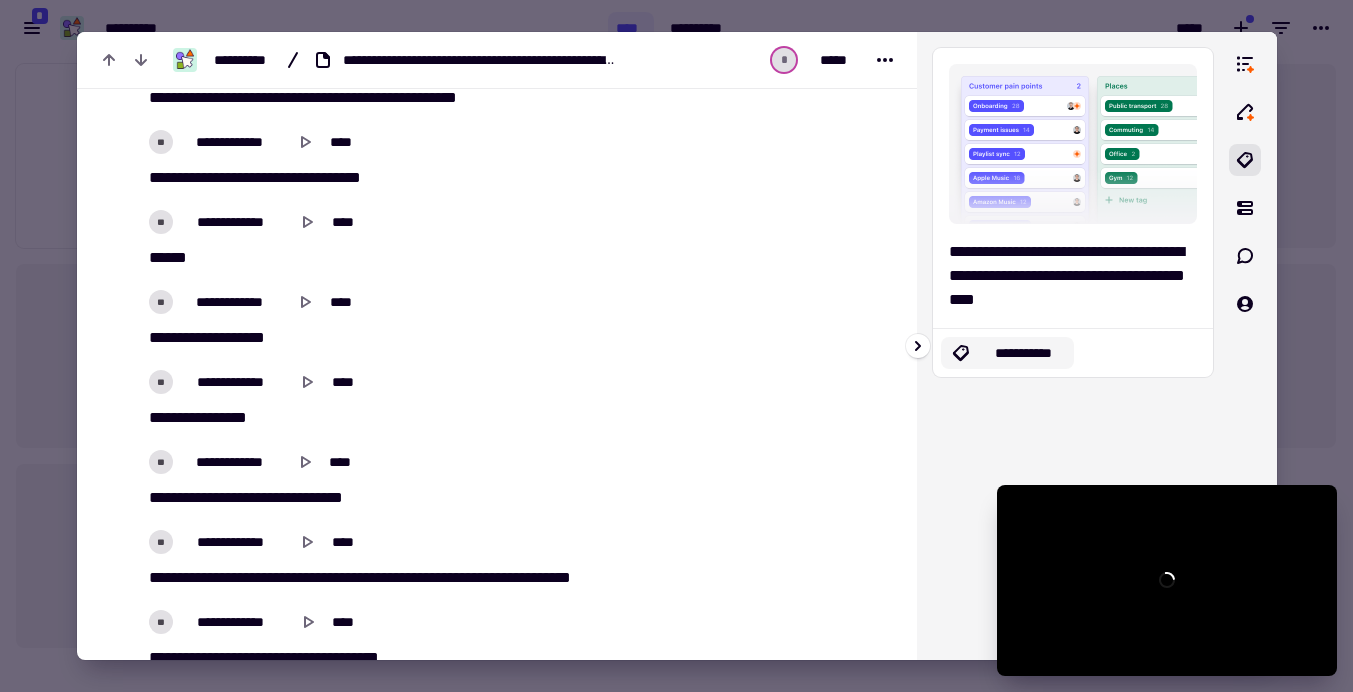 click on "**********" 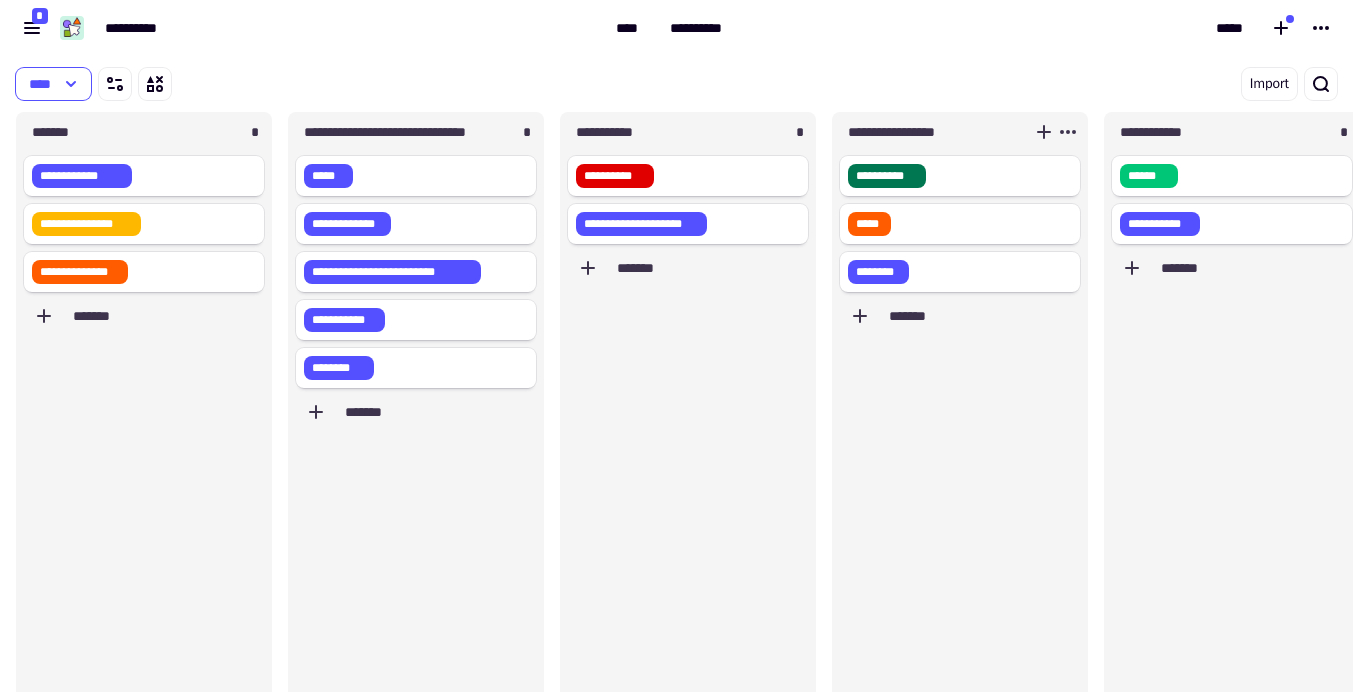 scroll, scrollTop: 1, scrollLeft: 1, axis: both 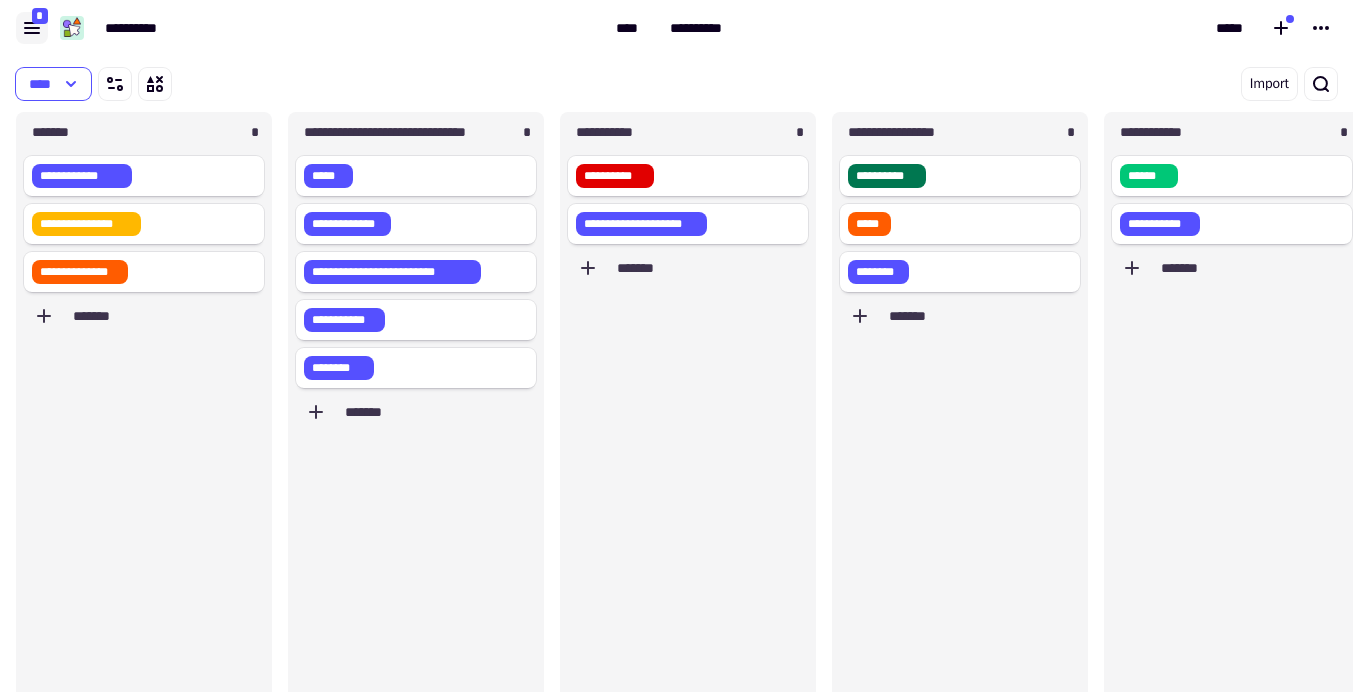 click 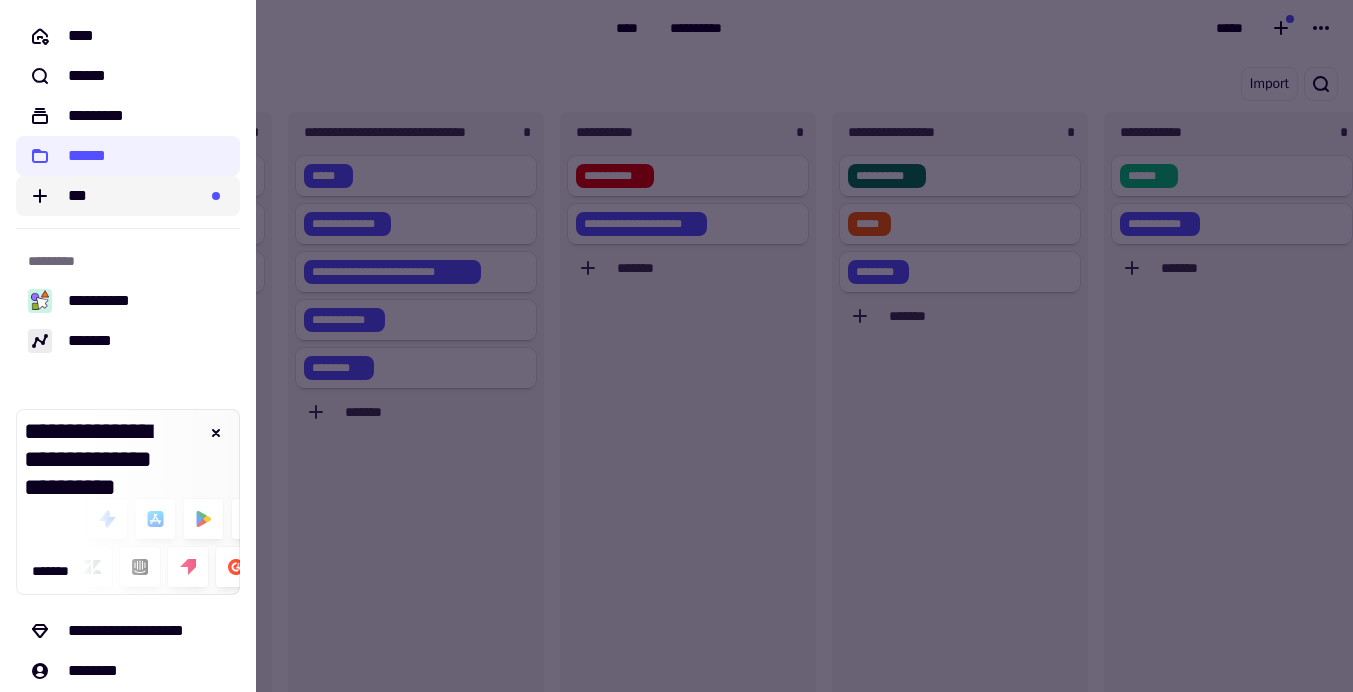 click on "***" 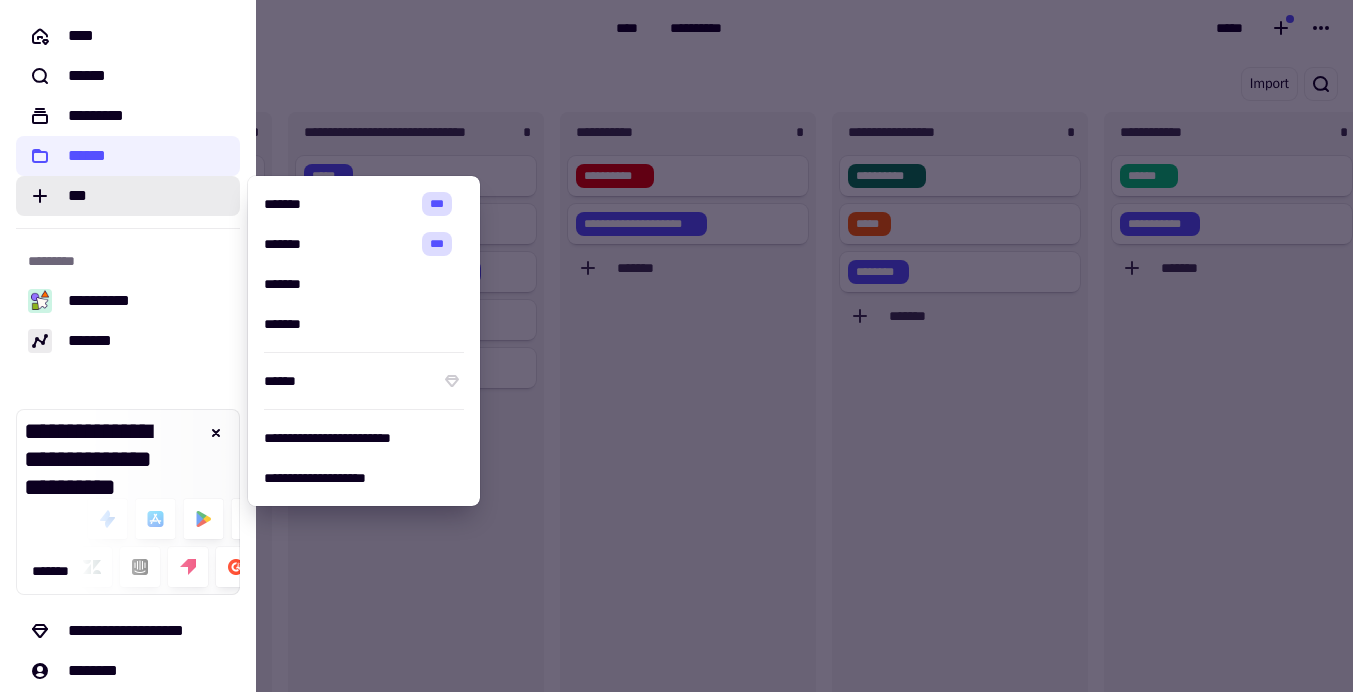 click on "**********" 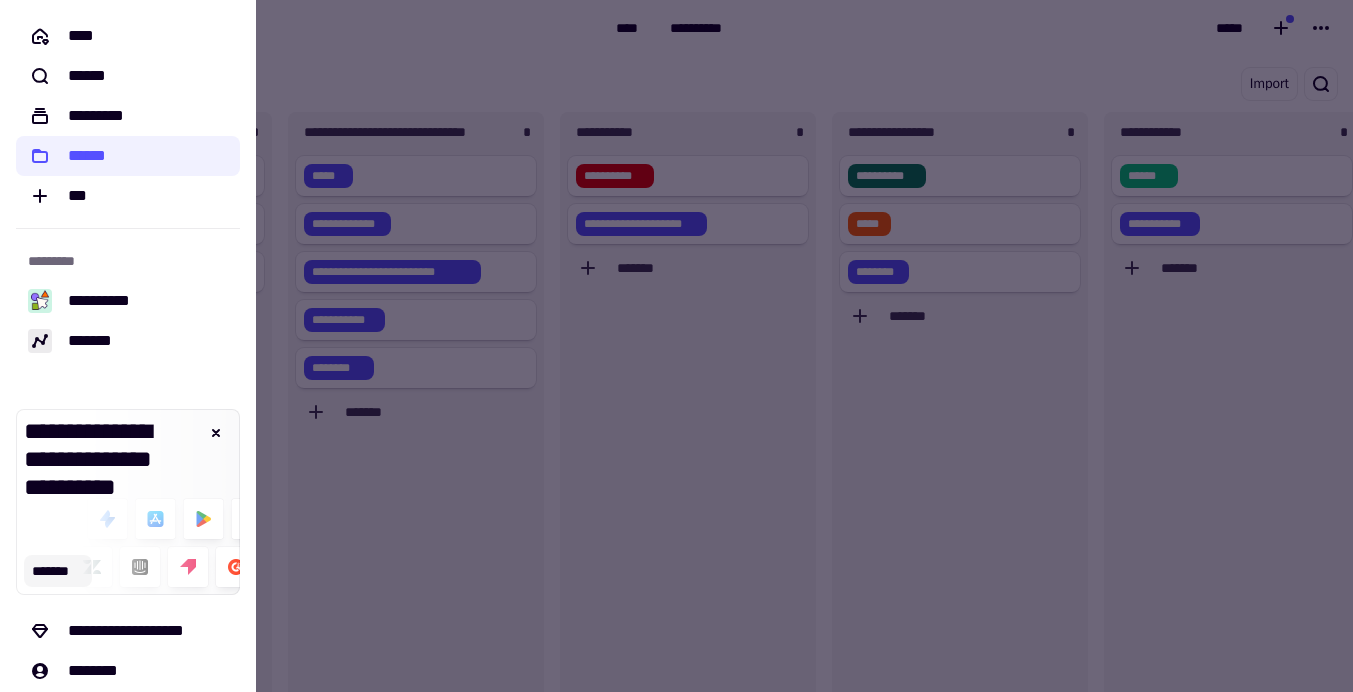click on "*******" 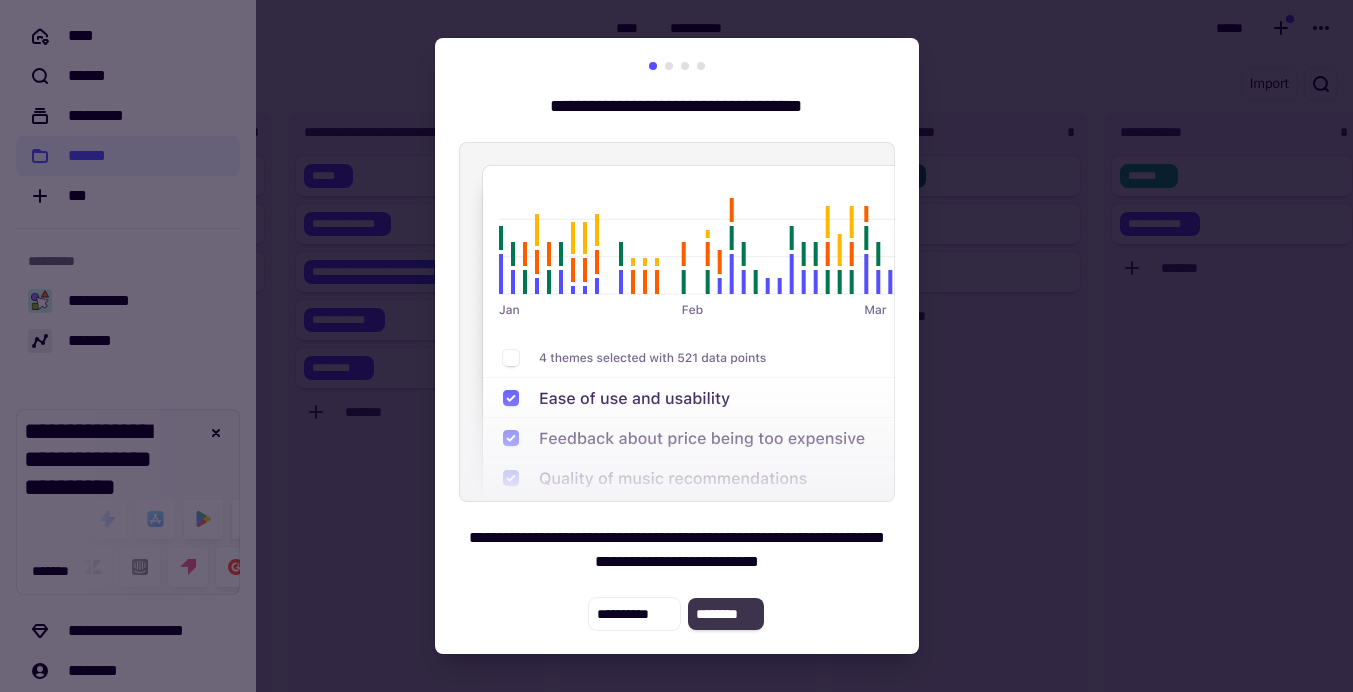 click on "********" 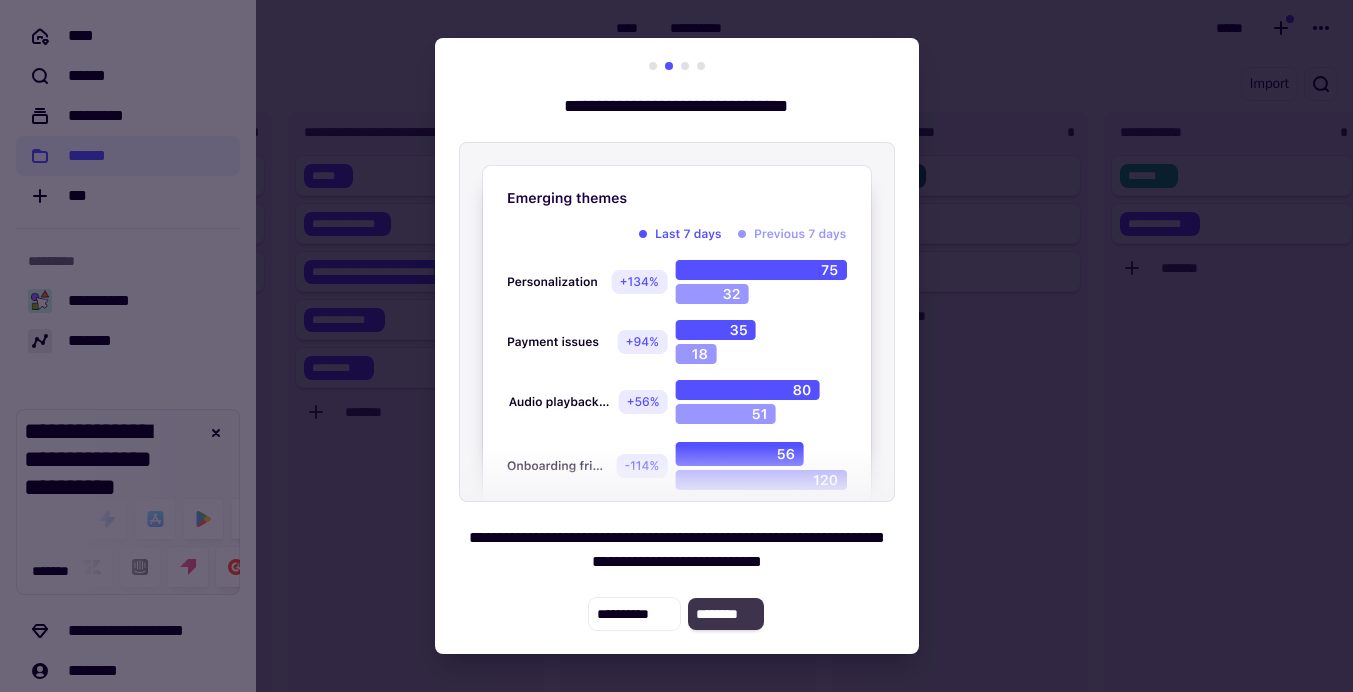 click on "********" 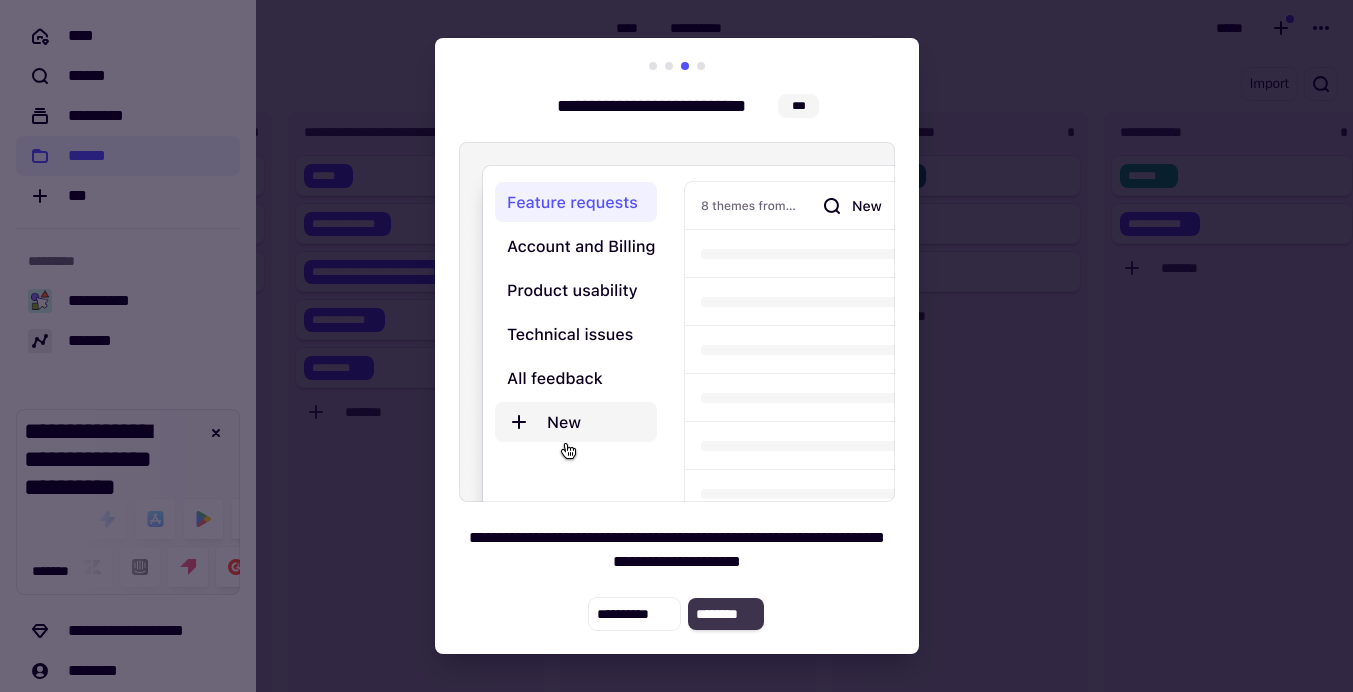 click on "********" 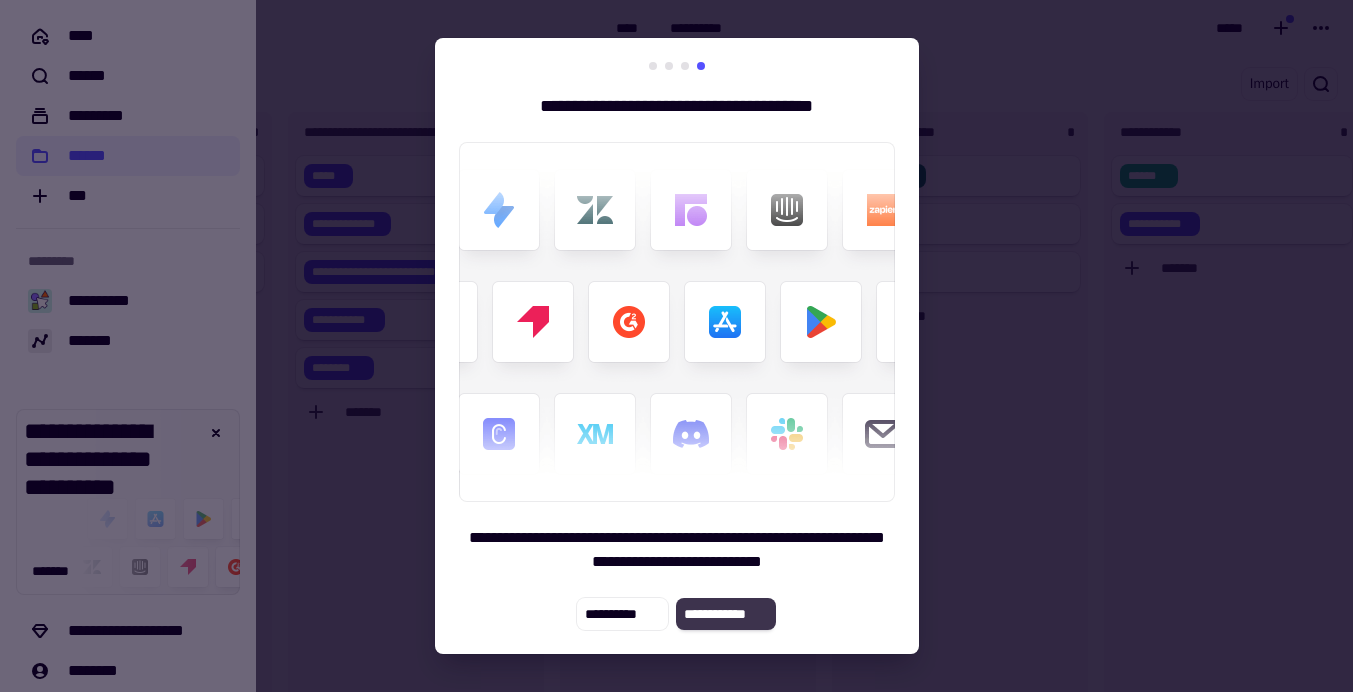 click on "**********" 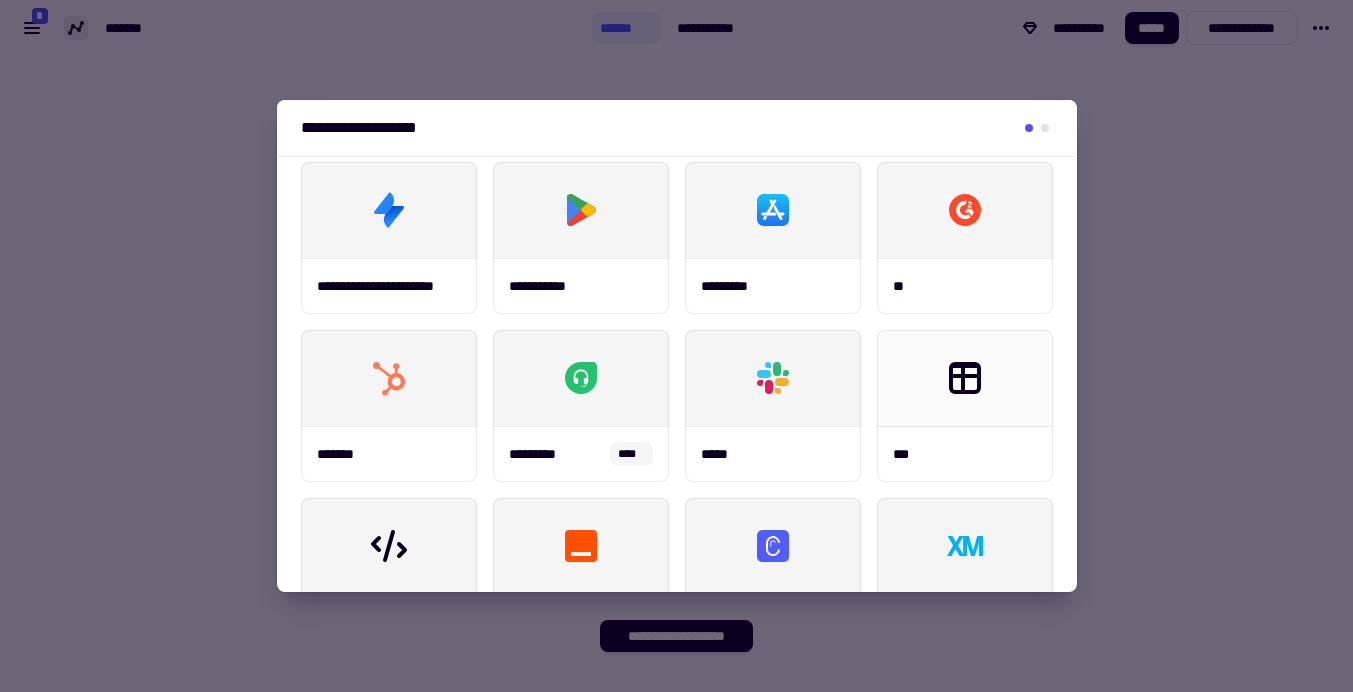 scroll, scrollTop: 0, scrollLeft: 0, axis: both 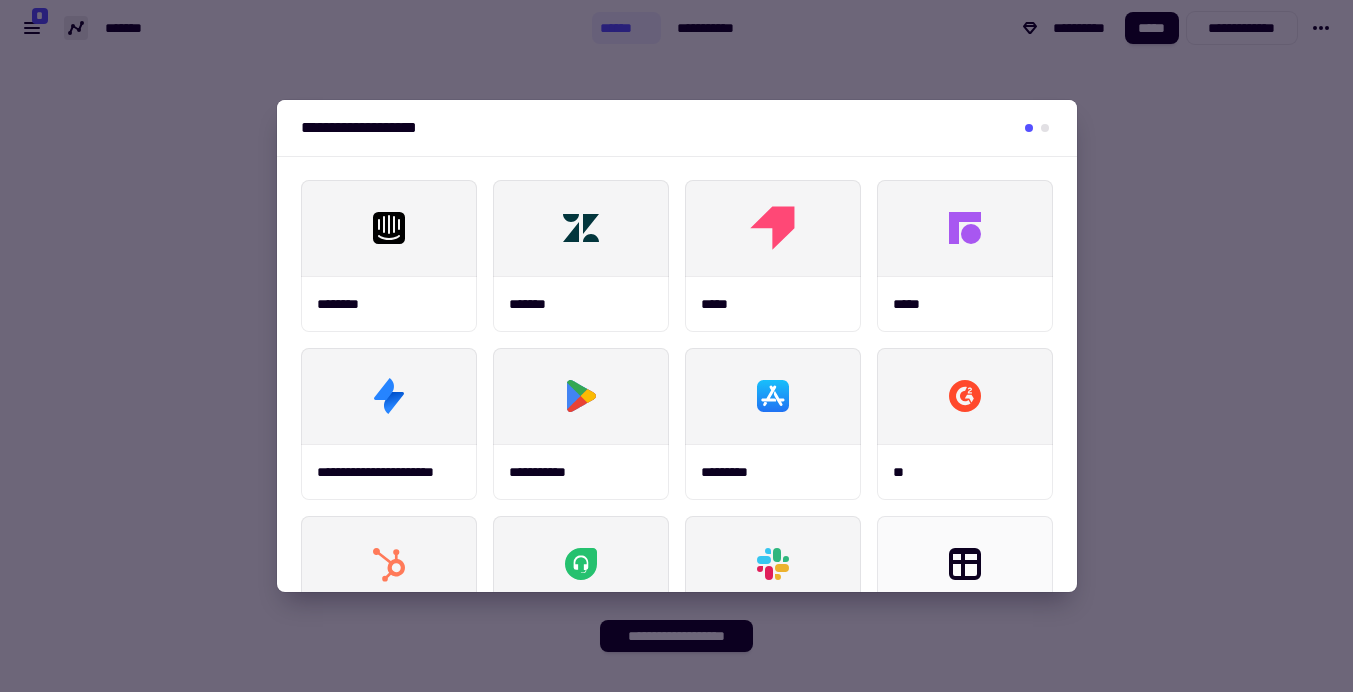 click at bounding box center [676, 346] 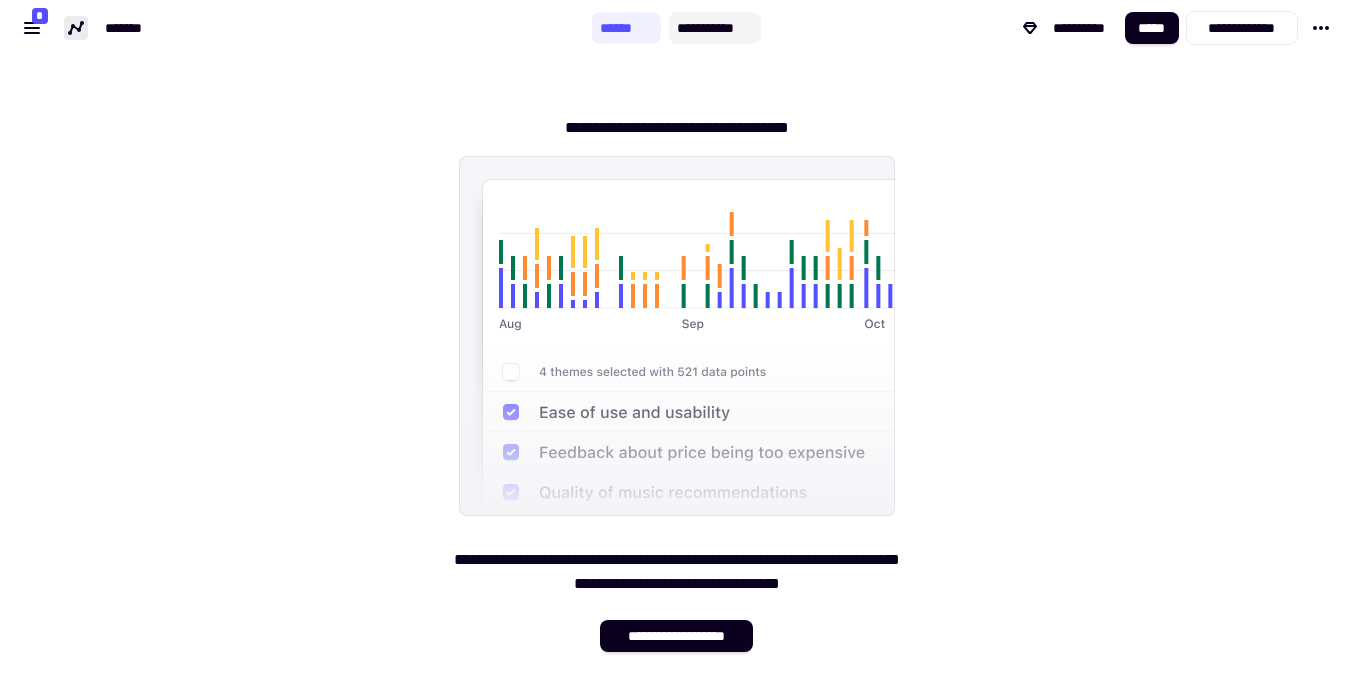 click on "**********" 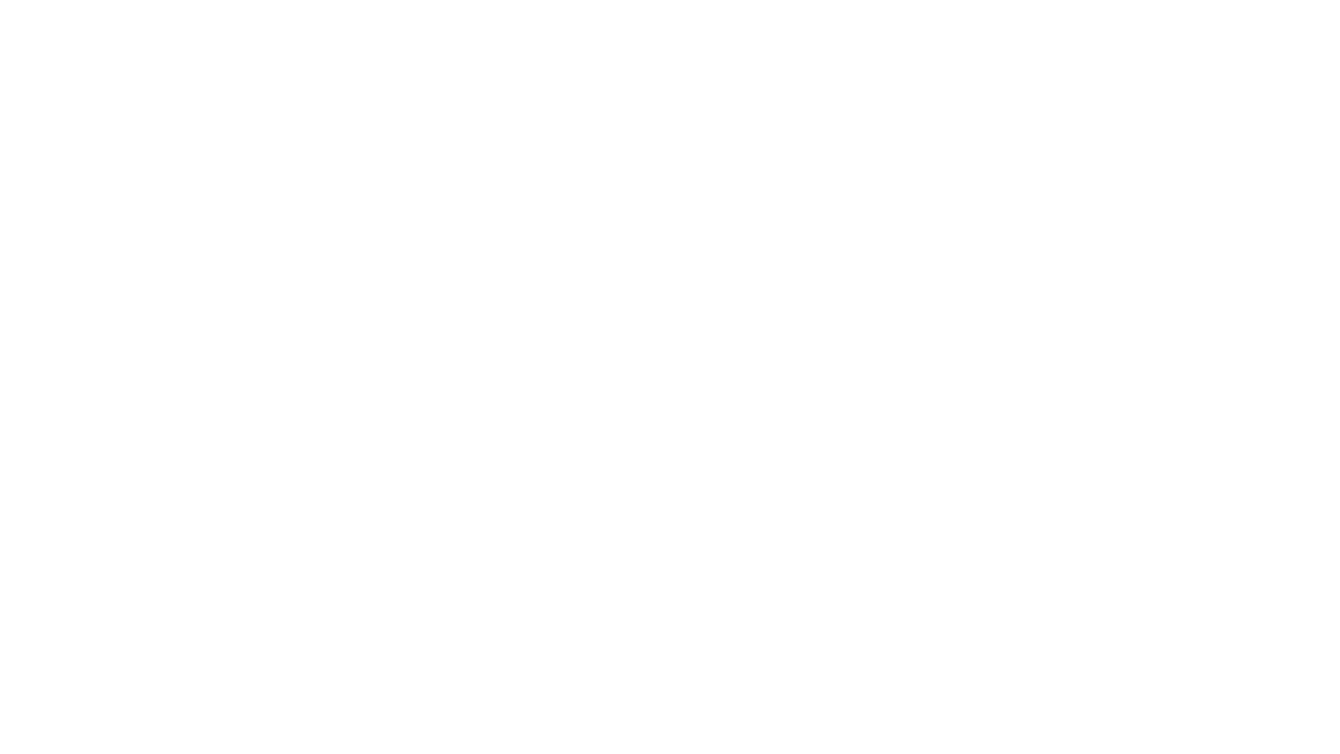 scroll, scrollTop: 0, scrollLeft: 0, axis: both 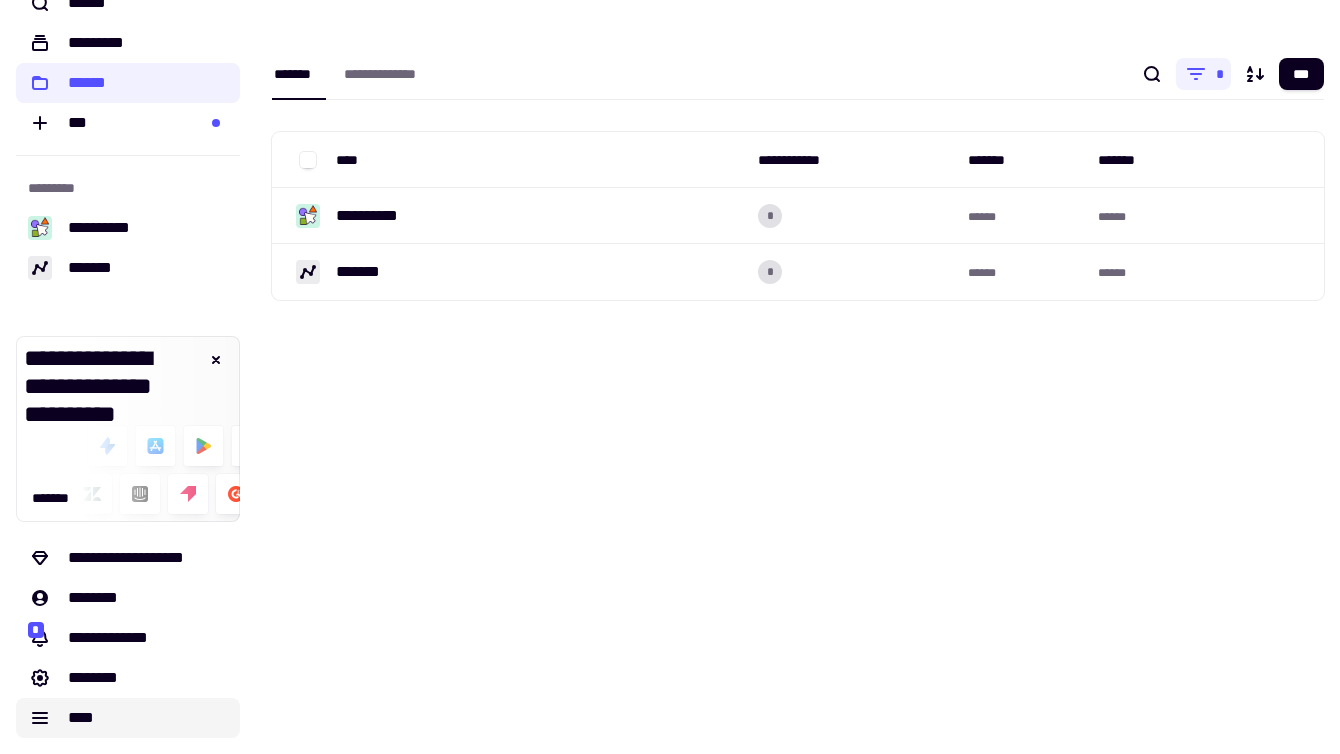click on "****" 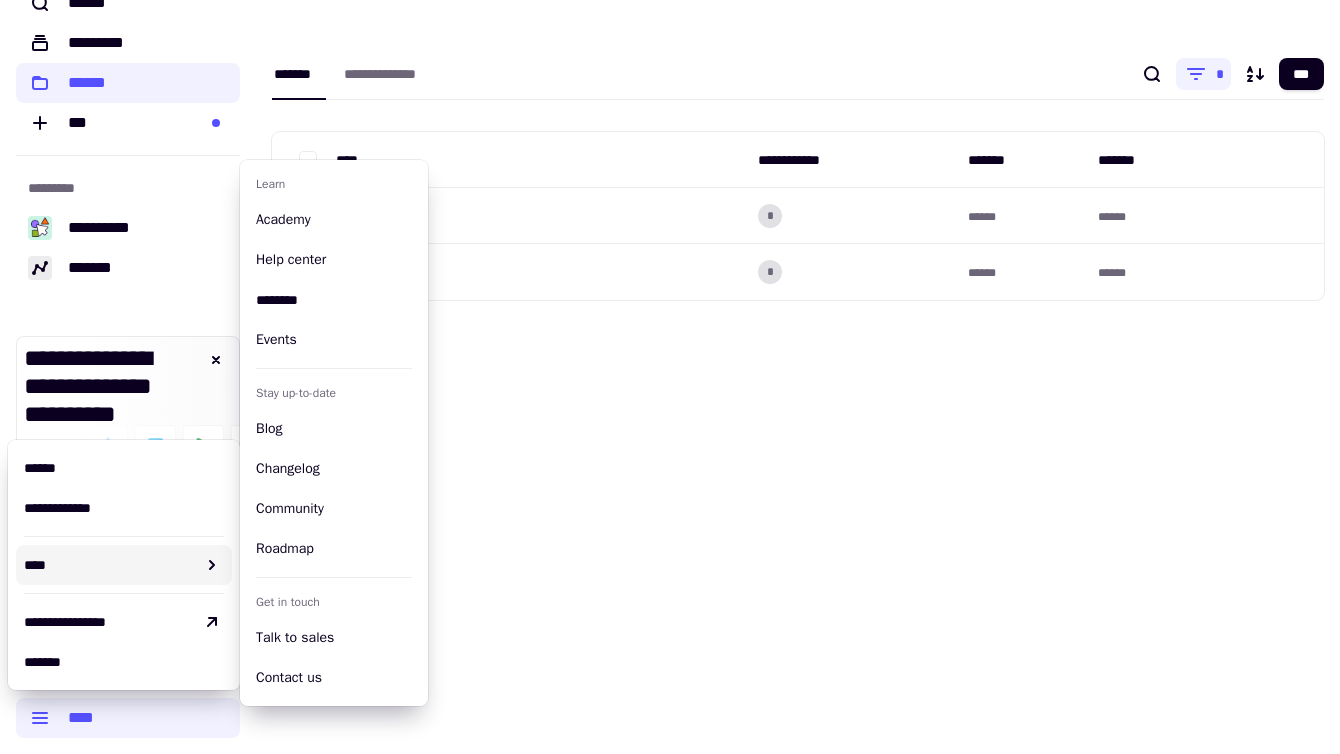 click on "some text here" at bounding box center (798, 377) 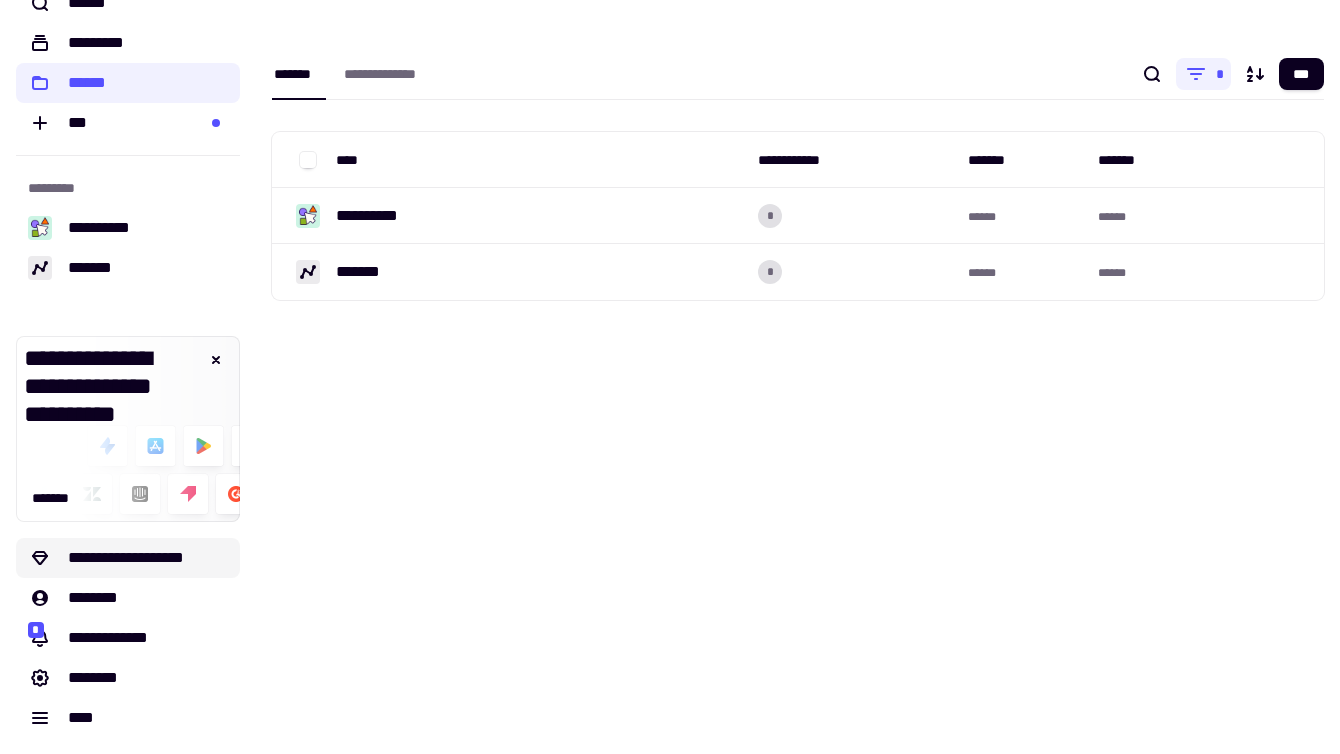 click on "**********" 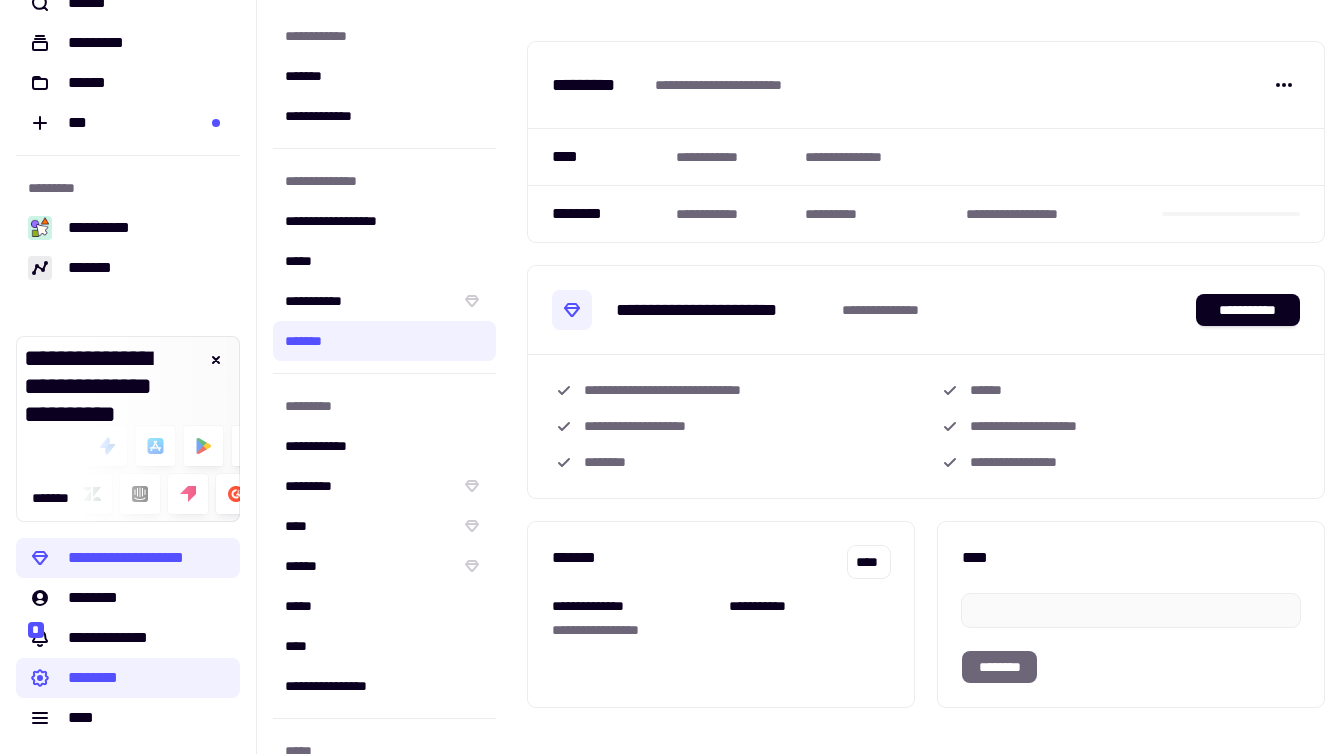 scroll, scrollTop: 0, scrollLeft: 0, axis: both 